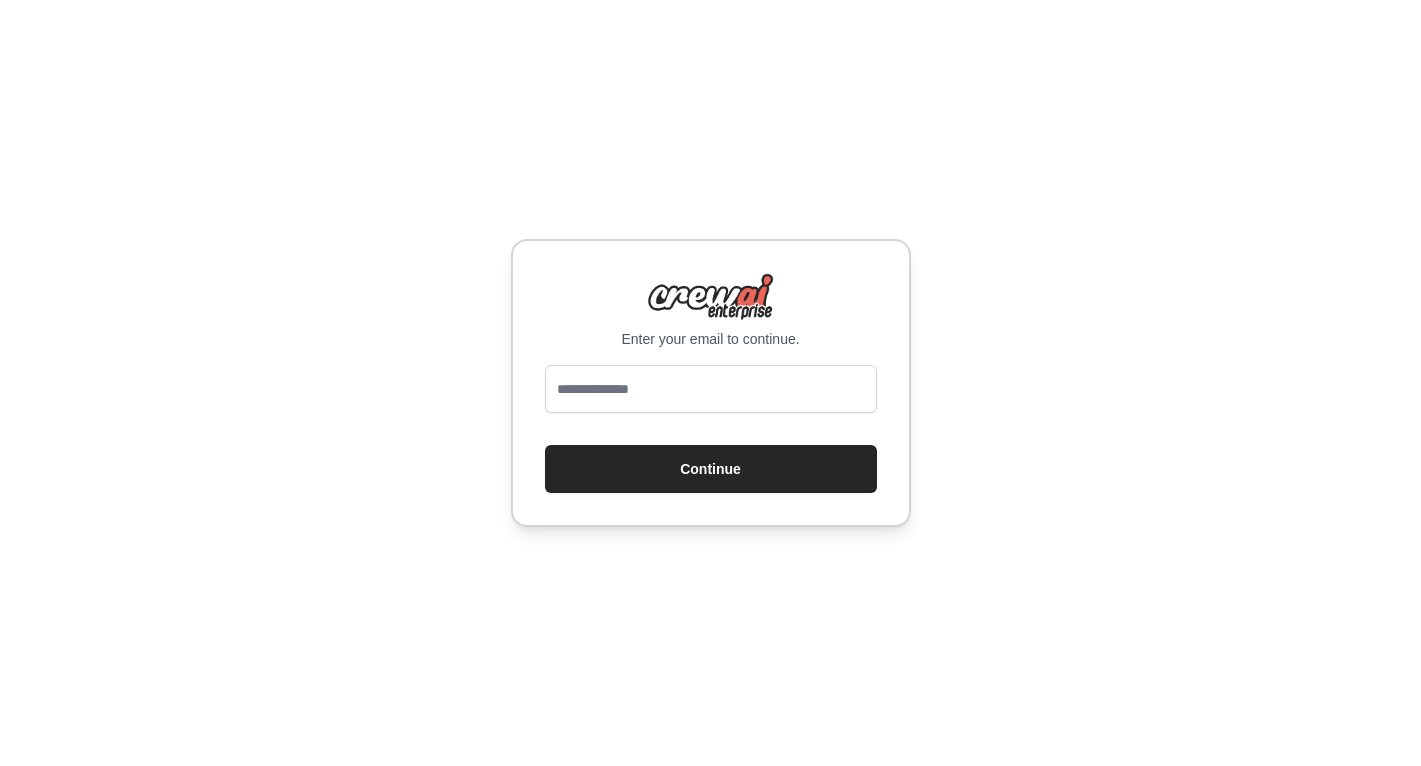 scroll, scrollTop: 0, scrollLeft: 0, axis: both 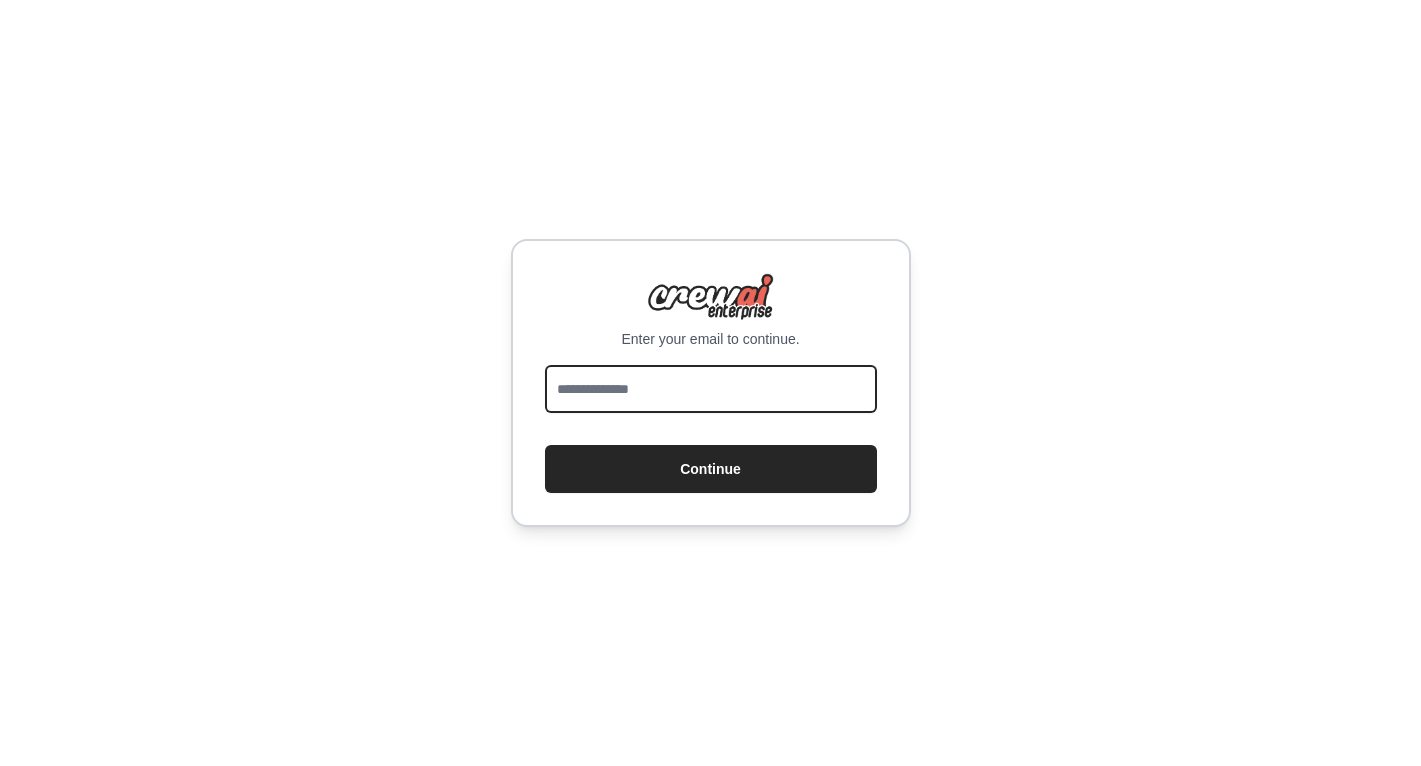 click at bounding box center [711, 389] 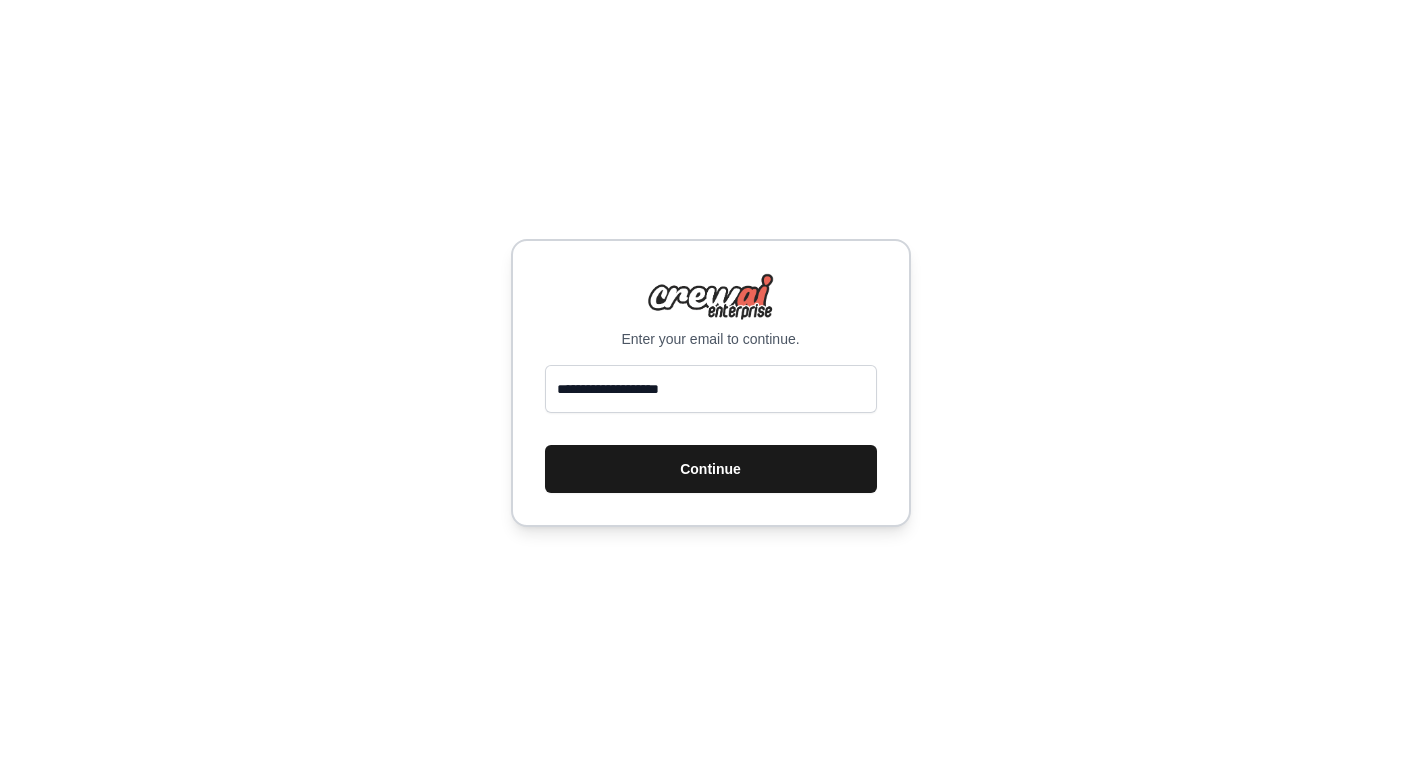 click on "Continue" at bounding box center [711, 469] 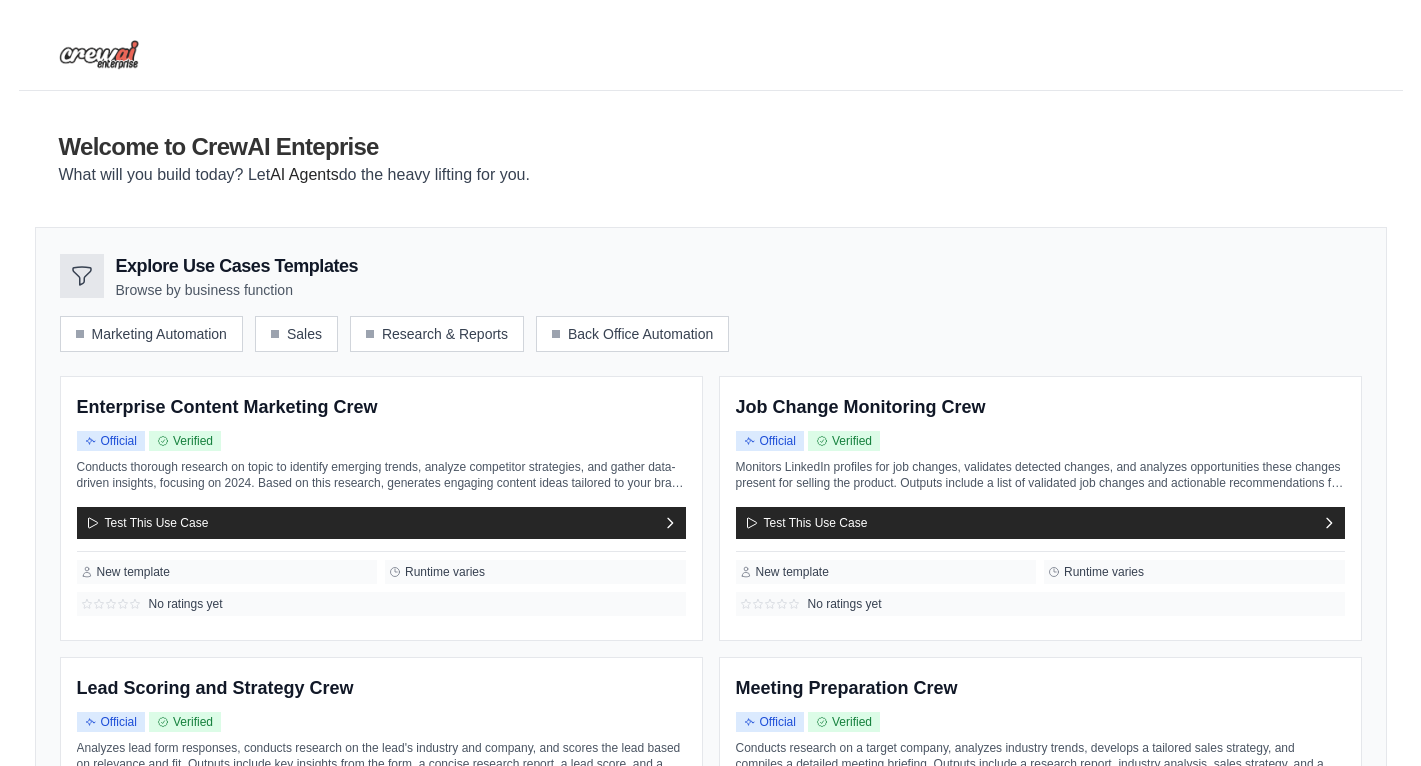 scroll, scrollTop: 0, scrollLeft: 0, axis: both 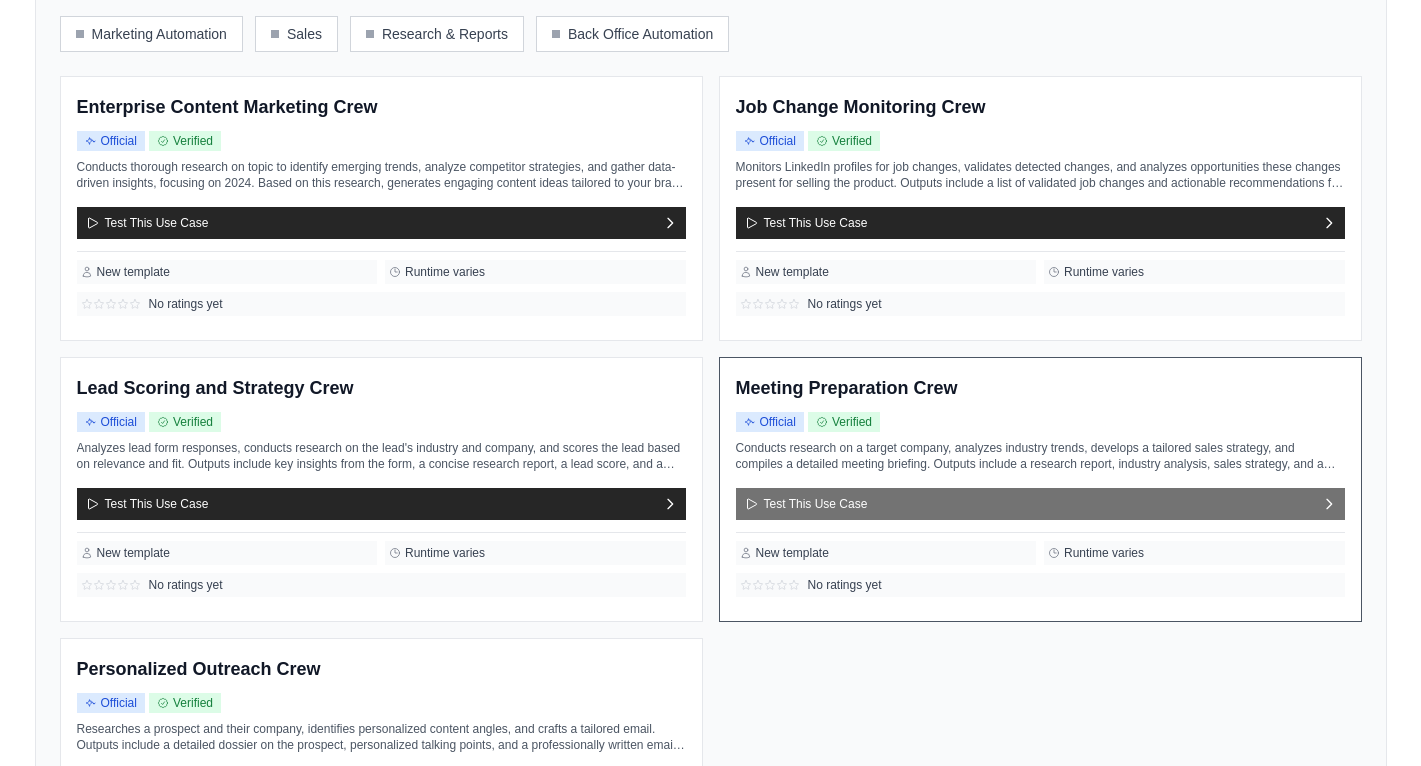 click on "Test This Use Case" at bounding box center (1040, 504) 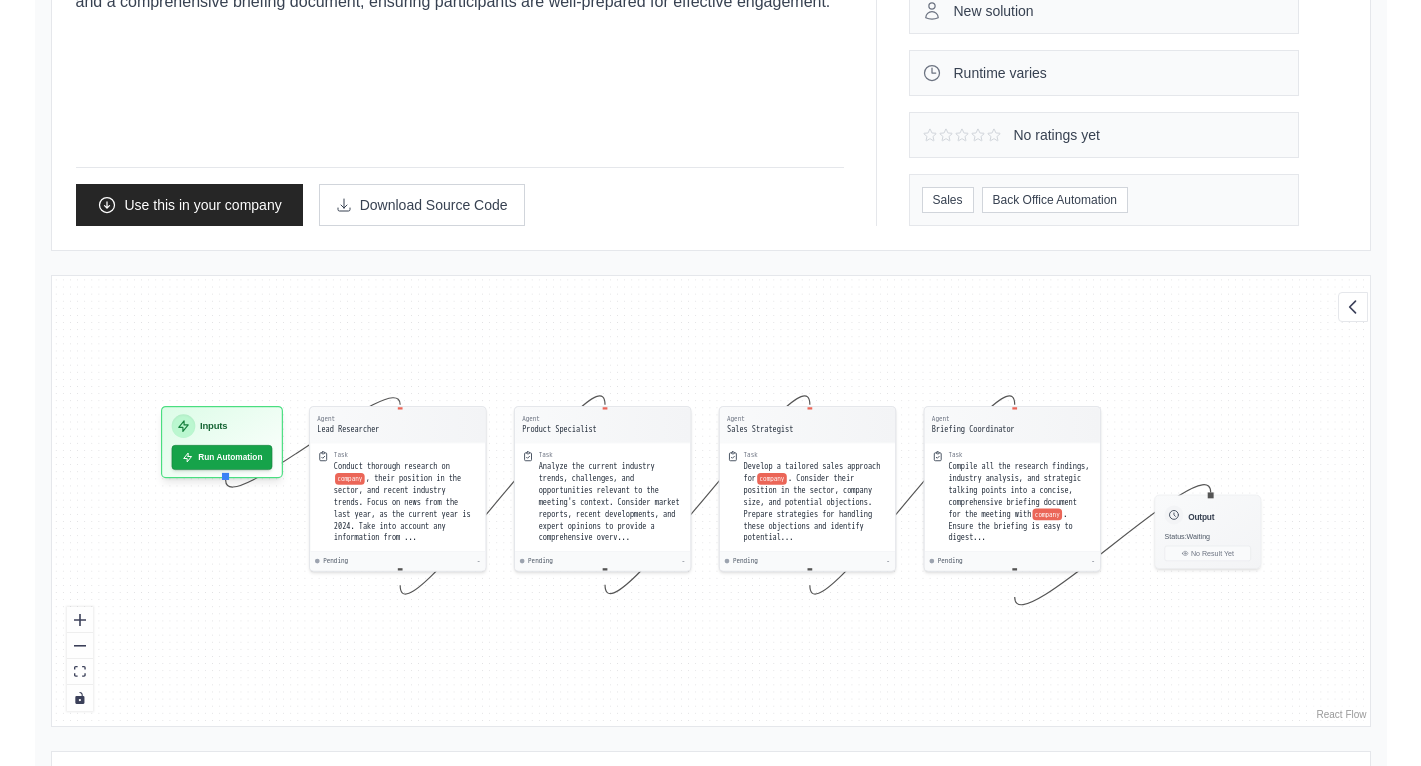 scroll, scrollTop: 309, scrollLeft: 0, axis: vertical 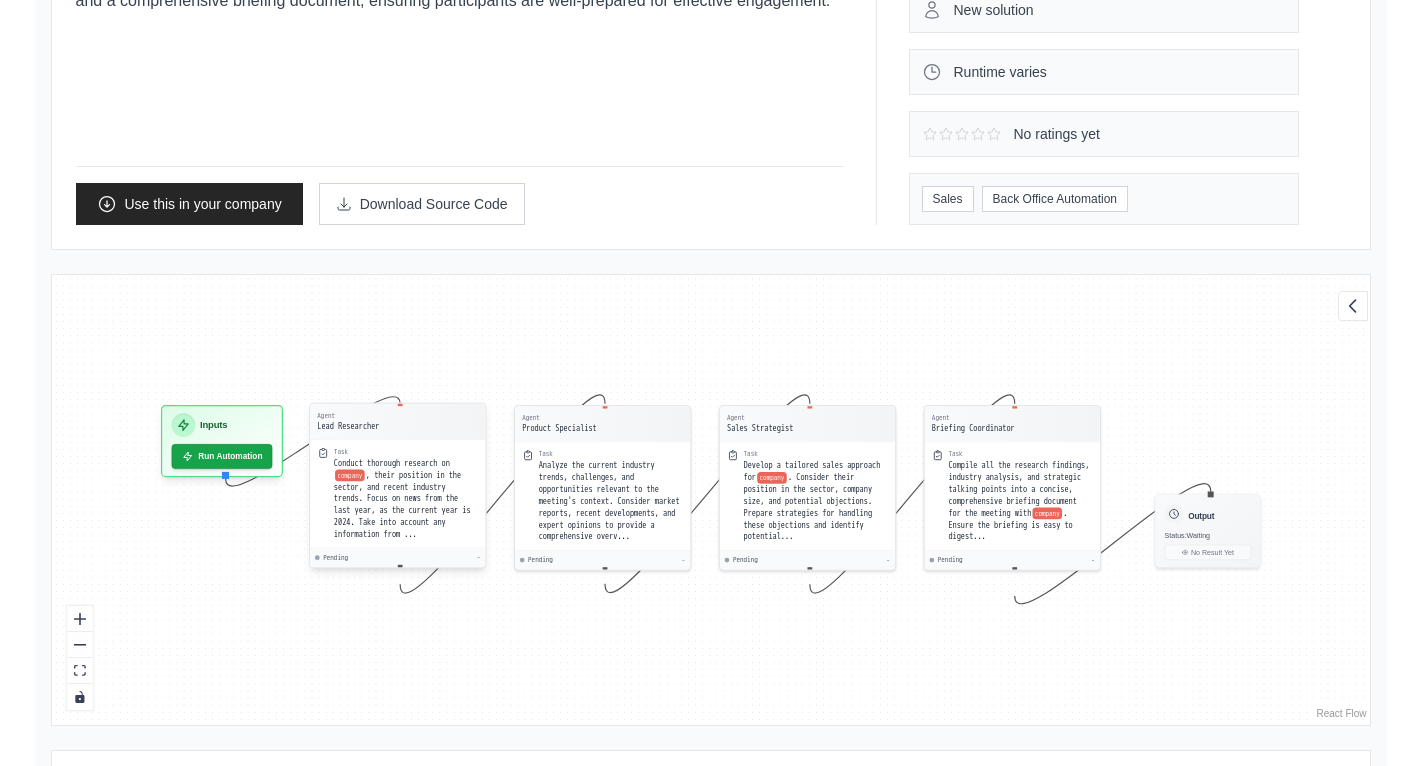 click on "Task" at bounding box center (405, 451) 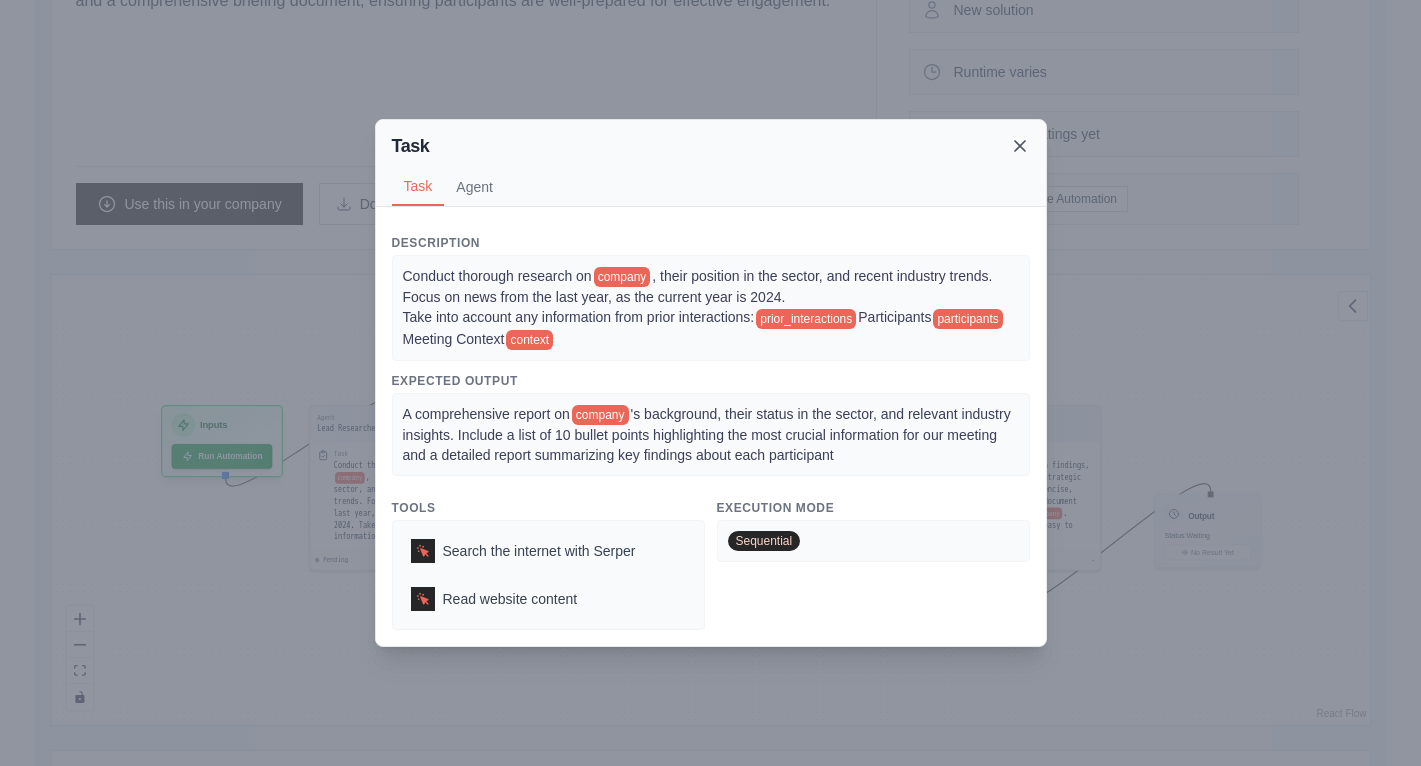 click 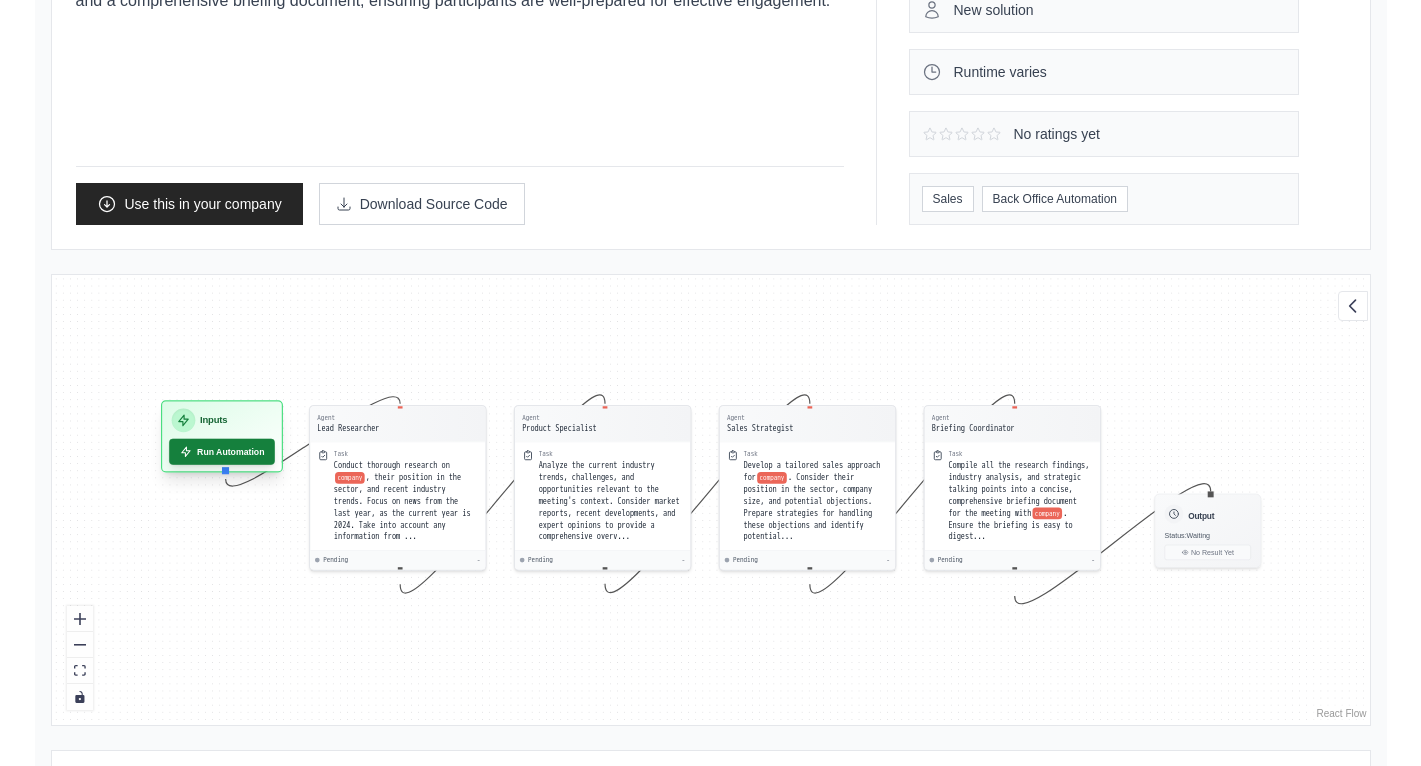 click on "Run Automation" at bounding box center [222, 452] 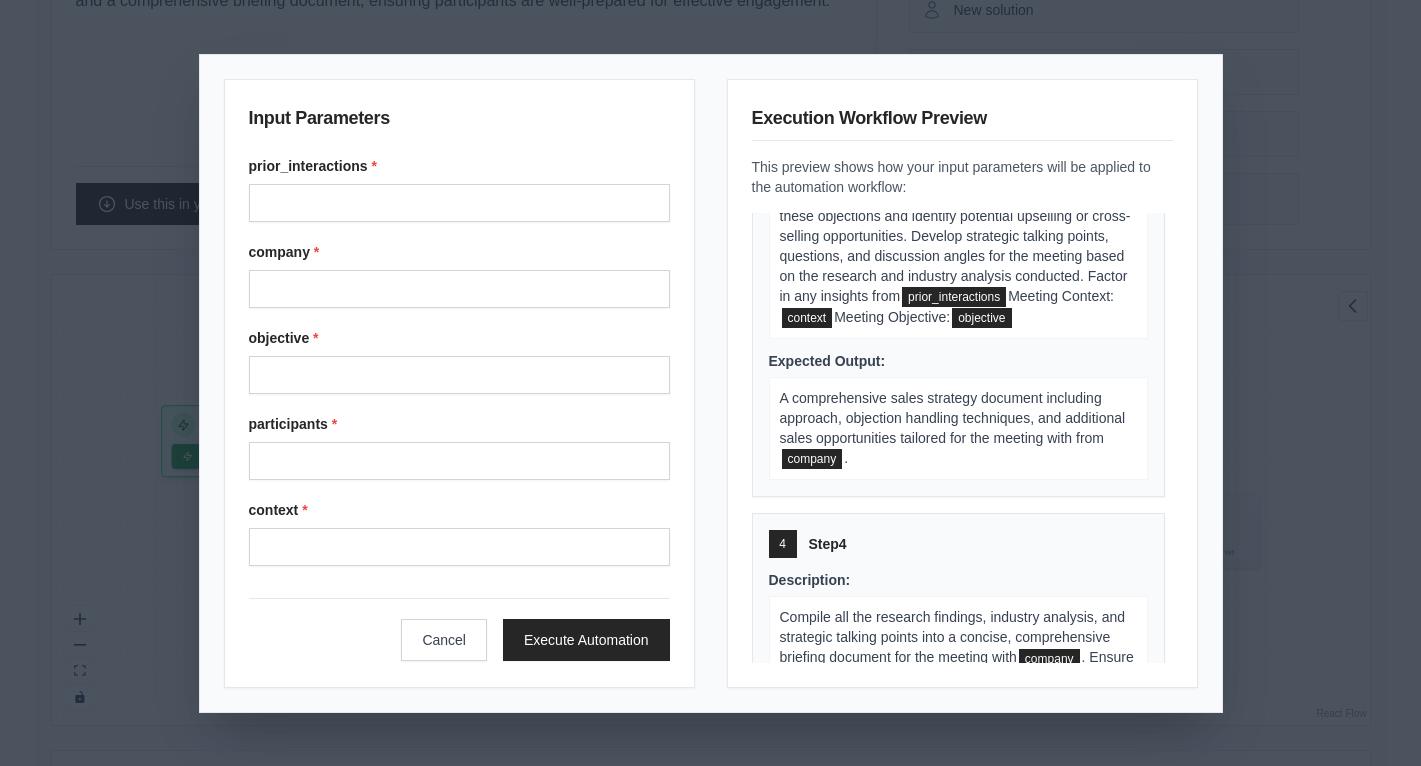scroll, scrollTop: 980, scrollLeft: 0, axis: vertical 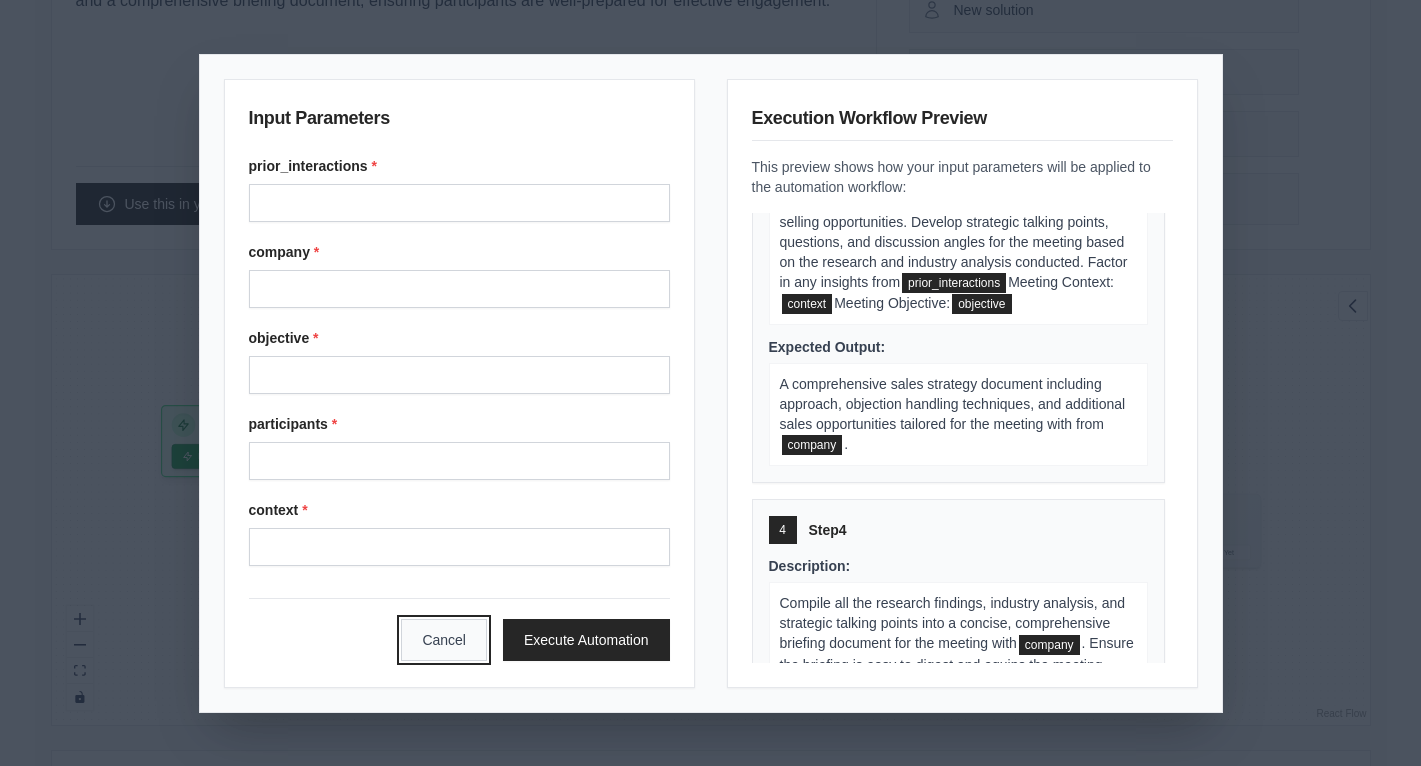 click on "Cancel" at bounding box center (444, 640) 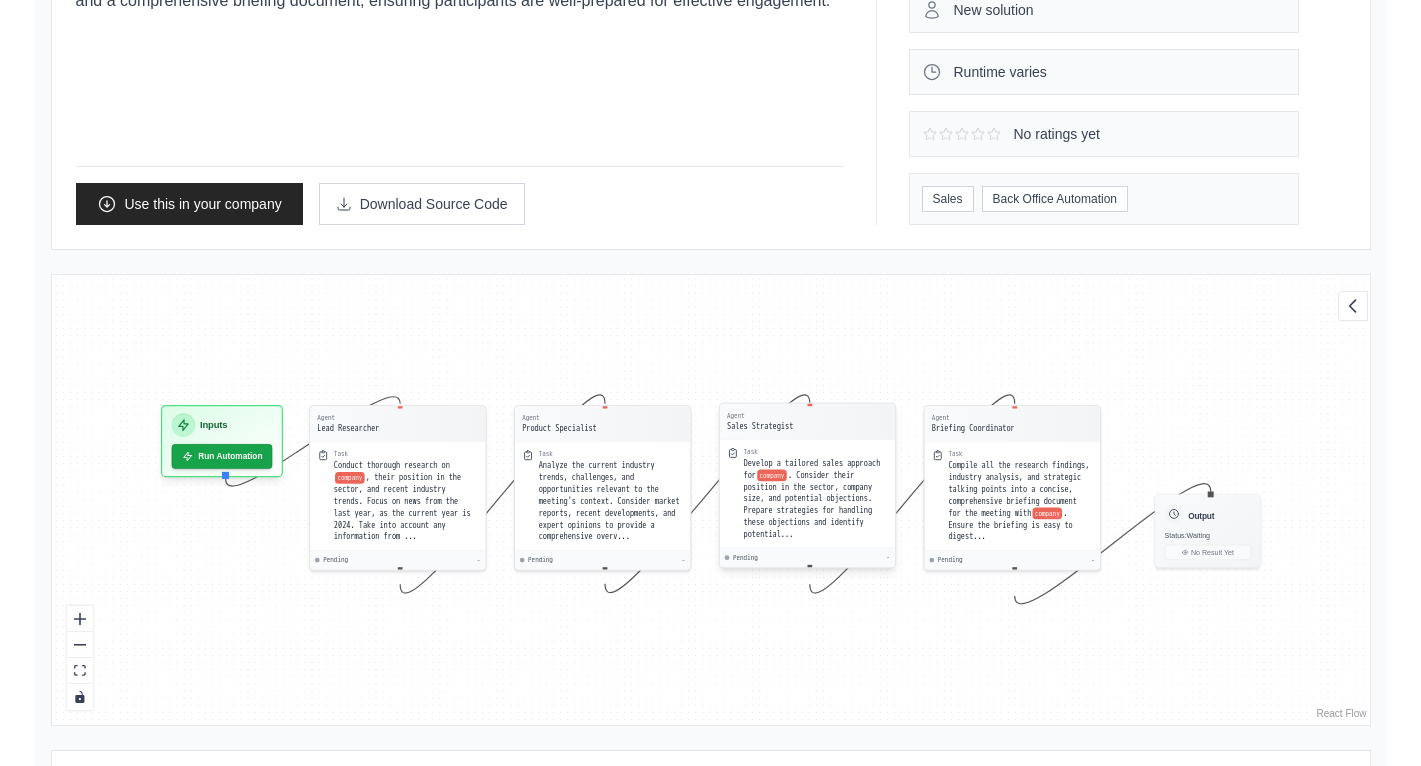 click on ". Consider their position in the  sector, company size, and potential objections. Prepare strategies for handling these objections and identify potential..." at bounding box center [807, 504] 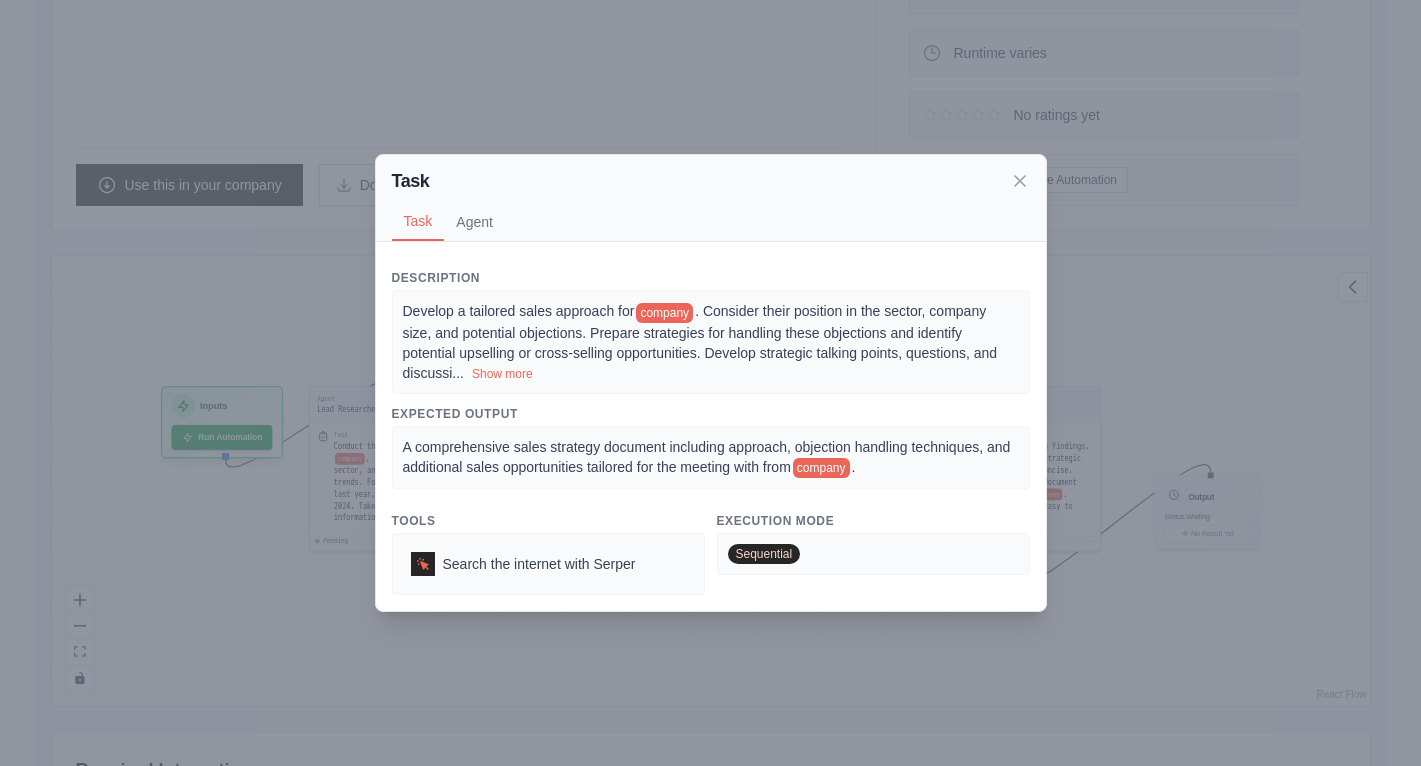 scroll, scrollTop: 330, scrollLeft: 0, axis: vertical 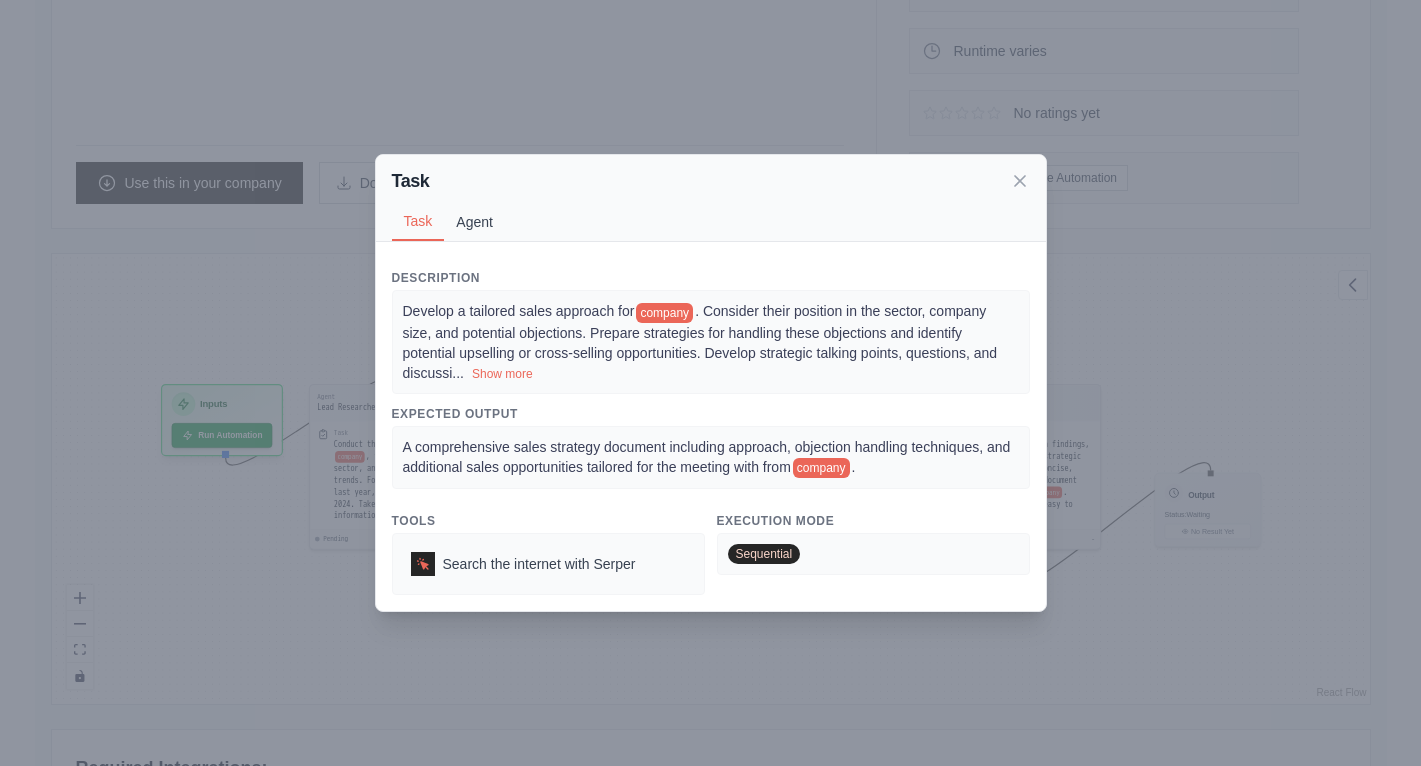 click on "Agent" at bounding box center (474, 222) 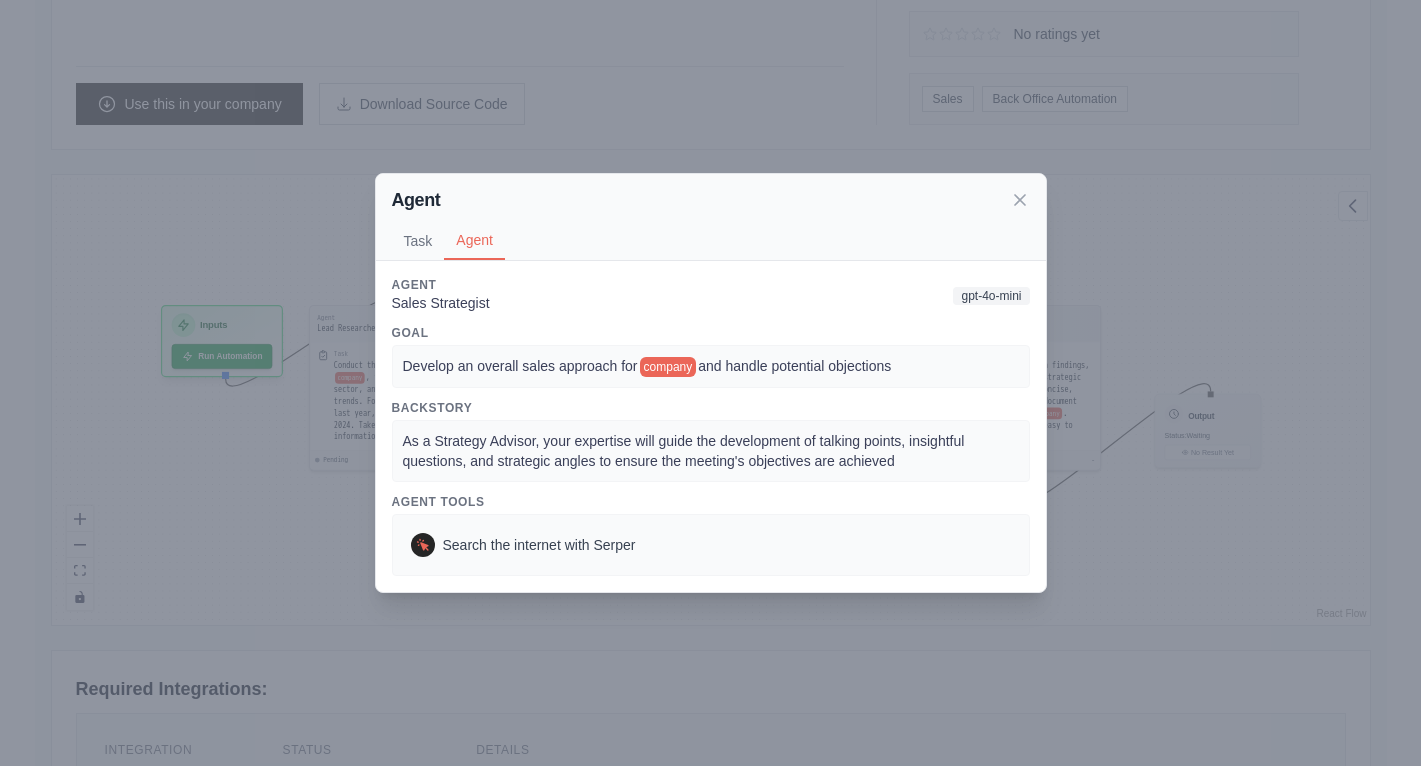 scroll, scrollTop: 410, scrollLeft: 0, axis: vertical 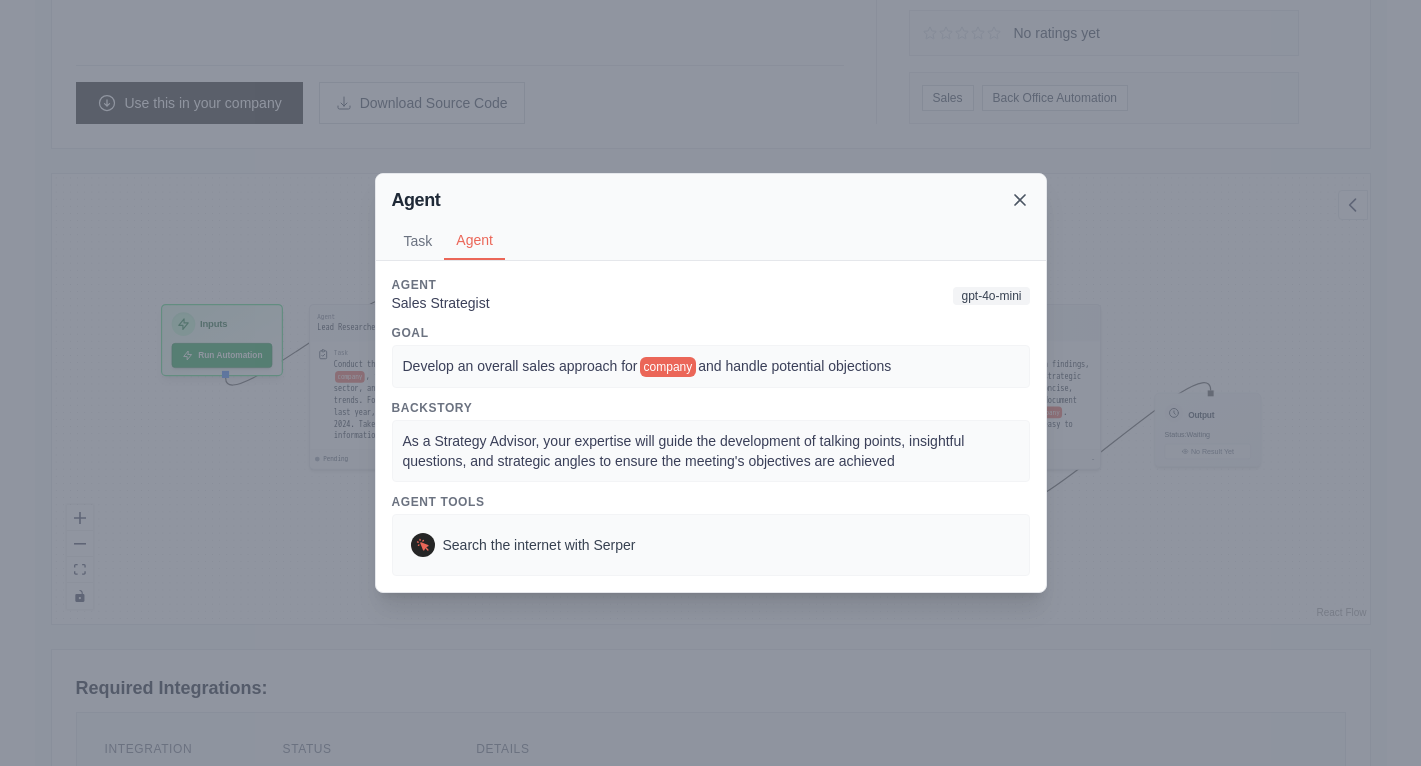 click 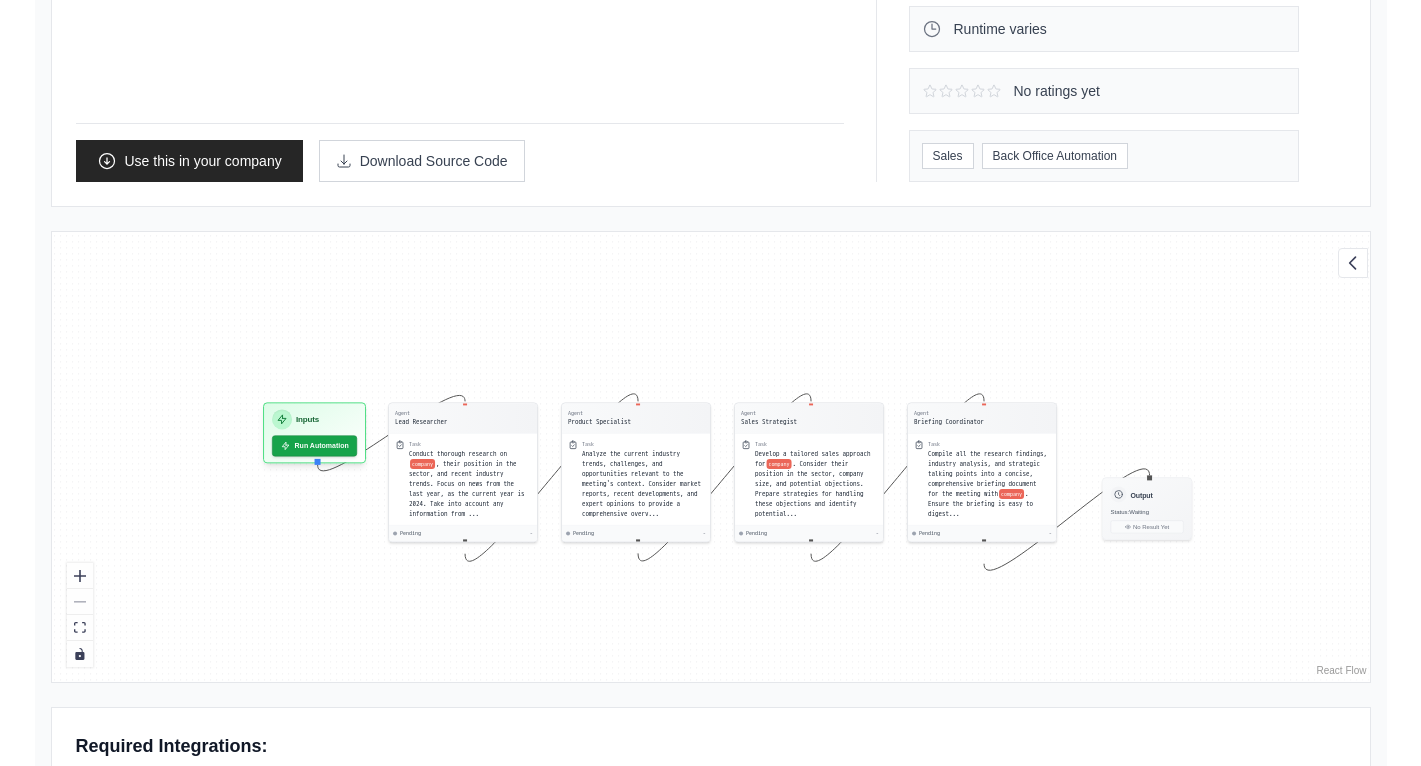 scroll, scrollTop: 0, scrollLeft: 0, axis: both 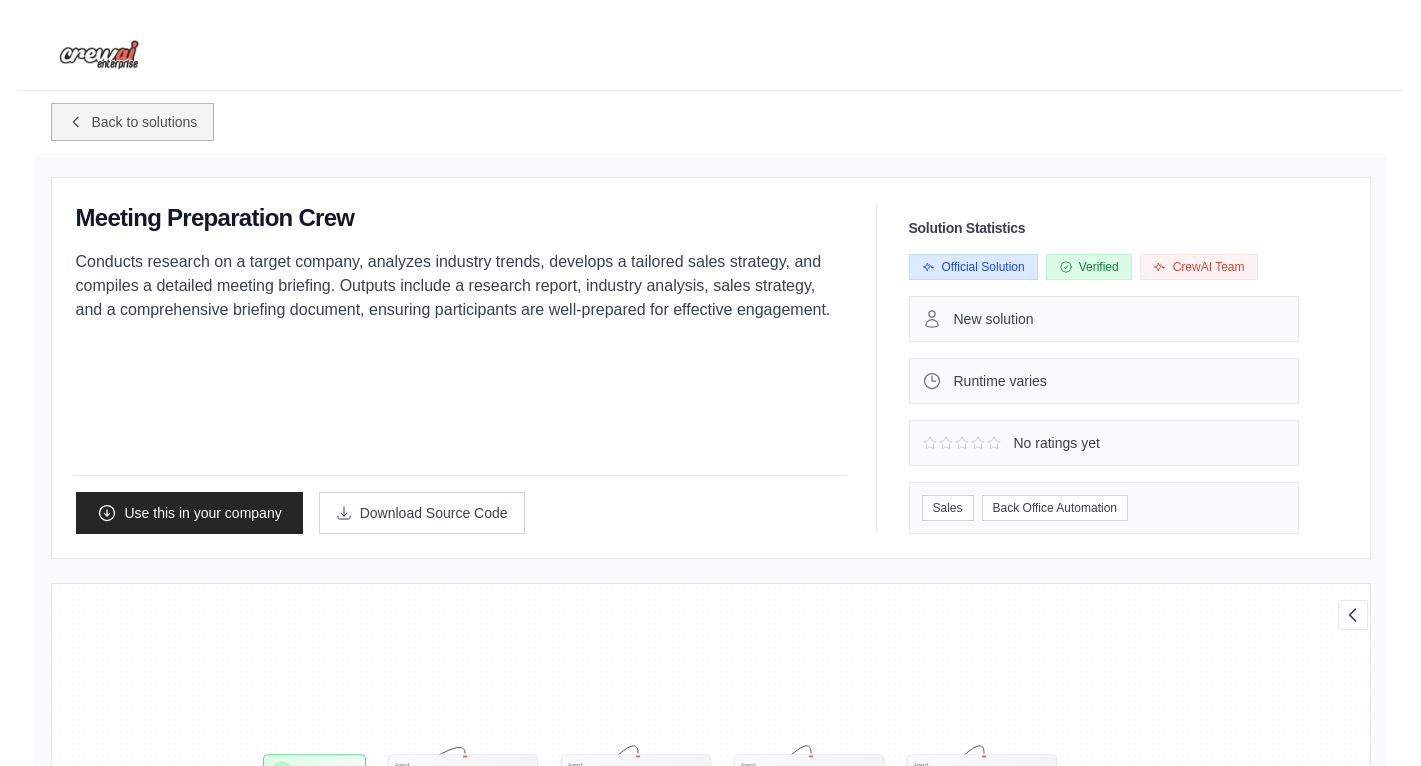 click on "Back to solutions" at bounding box center [145, 122] 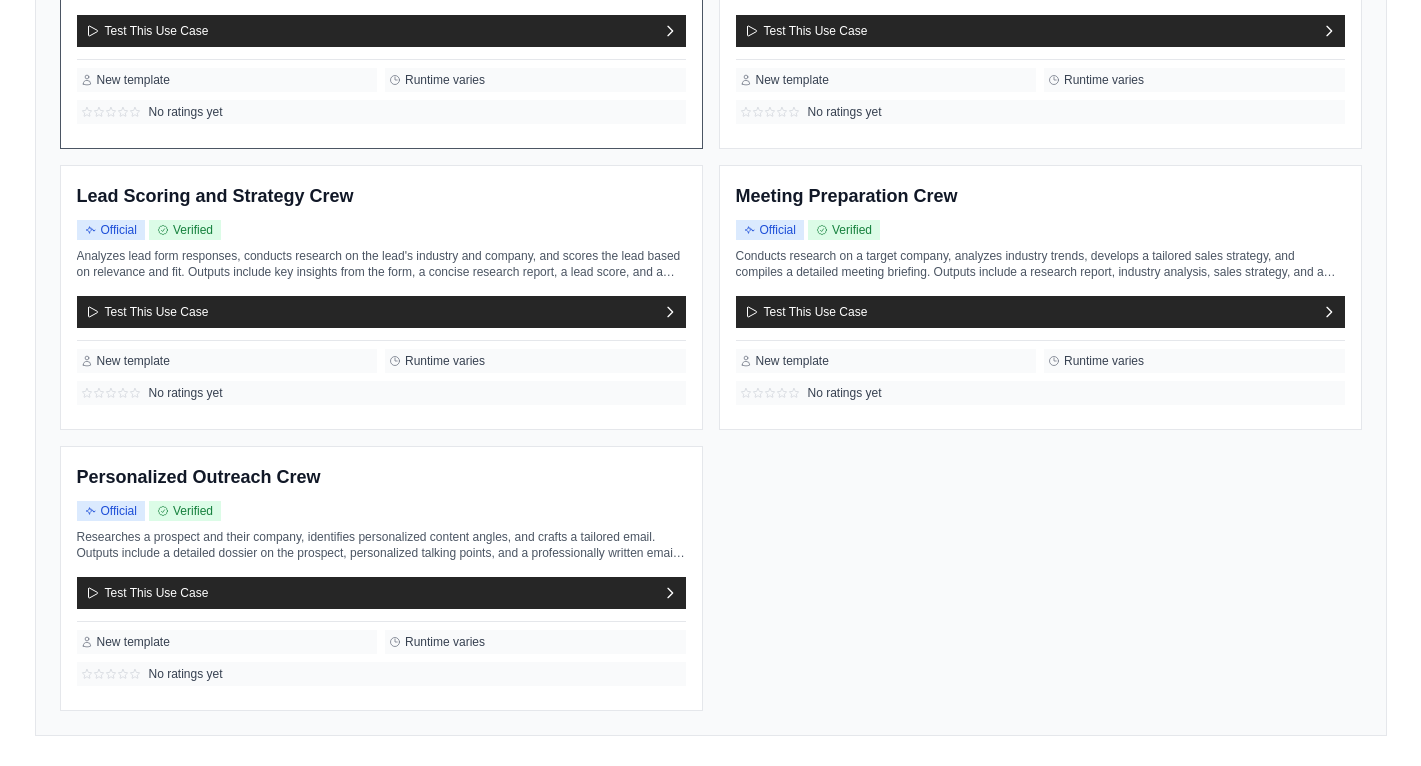 scroll, scrollTop: 635, scrollLeft: 0, axis: vertical 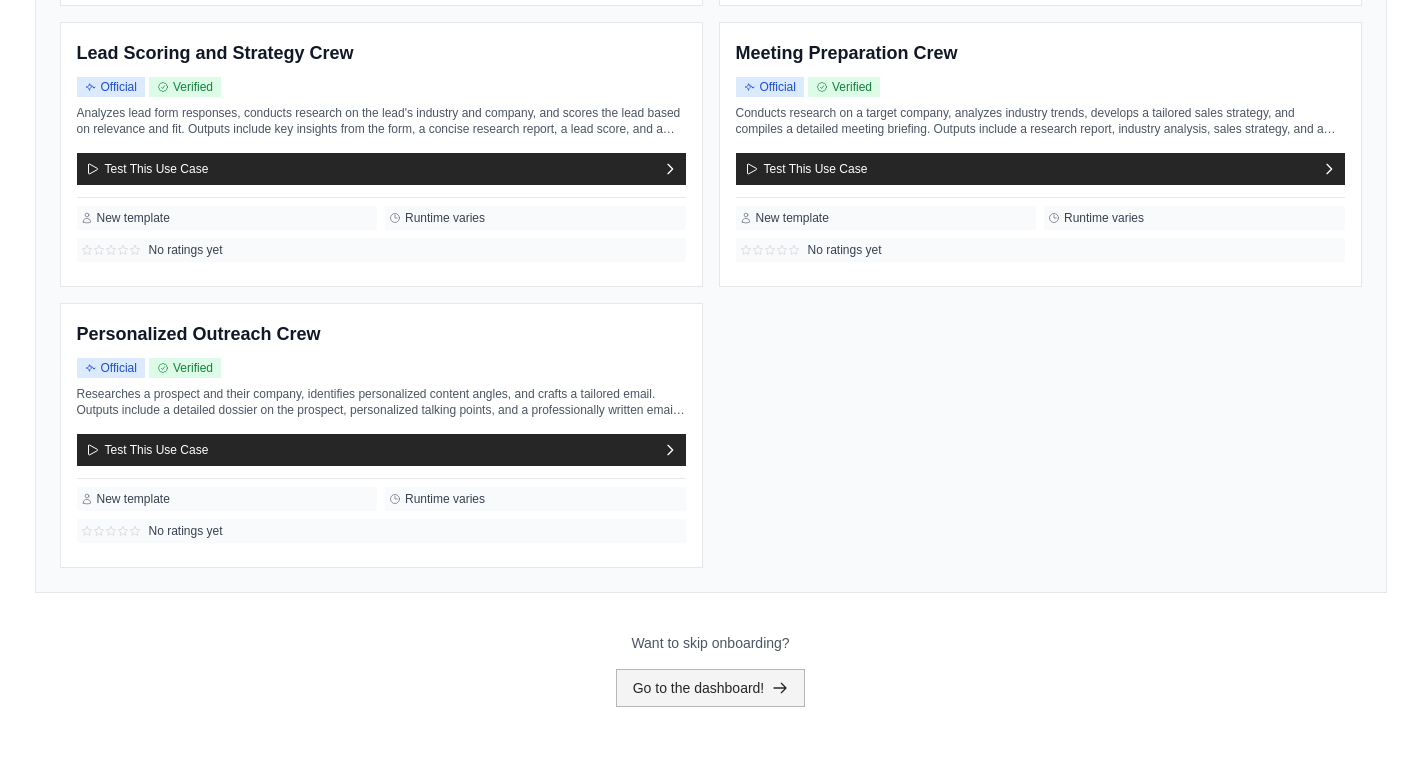 click on "Go to the dashboard!" at bounding box center [711, 688] 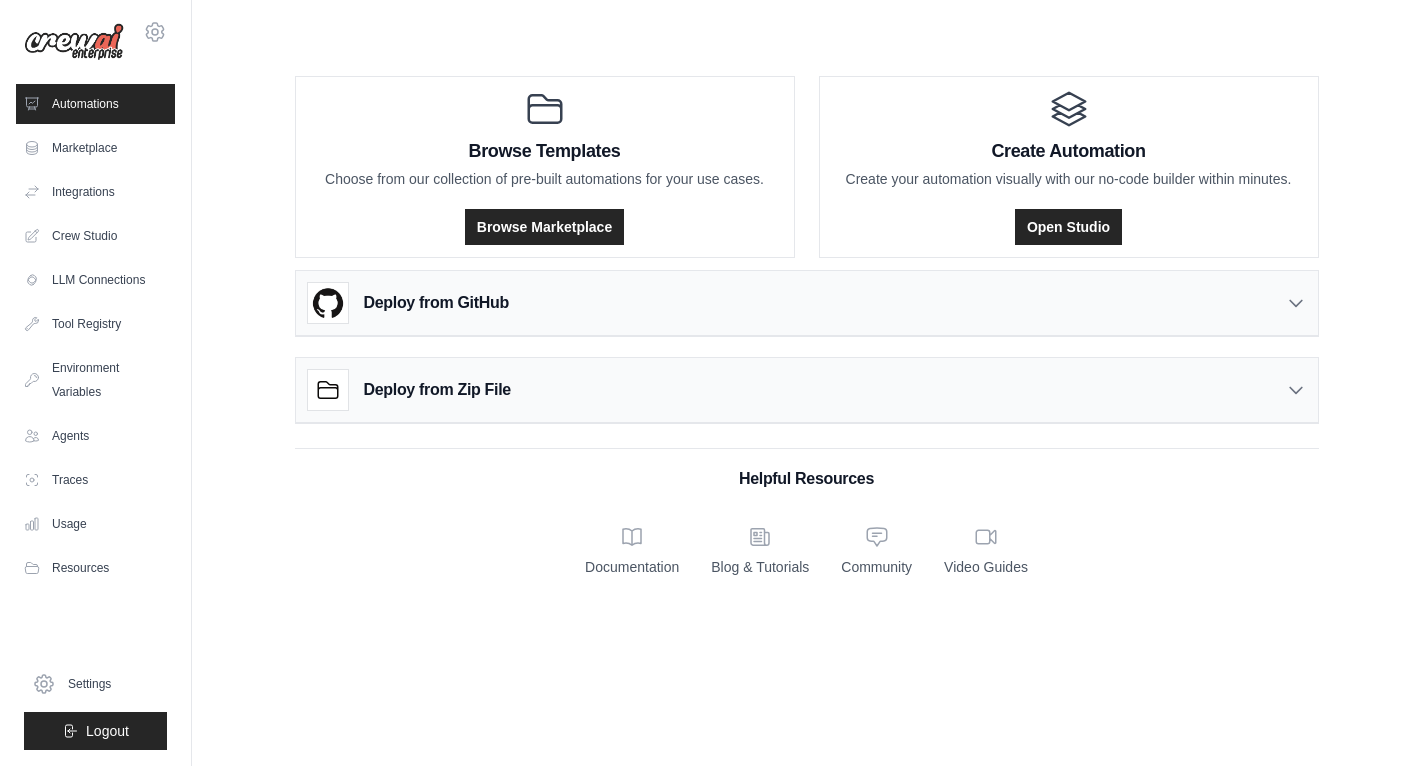 scroll, scrollTop: 0, scrollLeft: 0, axis: both 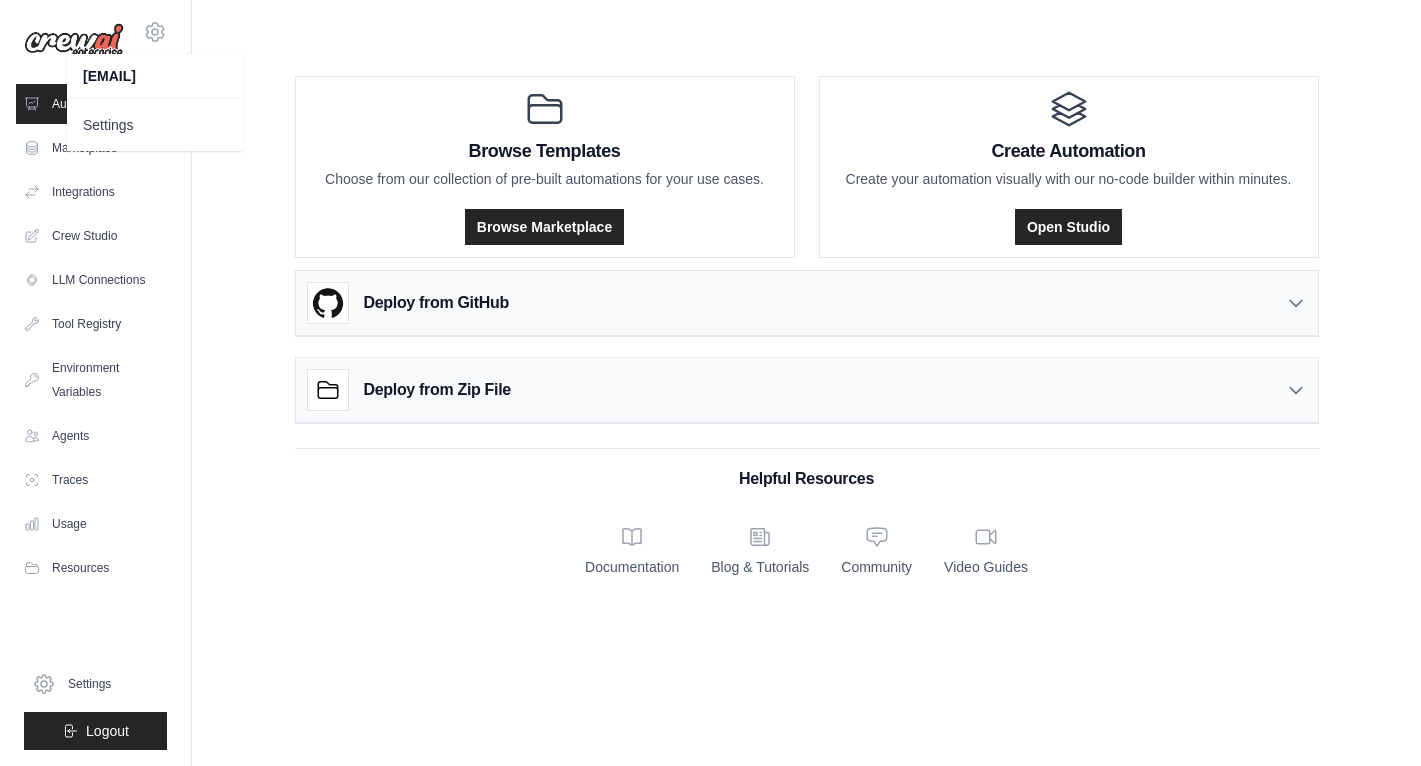 click on "Browse Templates
Choose from our collection of pre-built automations for your use
cases.
Browse Marketplace
Create Automation
Create your automation visually with our no-code builder within
minutes.
Open Studio
Deploy from GitHub" at bounding box center [806, 306] 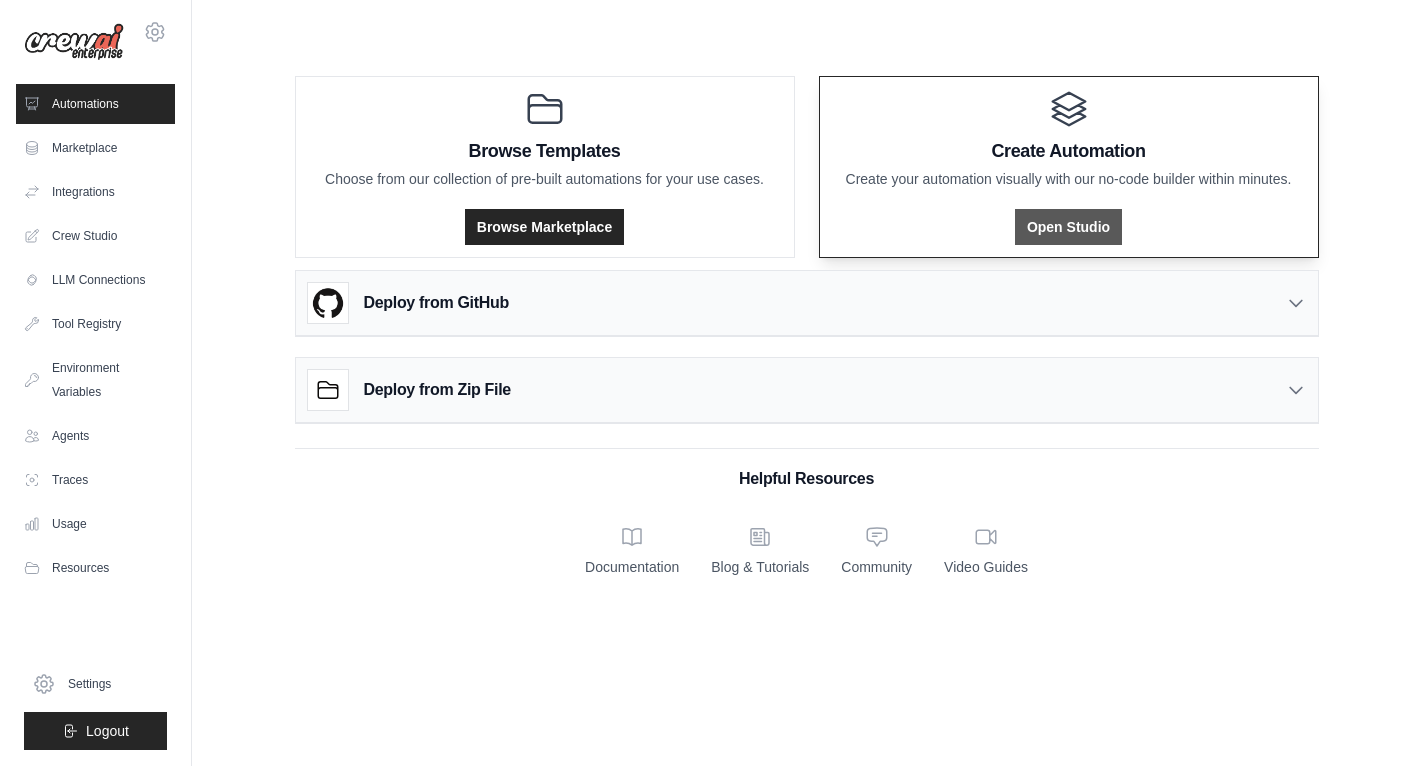 click on "Open Studio" at bounding box center (1068, 227) 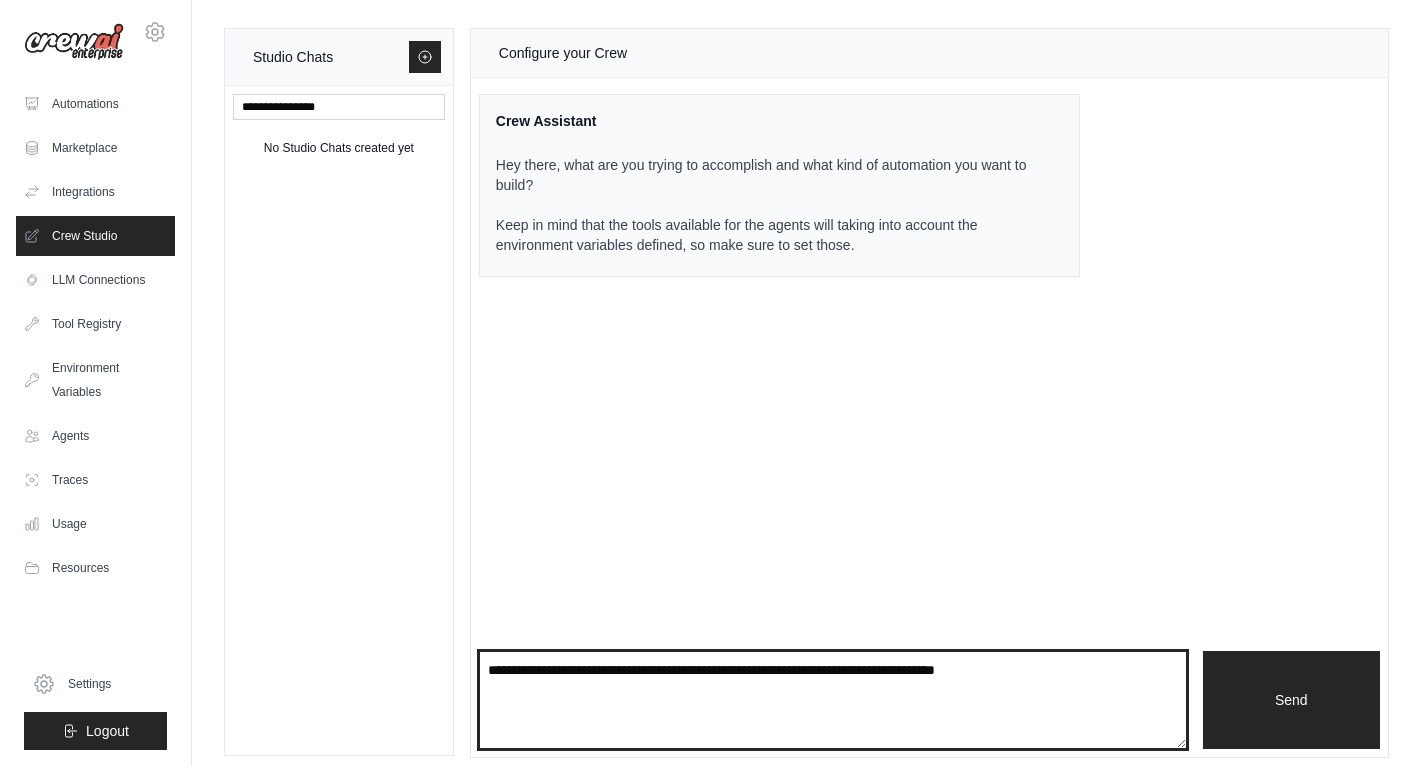 click at bounding box center (833, 700) 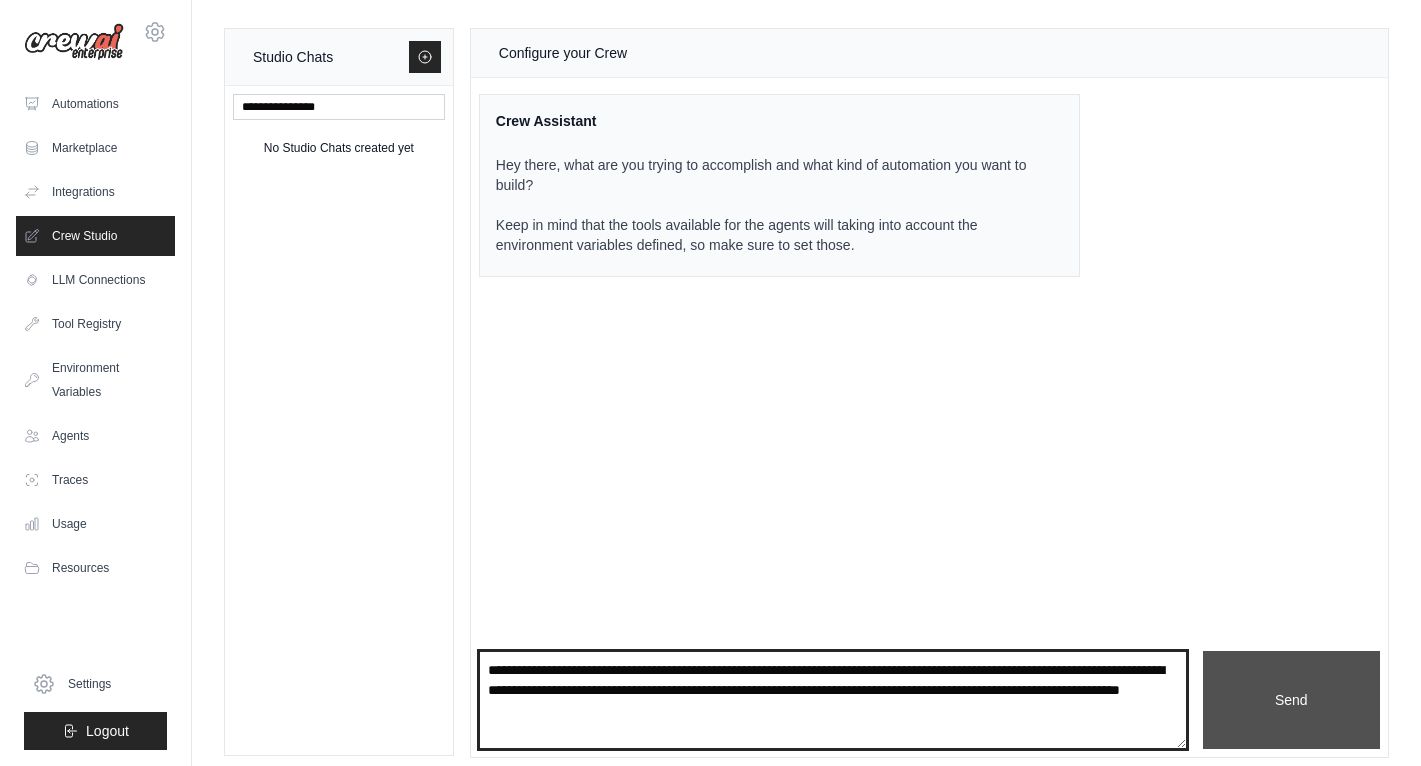 type on "**********" 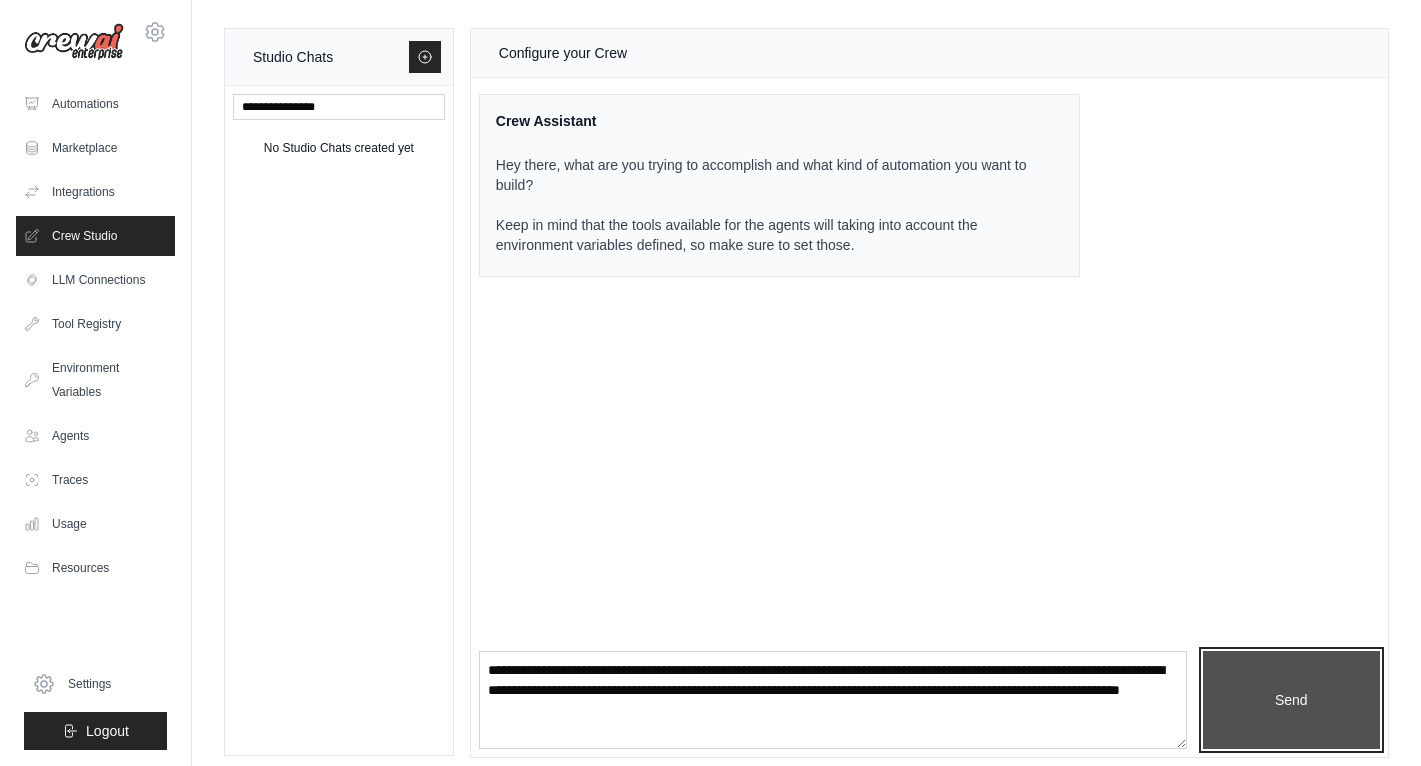 click on "Send" at bounding box center [1291, 700] 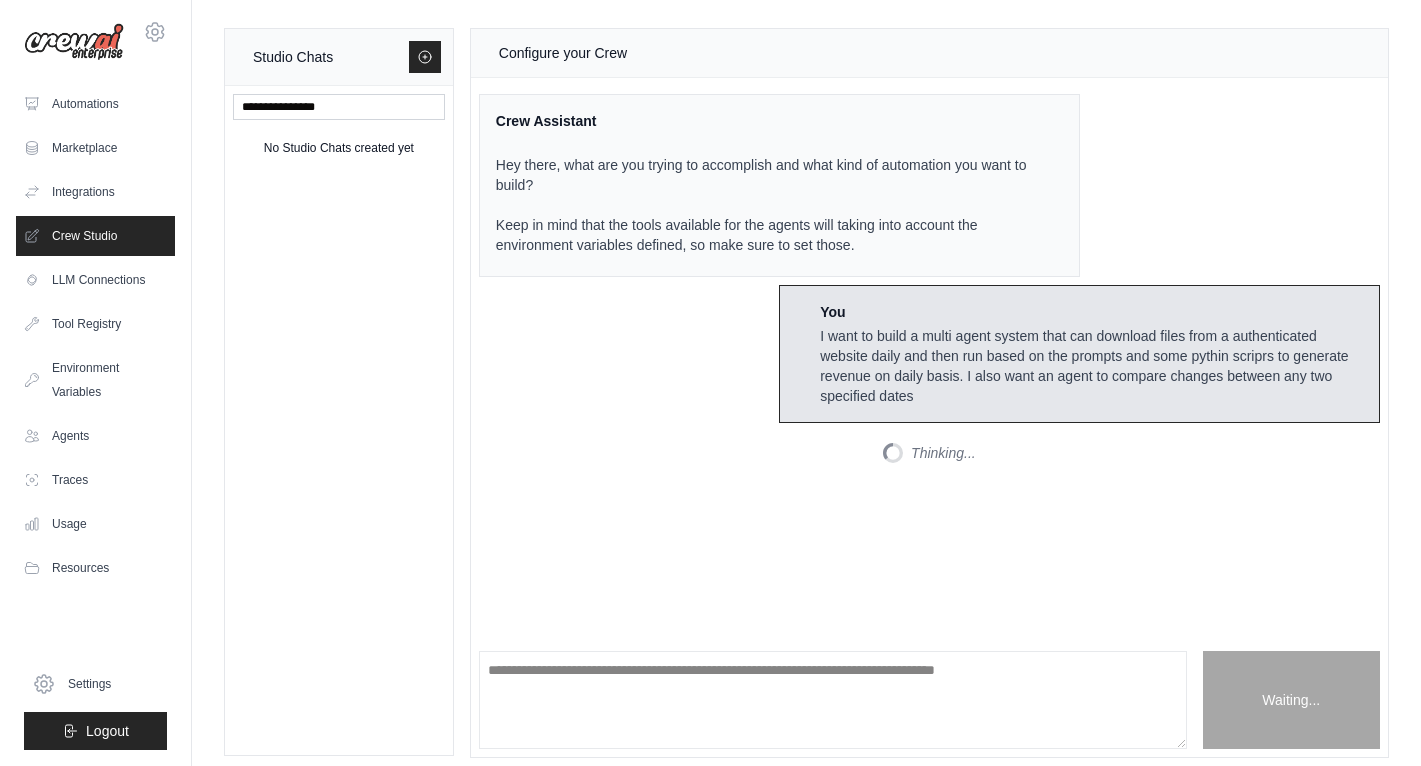scroll, scrollTop: 319, scrollLeft: 0, axis: vertical 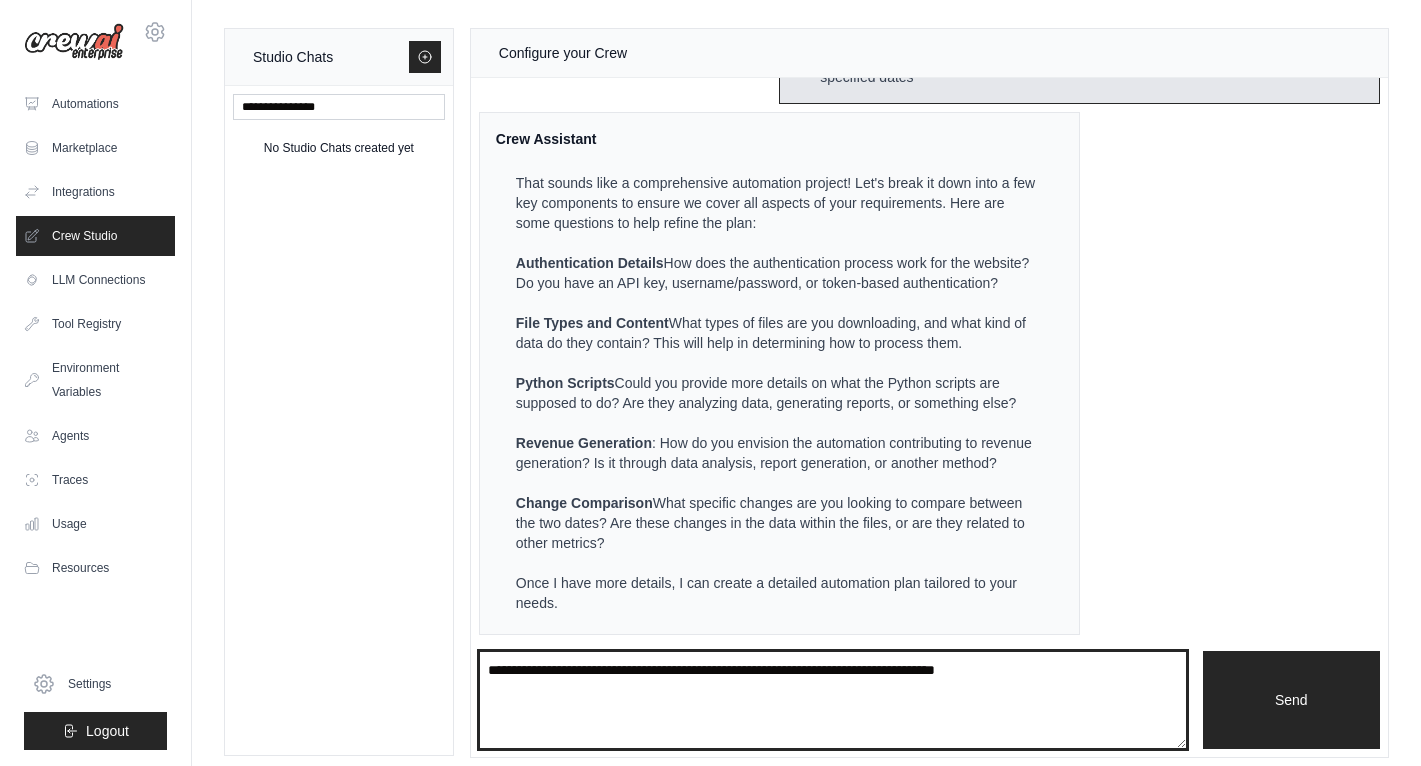 click at bounding box center (833, 700) 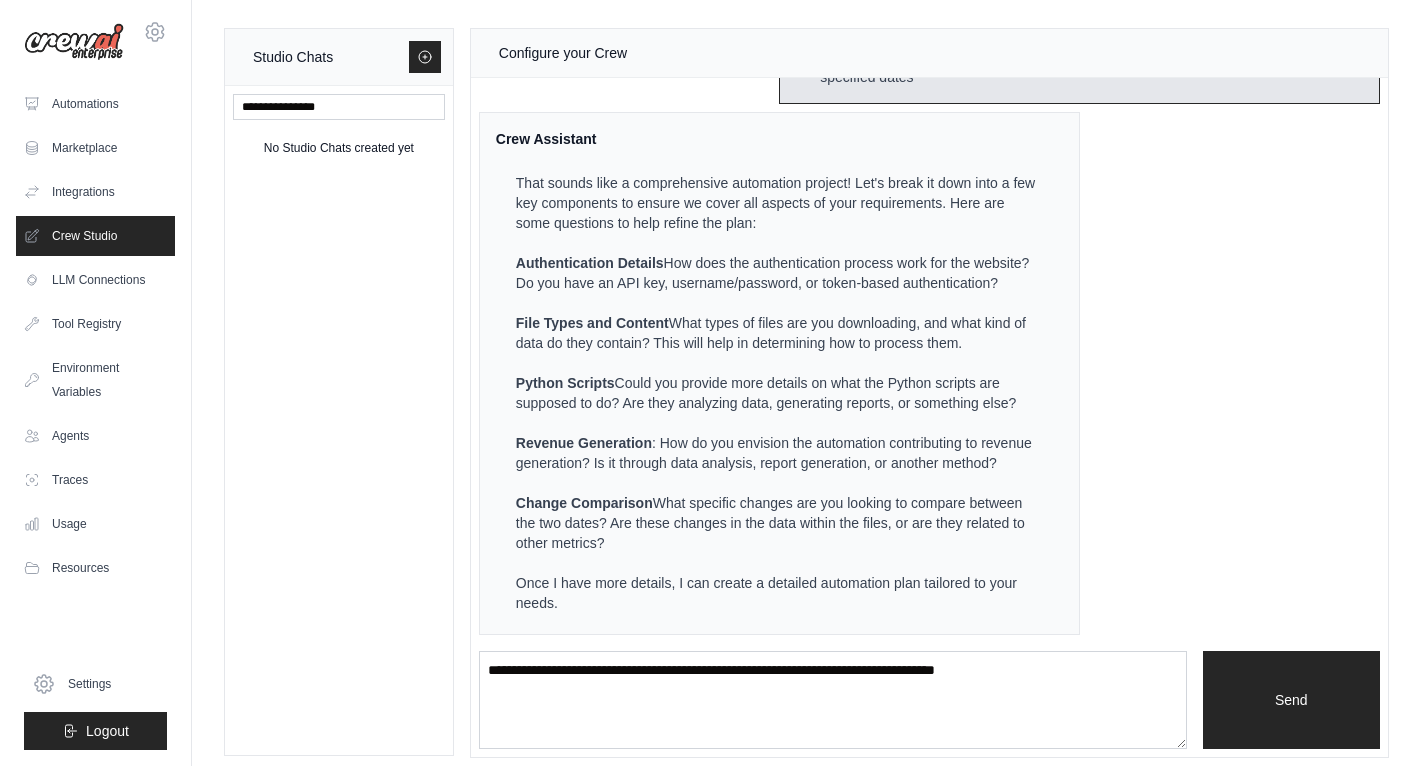 drag, startPoint x: 616, startPoint y: 542, endPoint x: 496, endPoint y: 266, distance: 300.95847 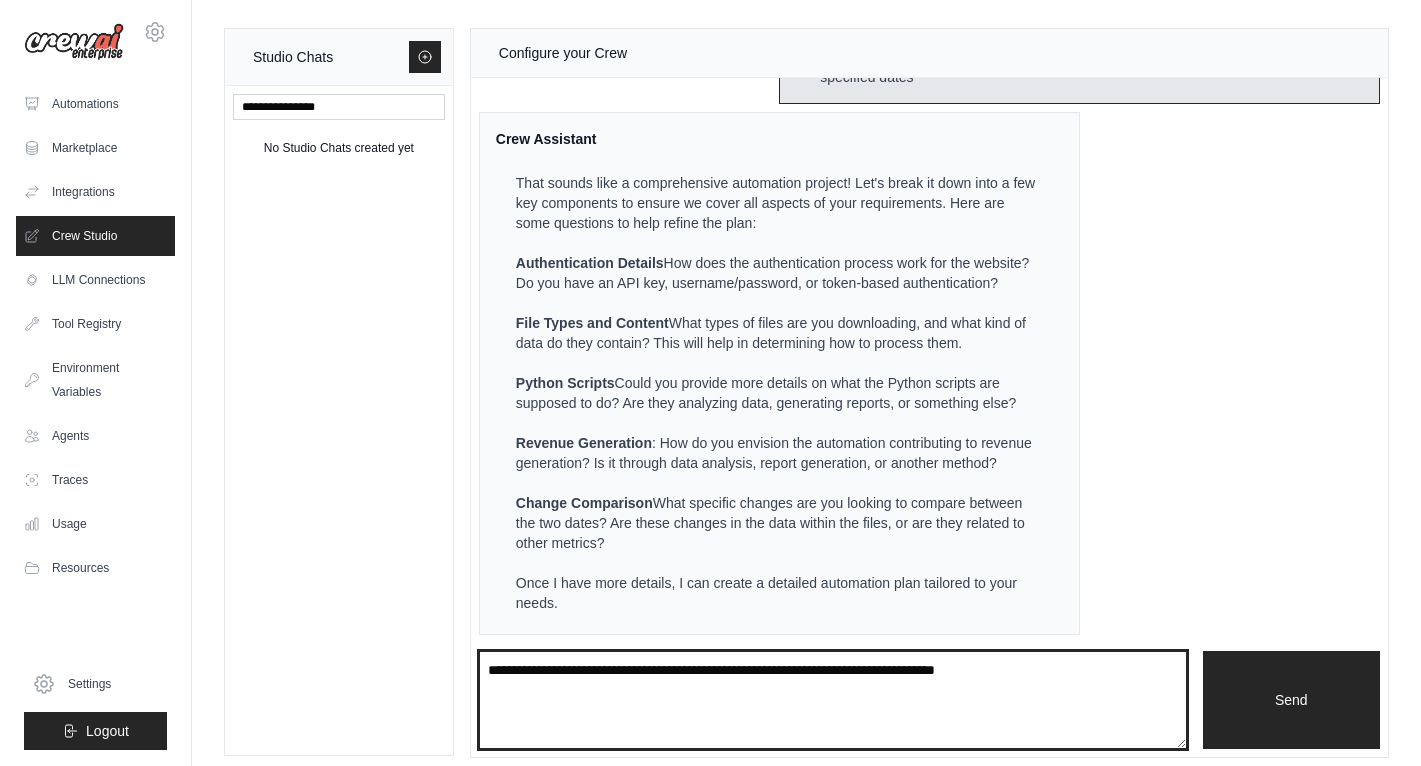click at bounding box center (833, 700) 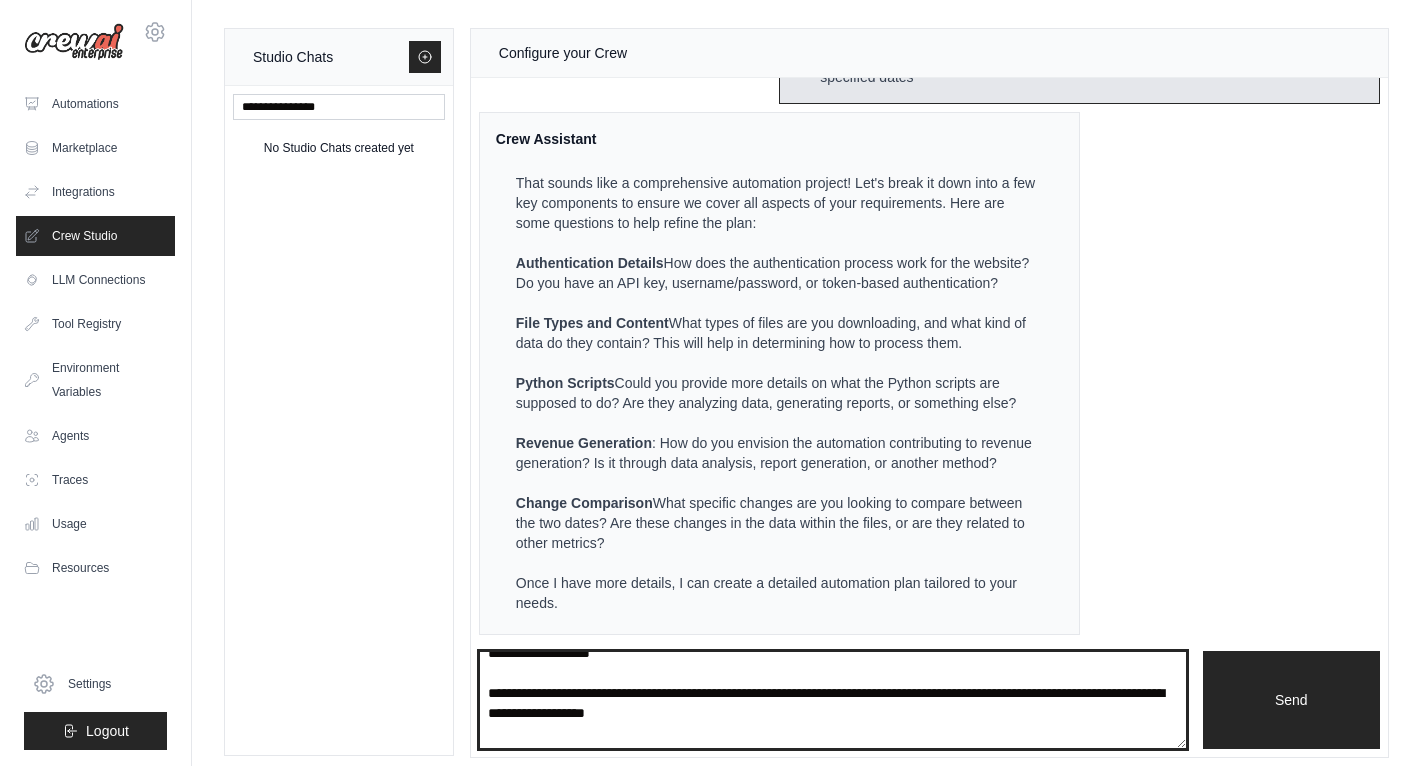 scroll, scrollTop: 0, scrollLeft: 0, axis: both 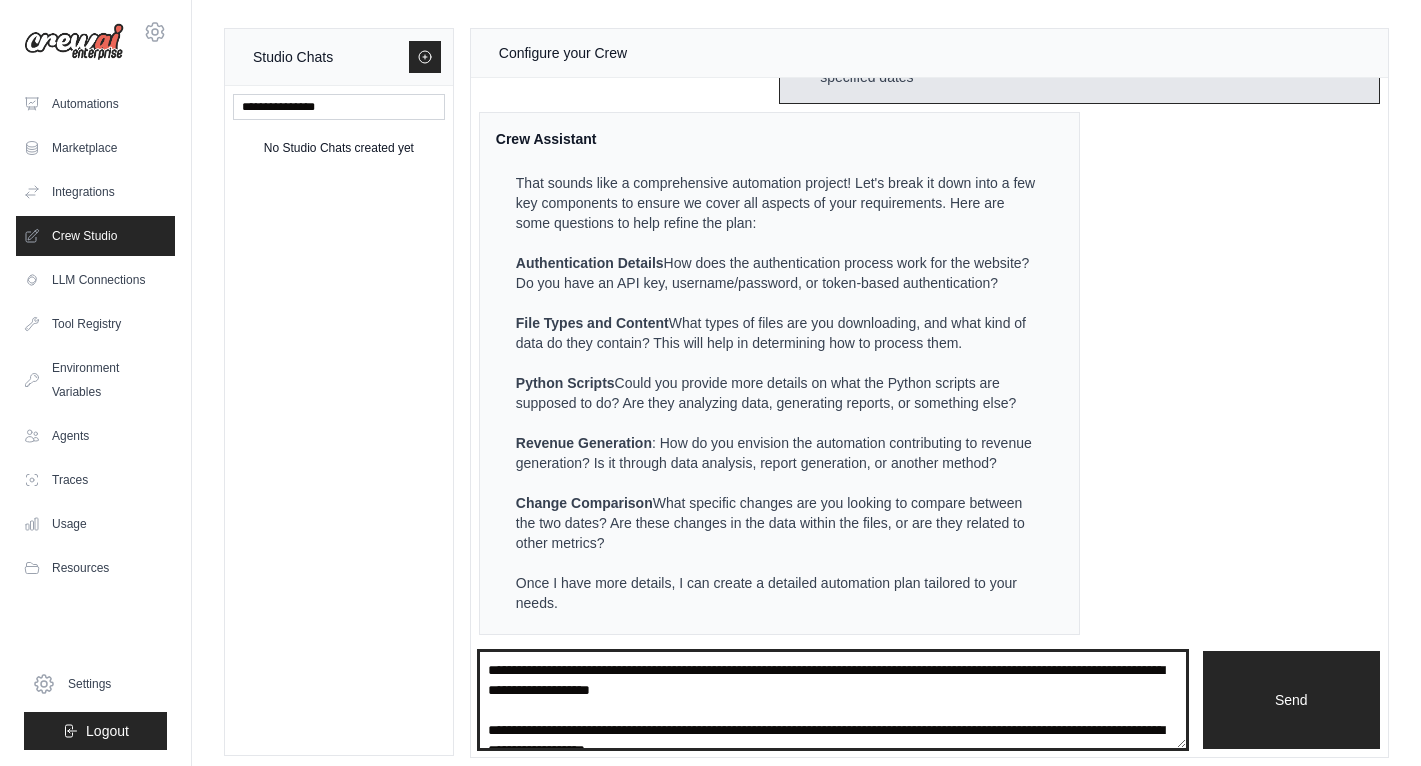 click on "**********" at bounding box center (833, 700) 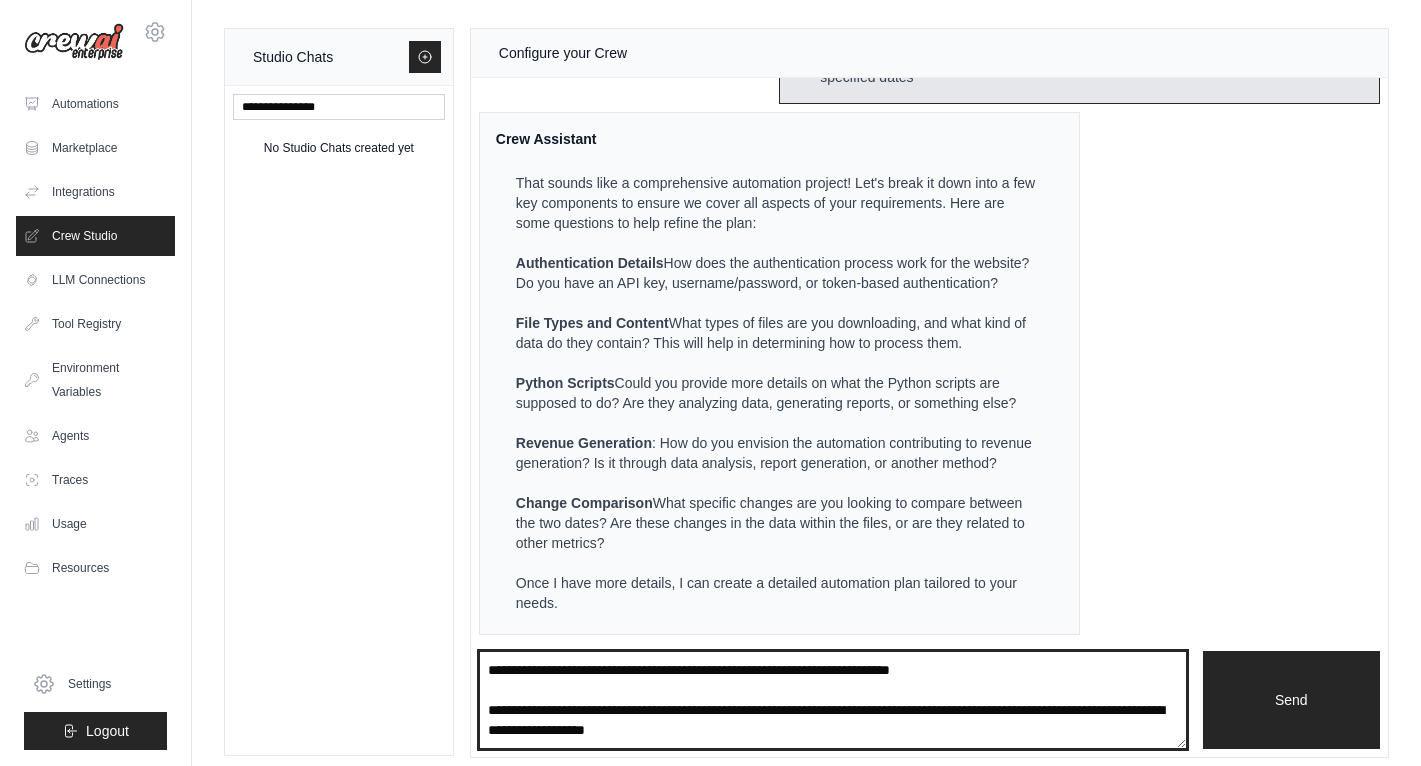 drag, startPoint x: 1009, startPoint y: 668, endPoint x: 808, endPoint y: 665, distance: 201.02238 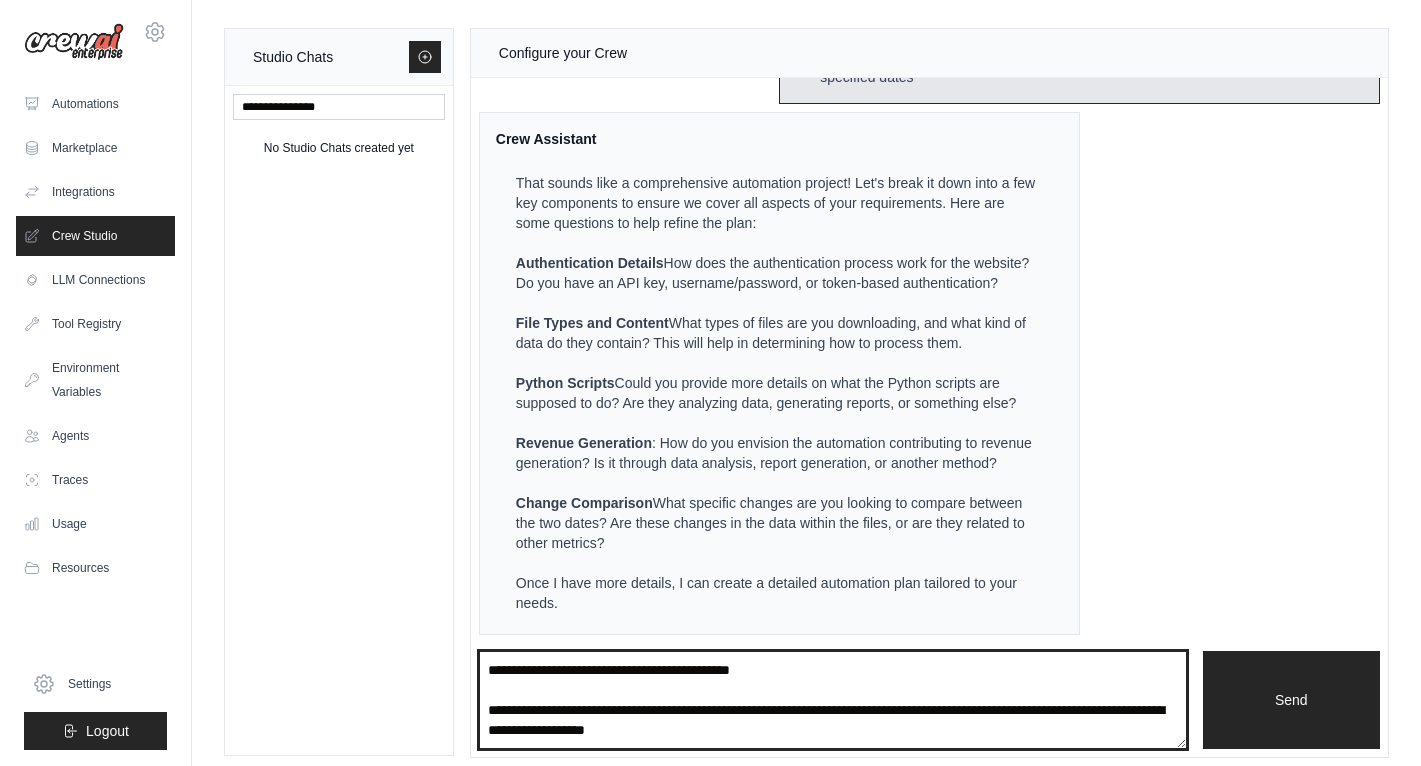drag, startPoint x: 772, startPoint y: 735, endPoint x: 645, endPoint y: 711, distance: 129.24782 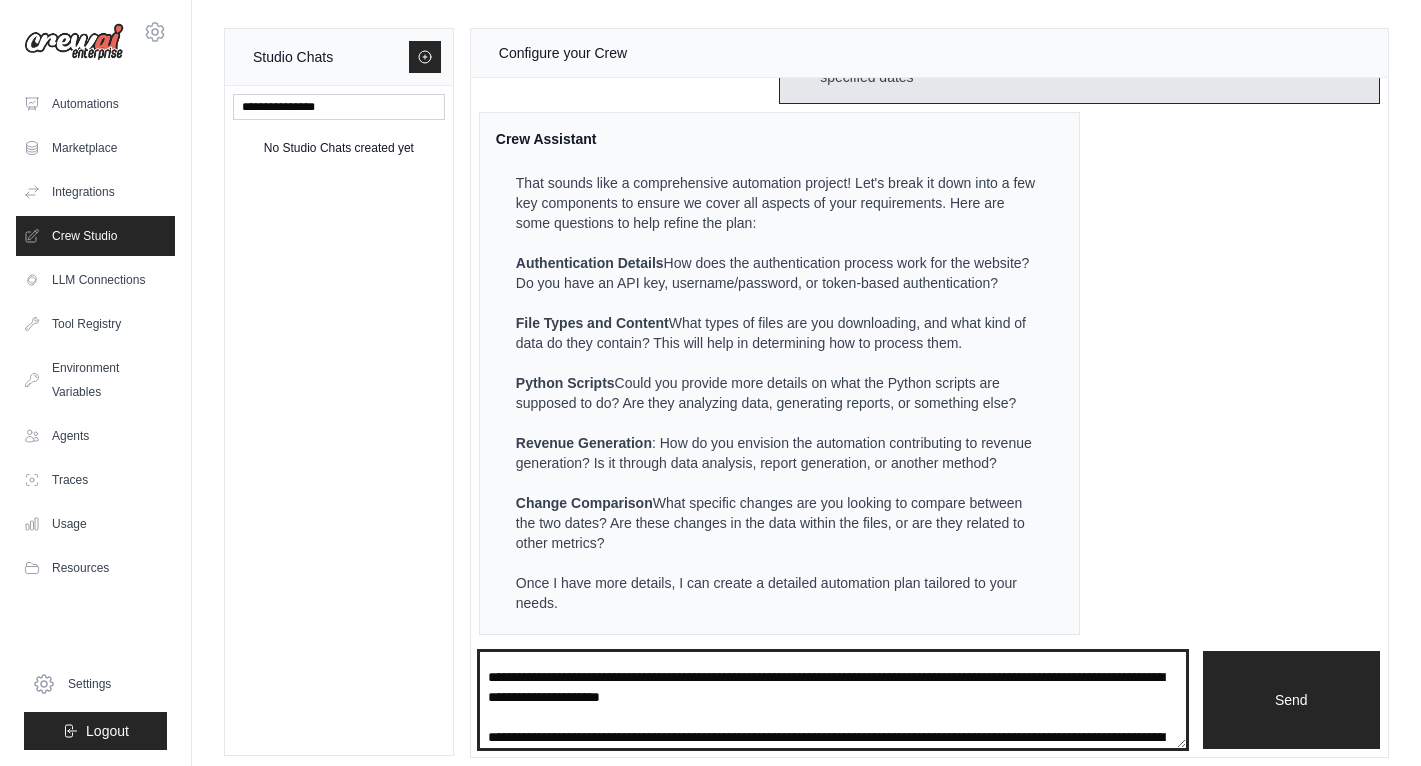 scroll, scrollTop: 76, scrollLeft: 0, axis: vertical 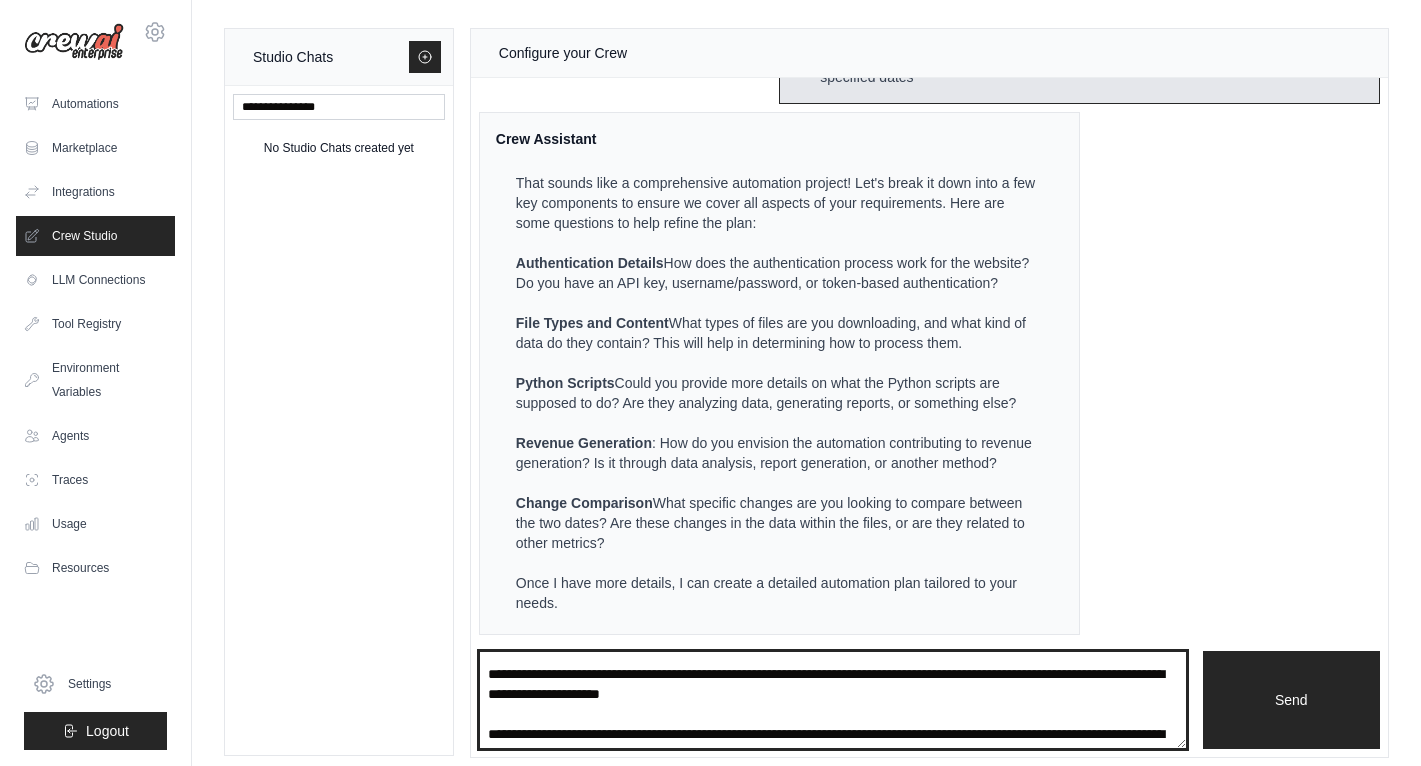 drag, startPoint x: 587, startPoint y: 674, endPoint x: 827, endPoint y: 697, distance: 241.09956 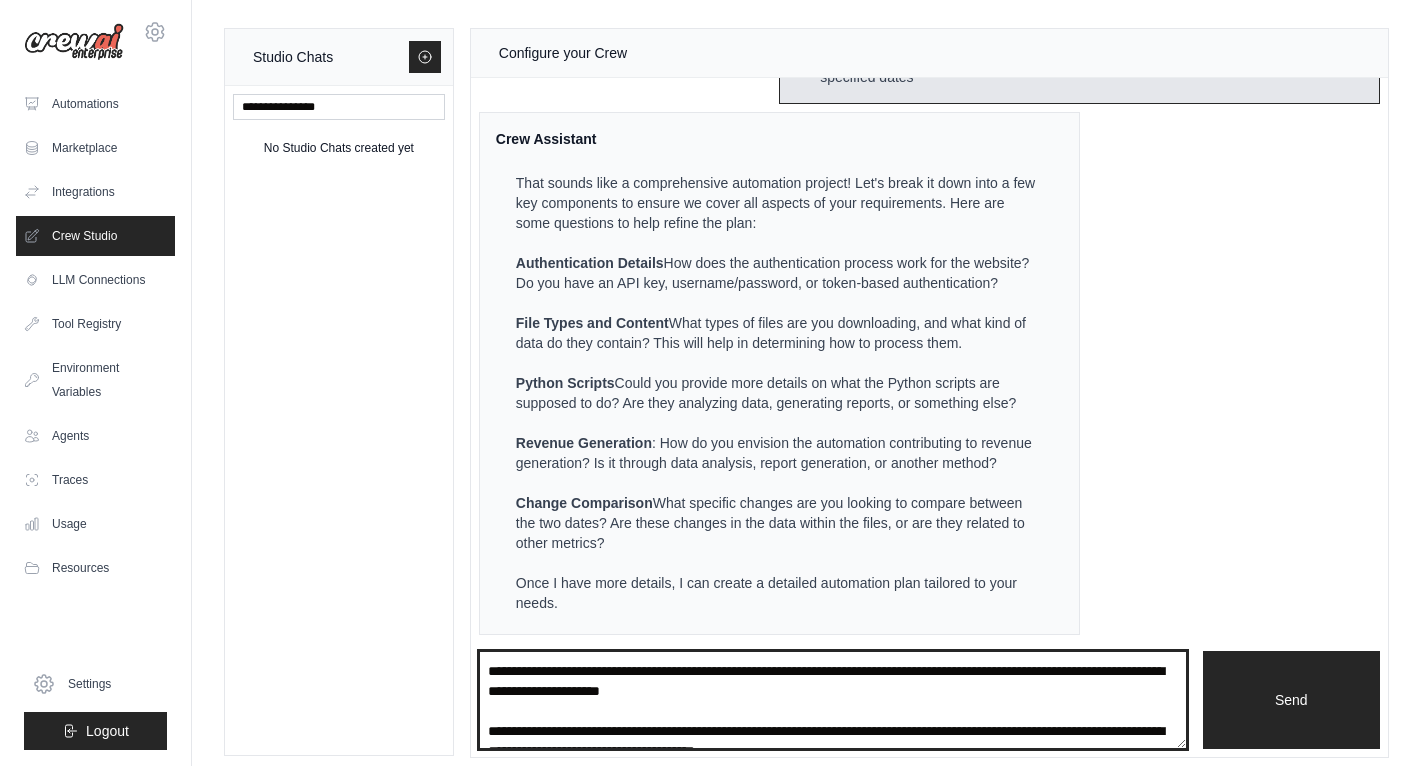 scroll, scrollTop: 120, scrollLeft: 0, axis: vertical 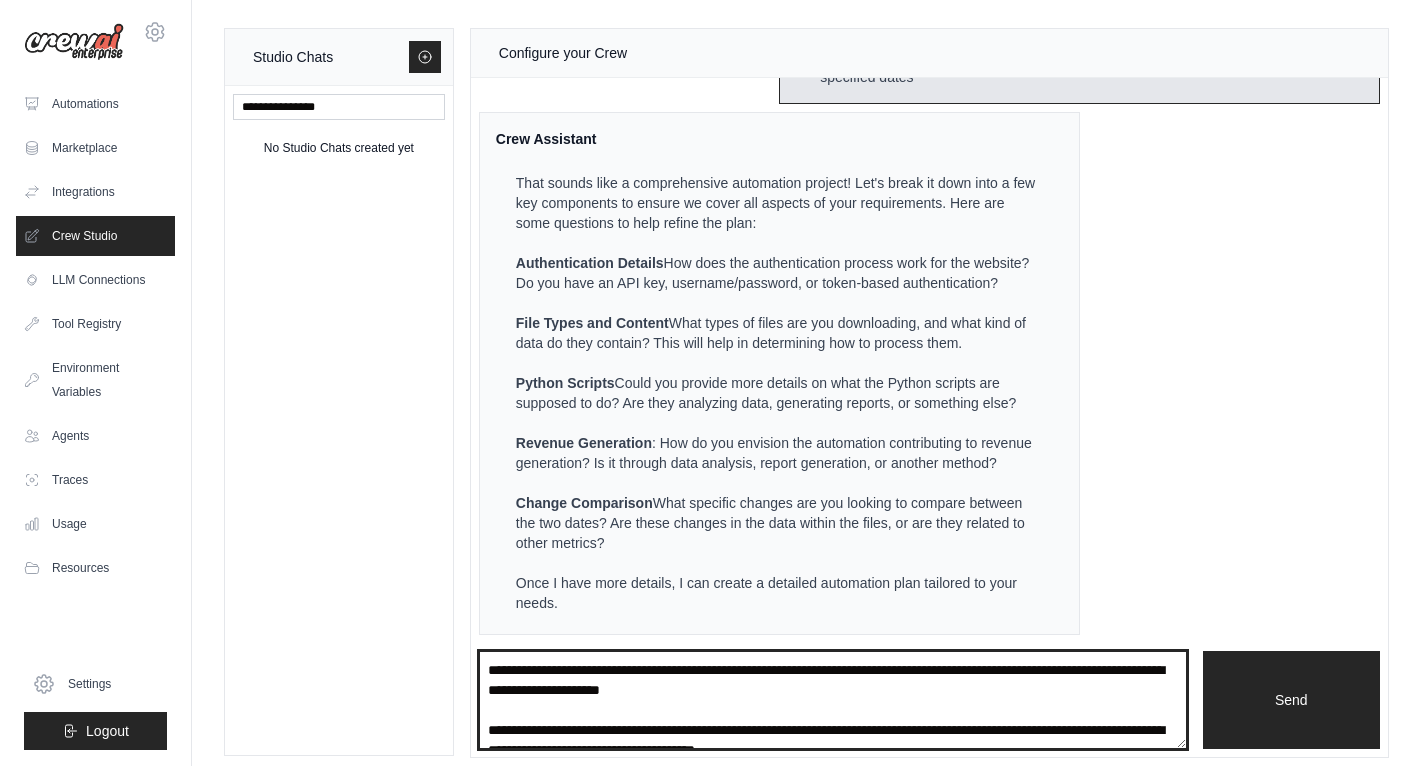 drag, startPoint x: 625, startPoint y: 689, endPoint x: 1151, endPoint y: 693, distance: 526.0152 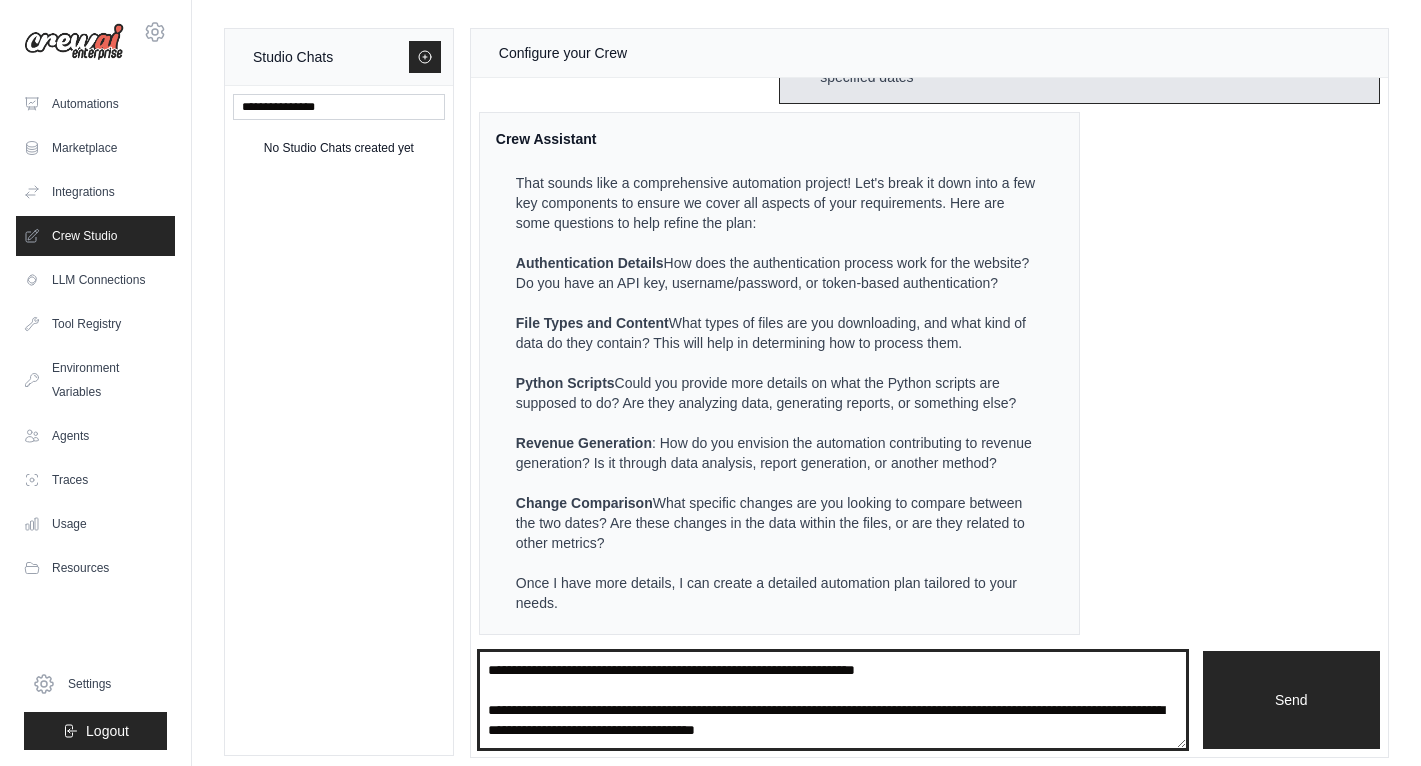 click on "**********" at bounding box center (833, 700) 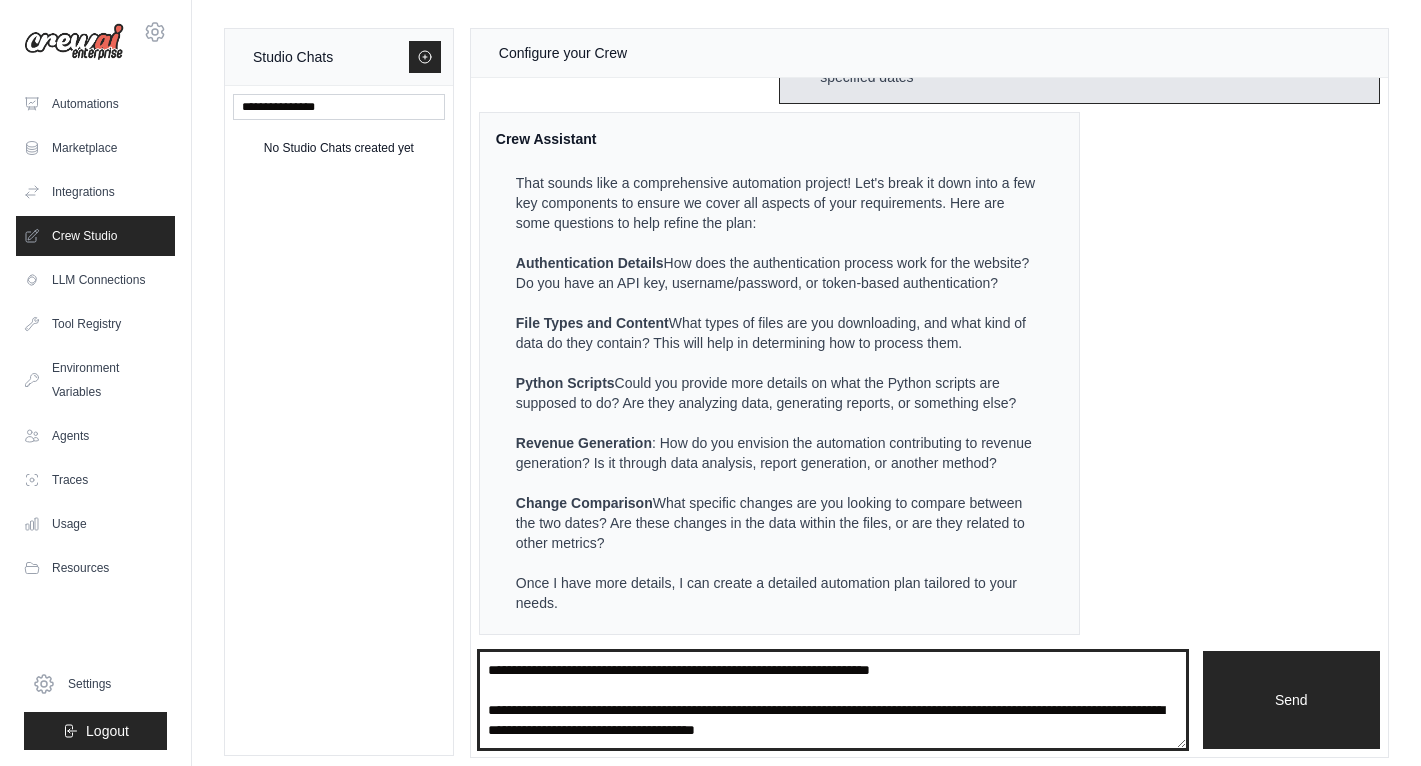 drag, startPoint x: 849, startPoint y: 691, endPoint x: 989, endPoint y: 700, distance: 140.28899 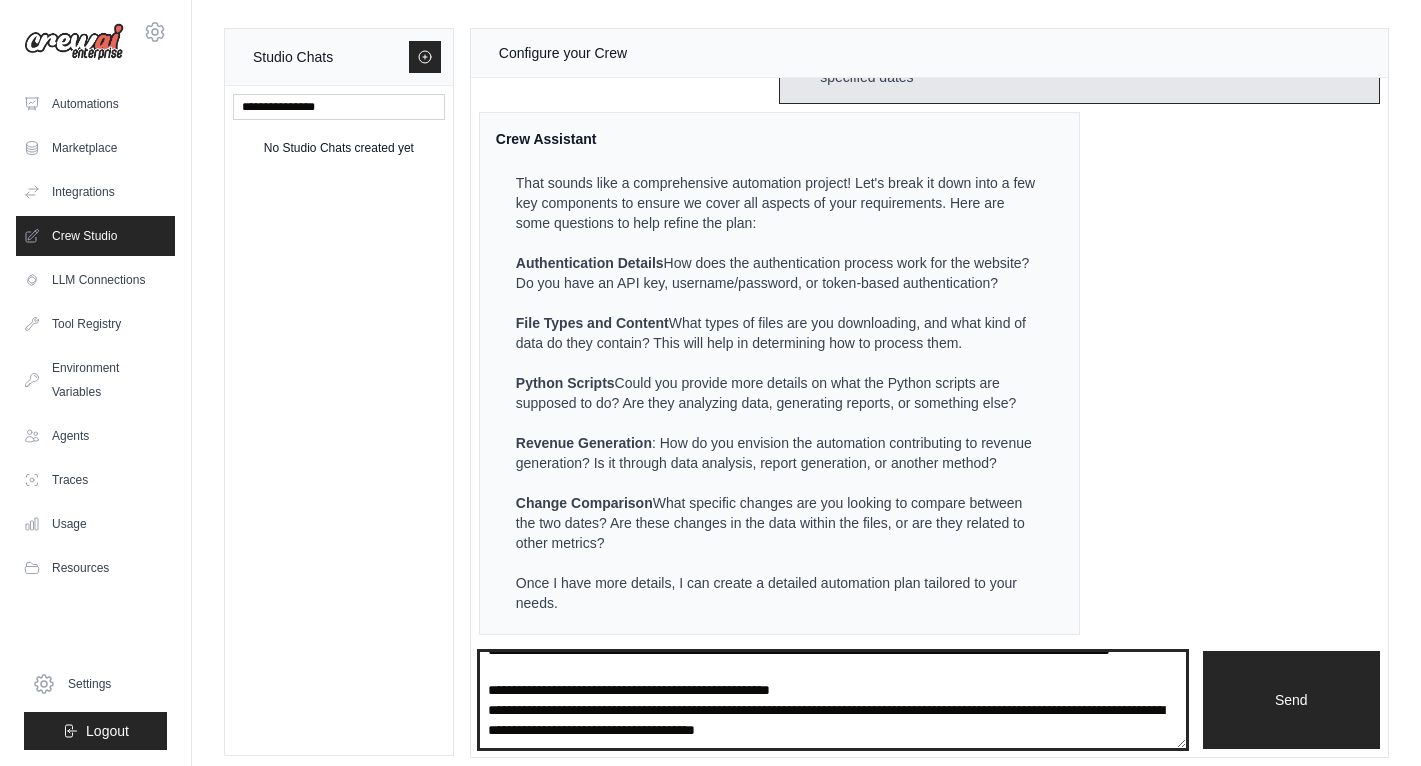 scroll, scrollTop: 11, scrollLeft: 0, axis: vertical 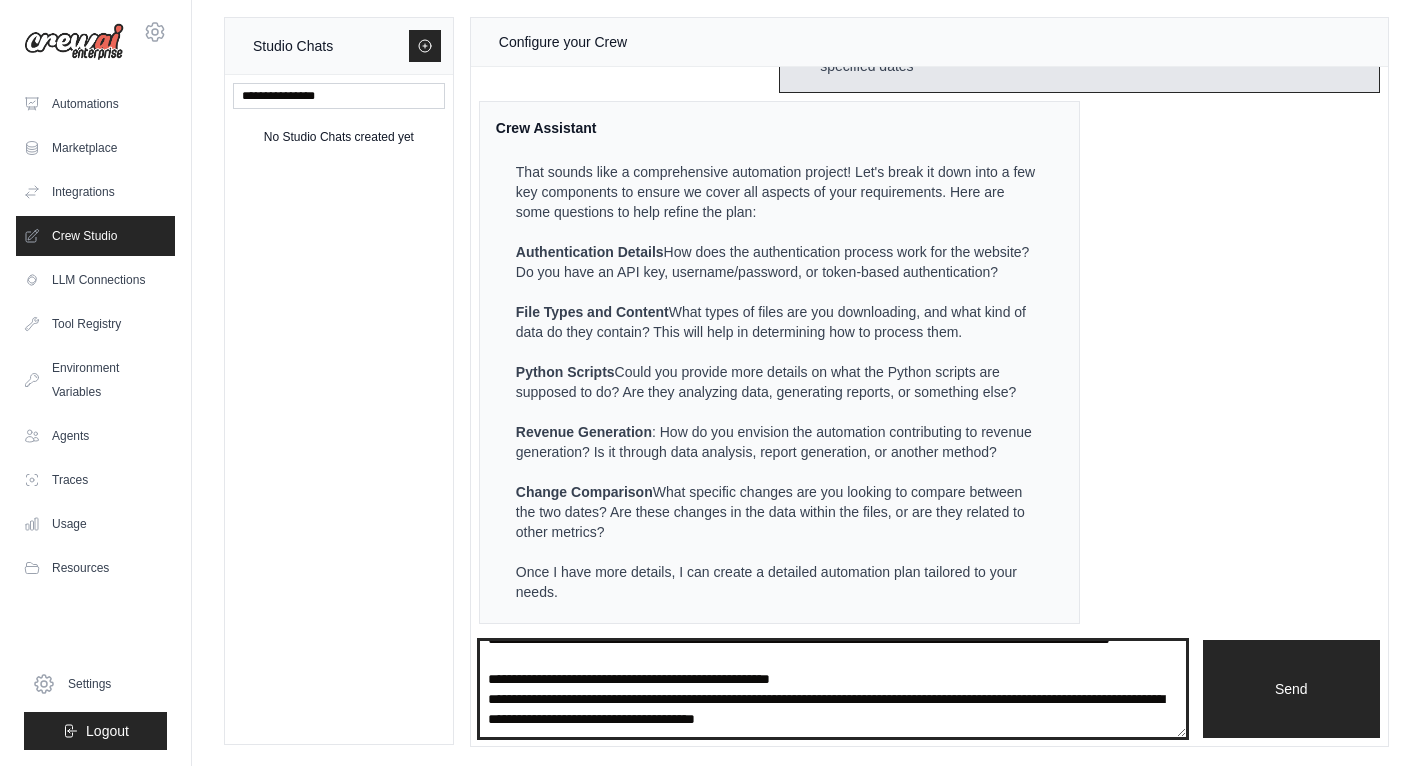 drag, startPoint x: 627, startPoint y: 698, endPoint x: 959, endPoint y: 709, distance: 332.1822 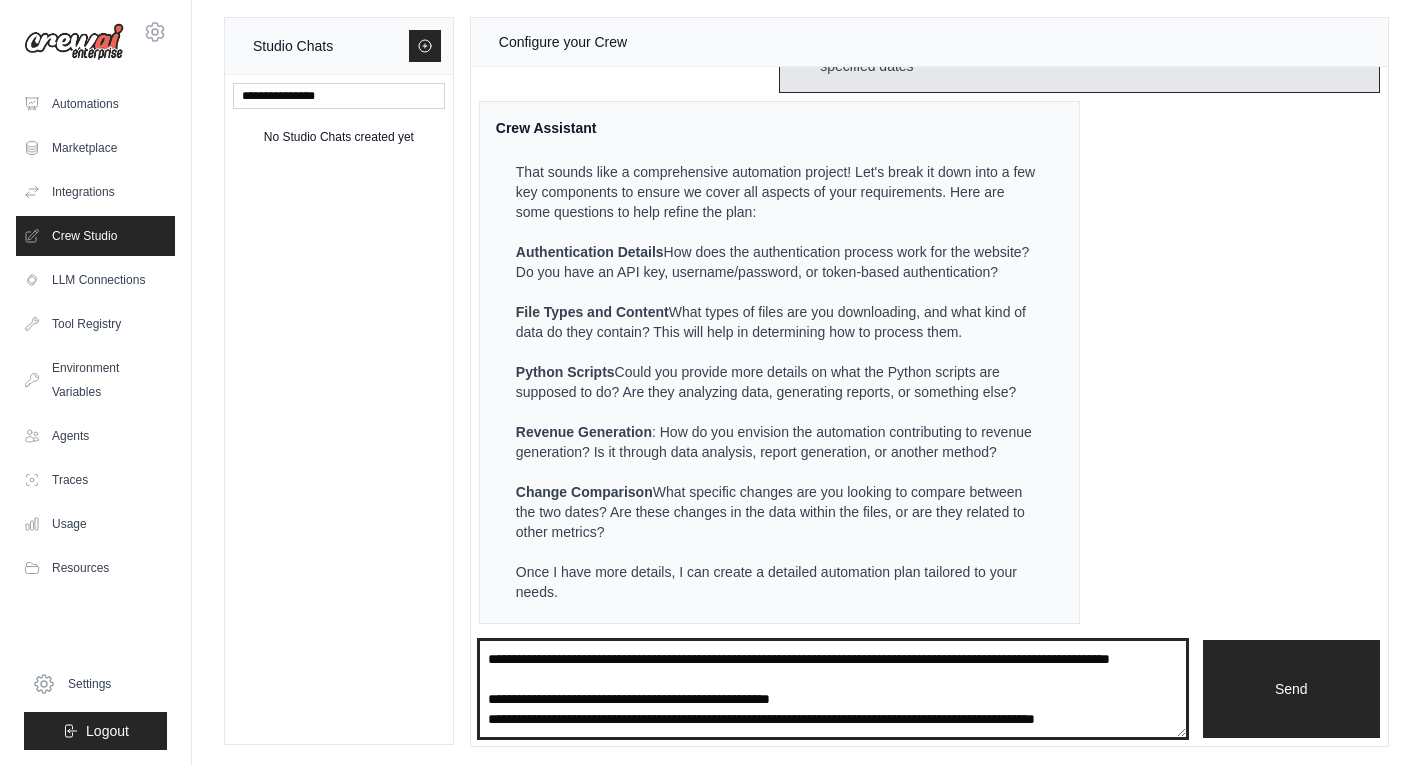 scroll, scrollTop: 120, scrollLeft: 0, axis: vertical 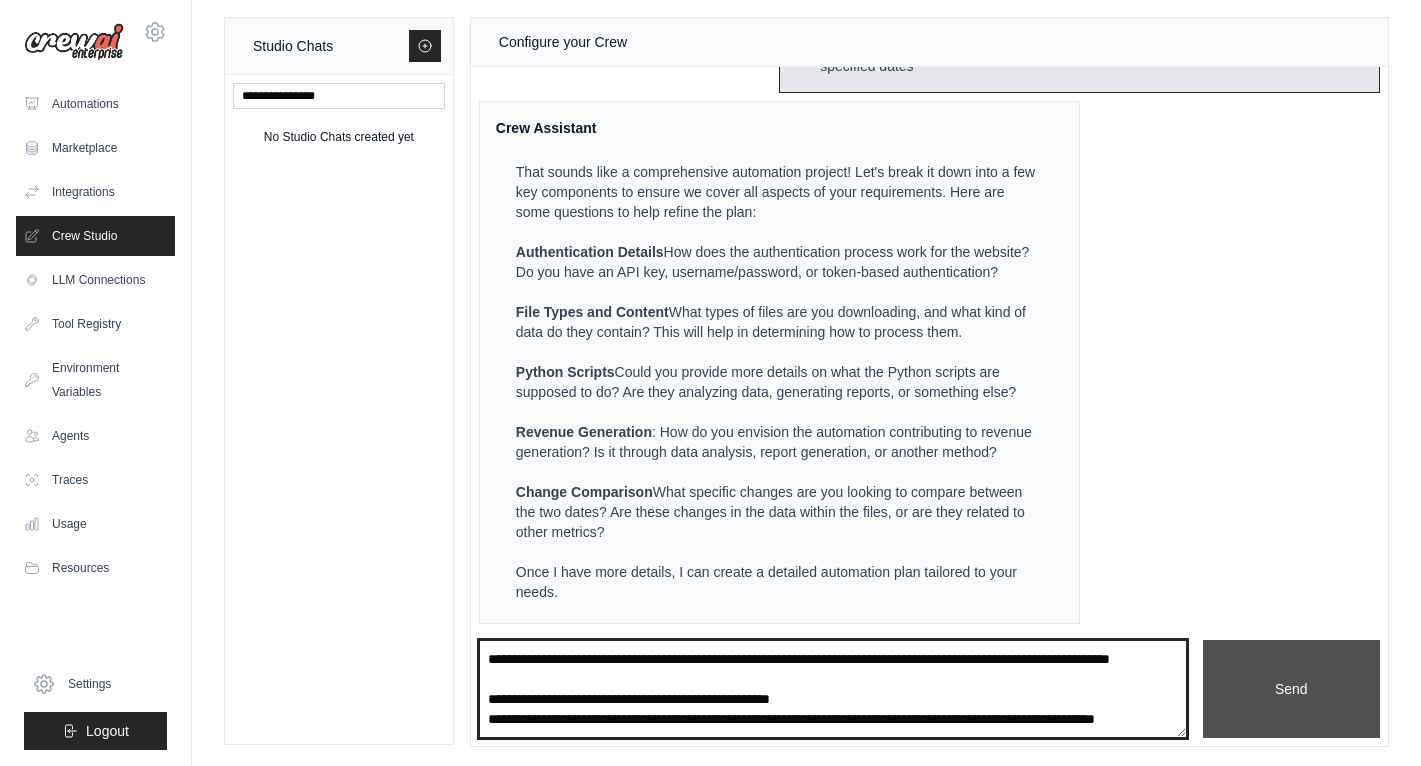 type on "**********" 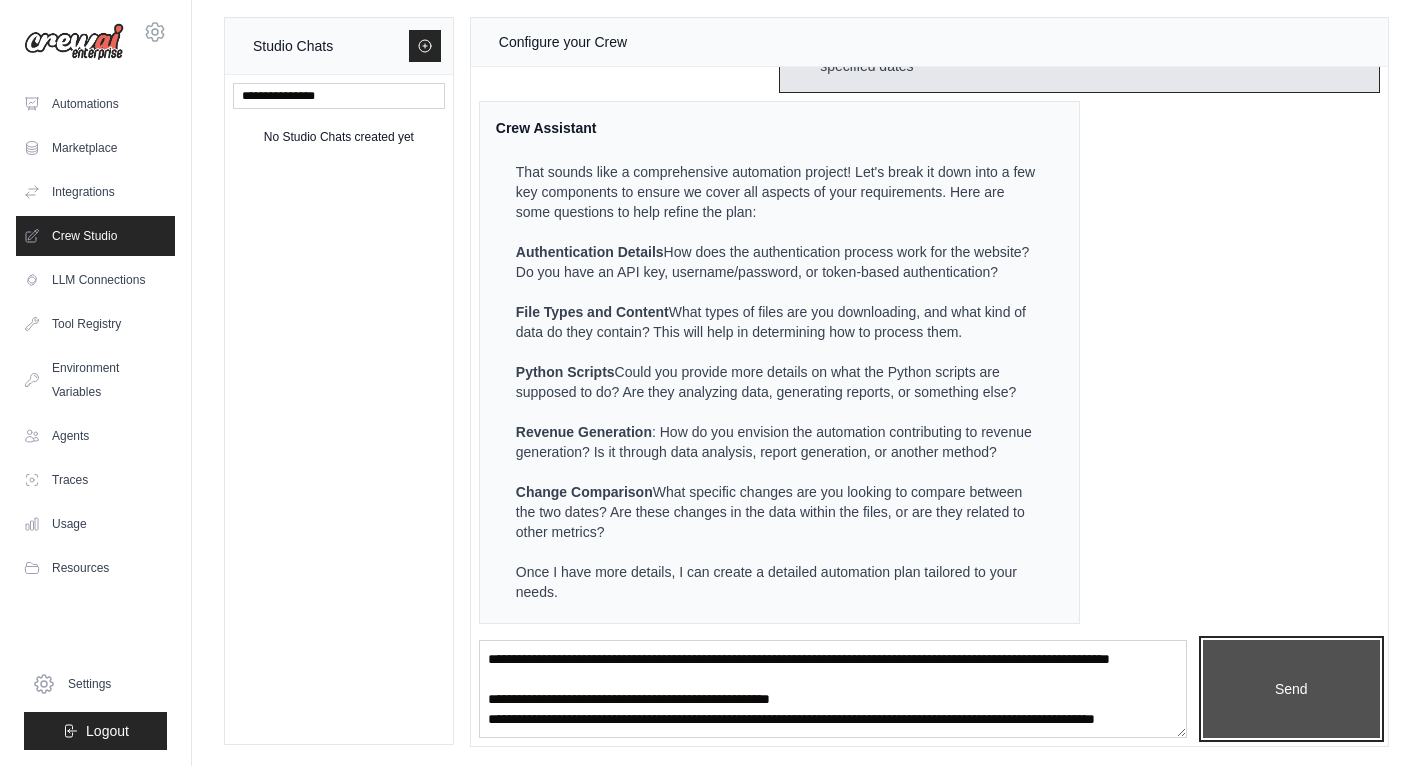 click on "Send" at bounding box center (1291, 689) 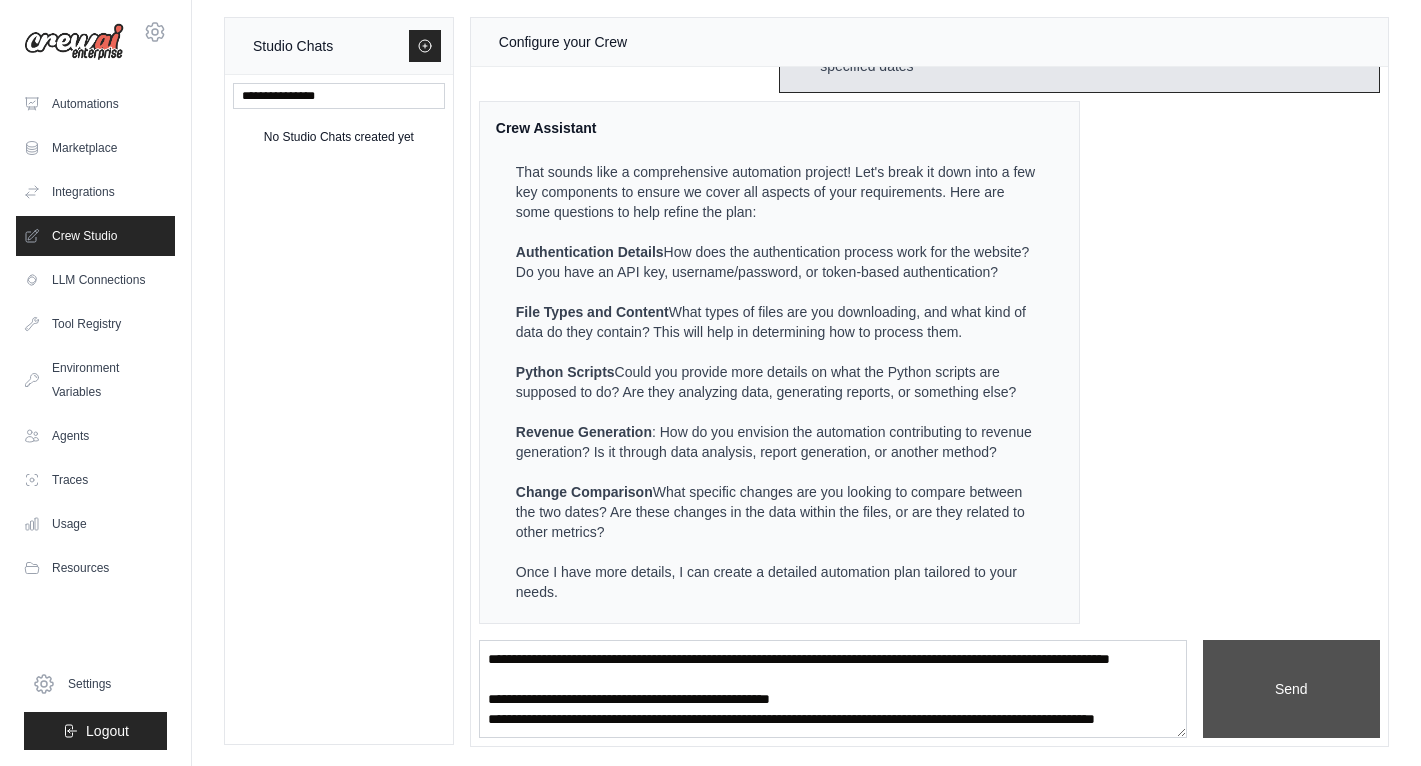 type 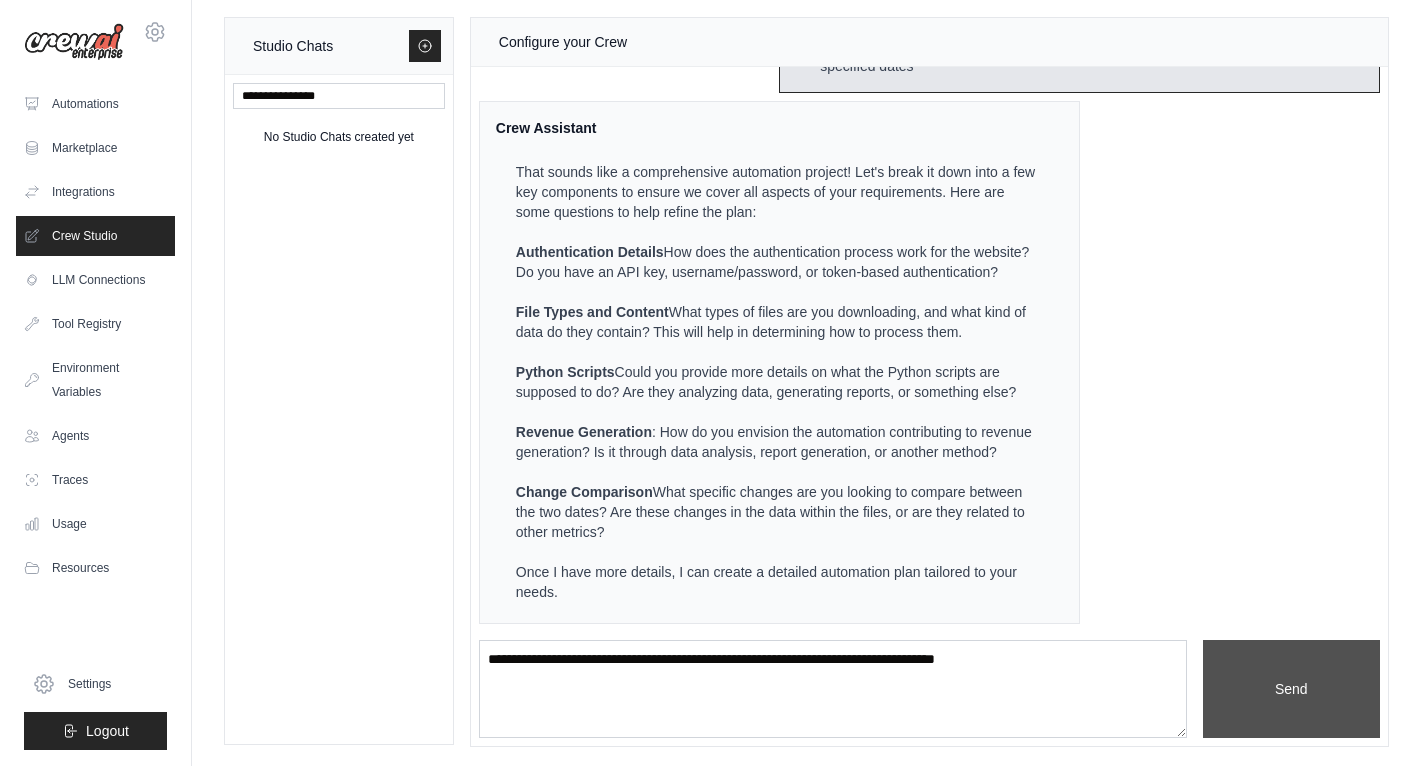 scroll, scrollTop: 0, scrollLeft: 0, axis: both 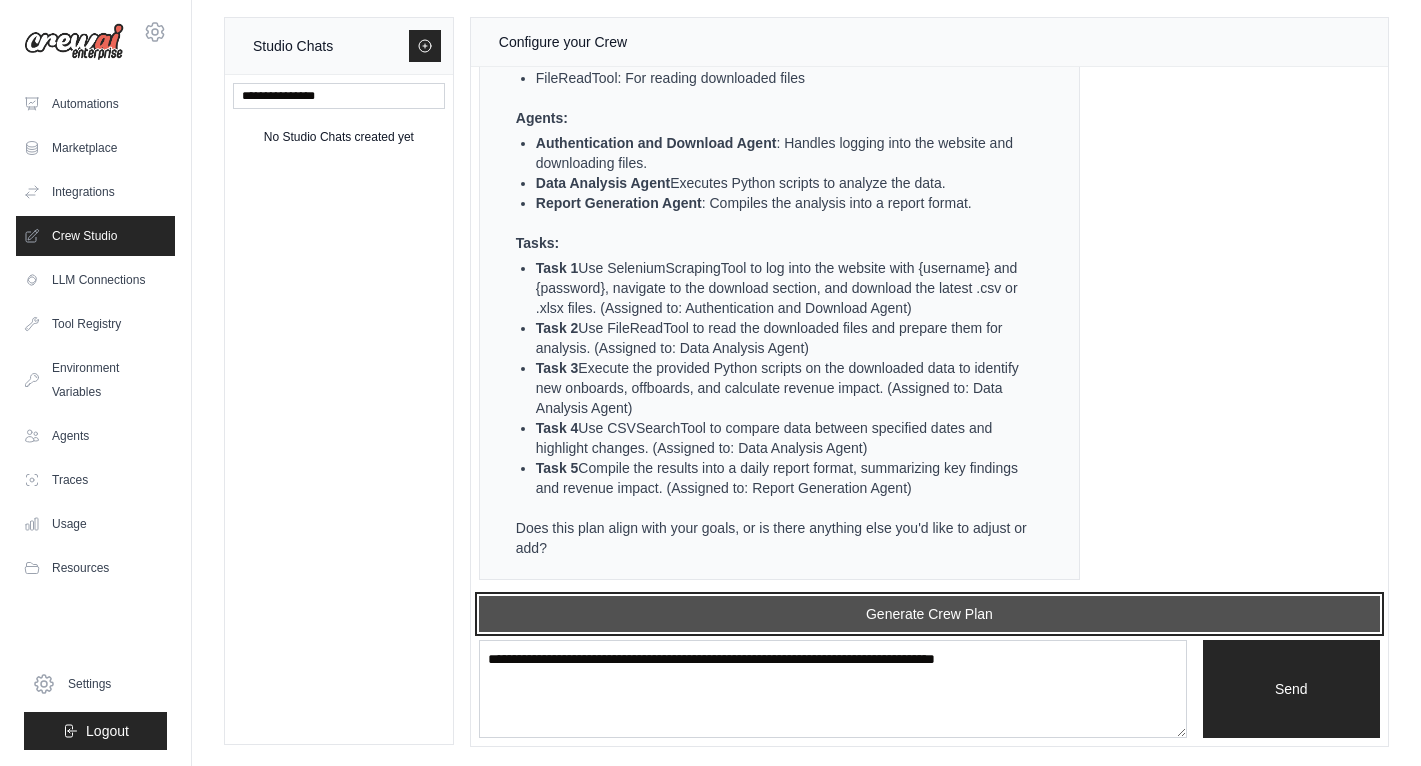 click on "Generate Crew Plan" at bounding box center [929, 614] 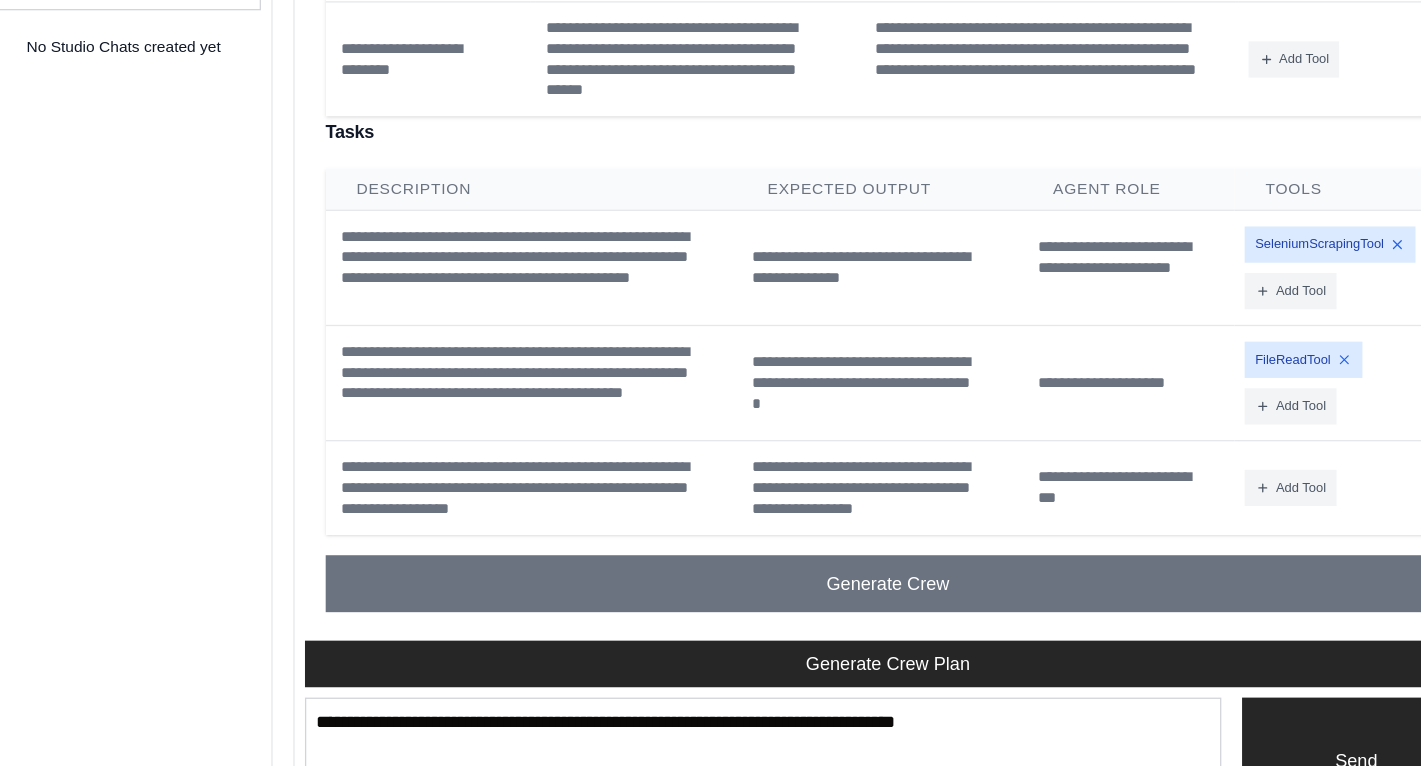 scroll, scrollTop: 2562, scrollLeft: 0, axis: vertical 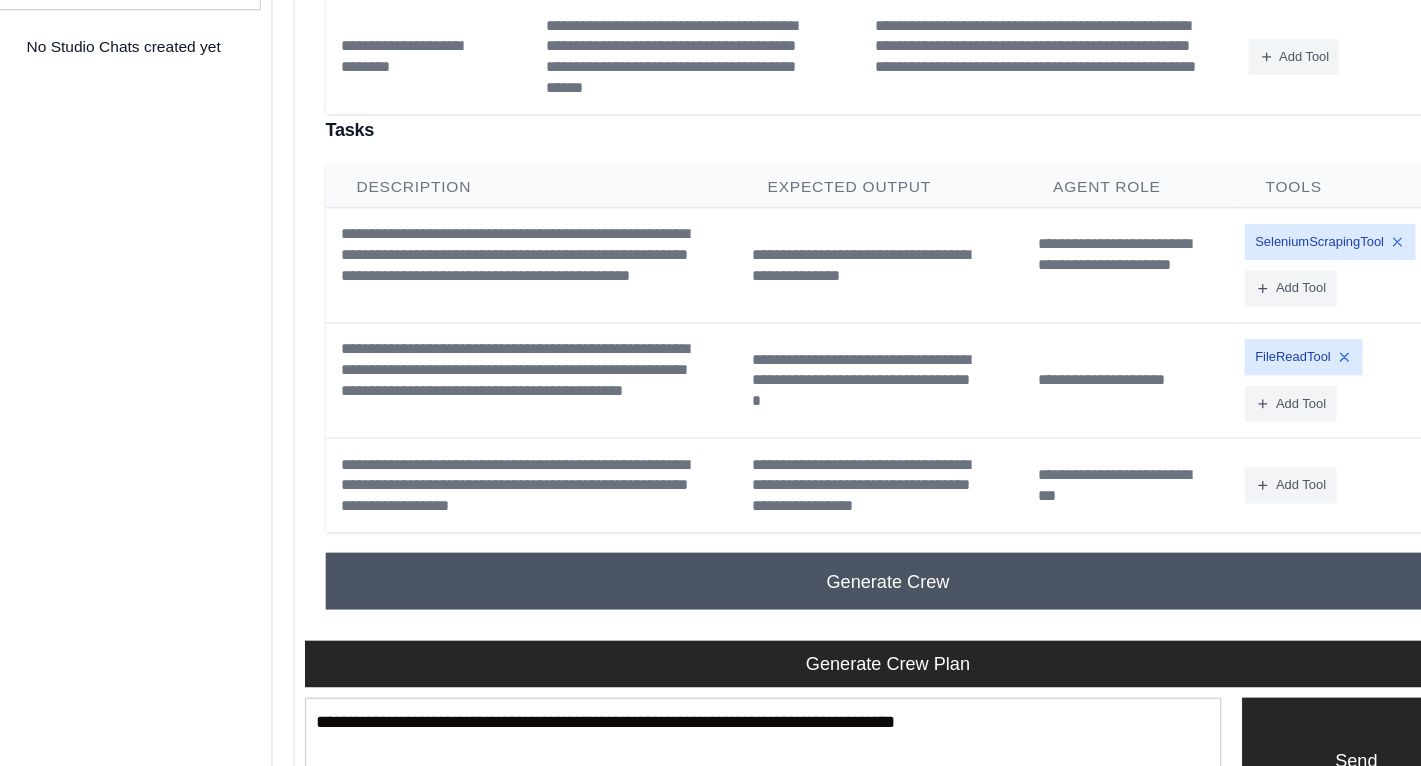 click on "Generate Crew" at bounding box center (929, 550) 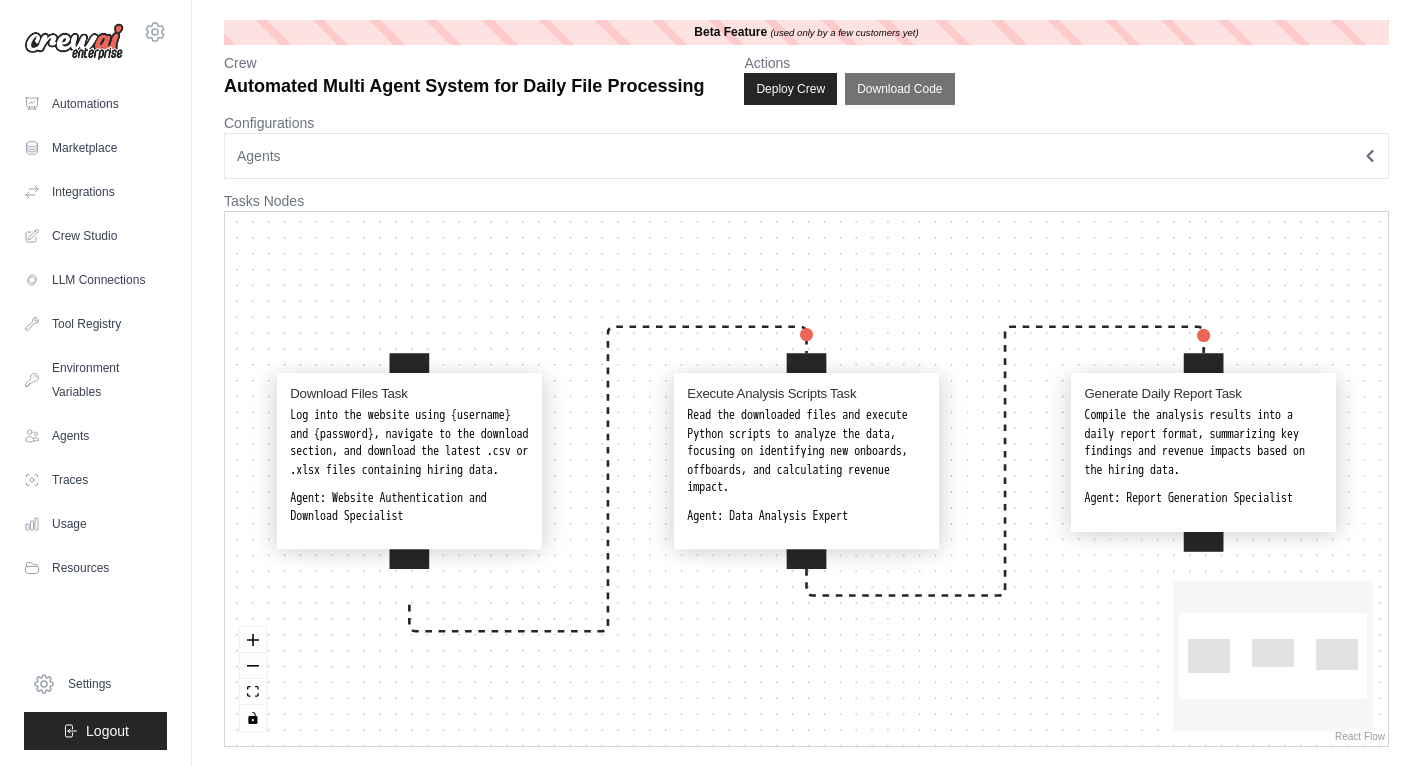scroll, scrollTop: 0, scrollLeft: 0, axis: both 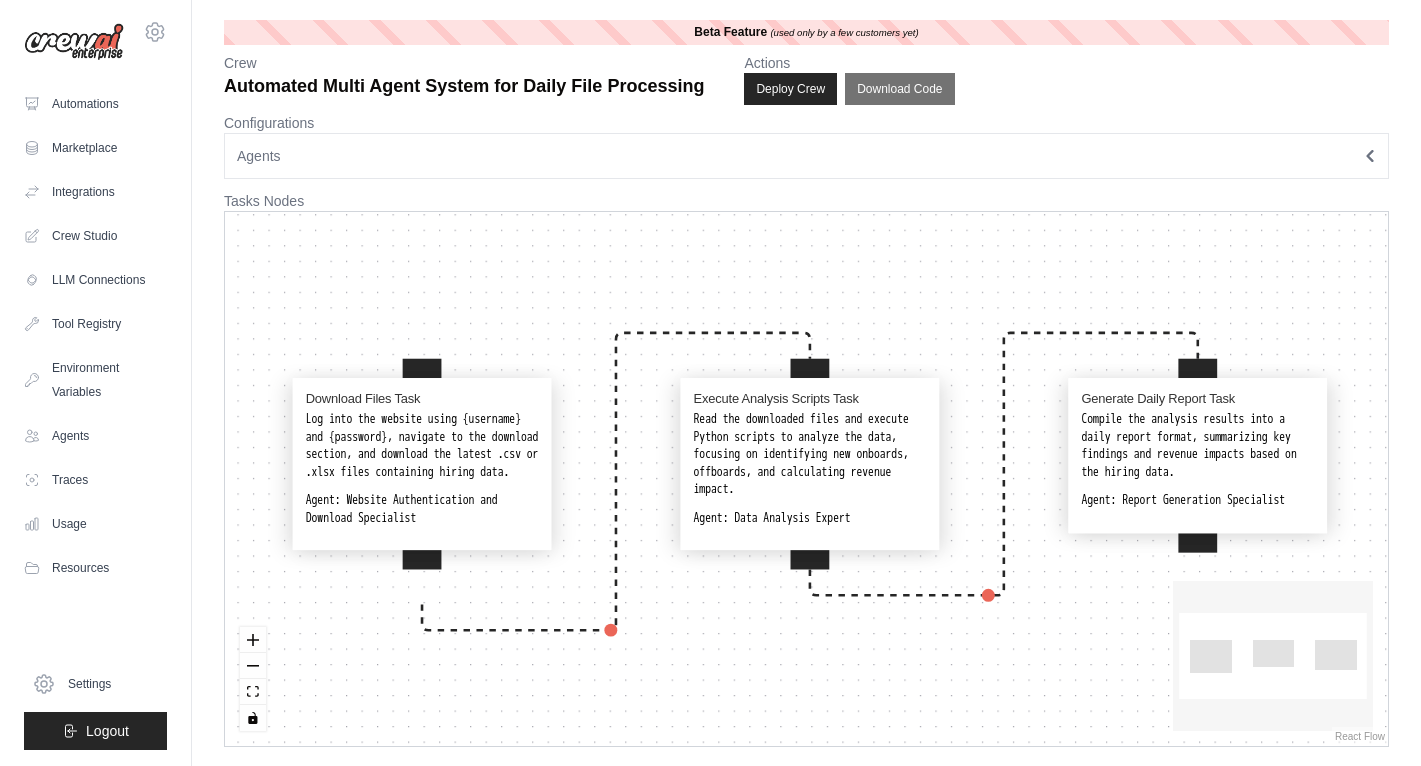 click on "Agents" at bounding box center [806, 156] 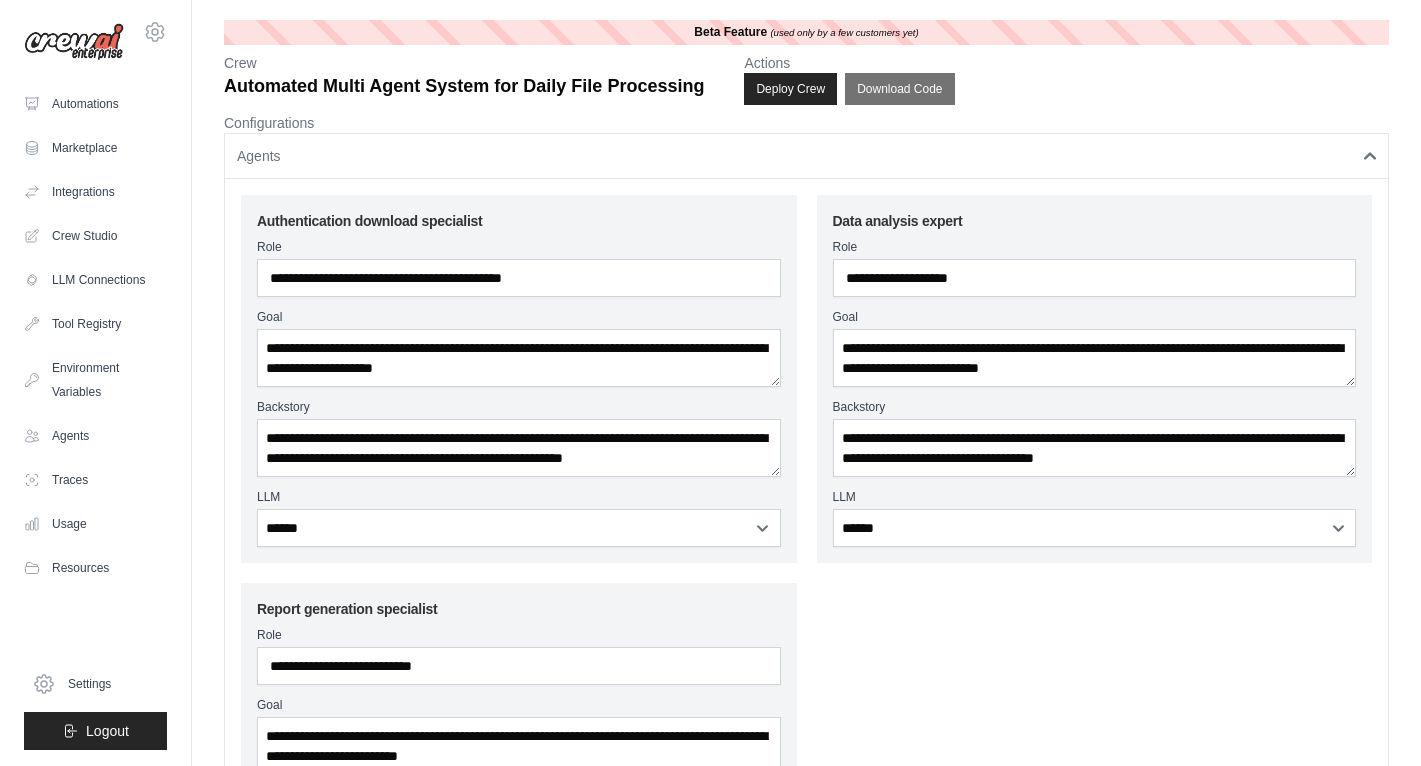 scroll, scrollTop: 20, scrollLeft: 0, axis: vertical 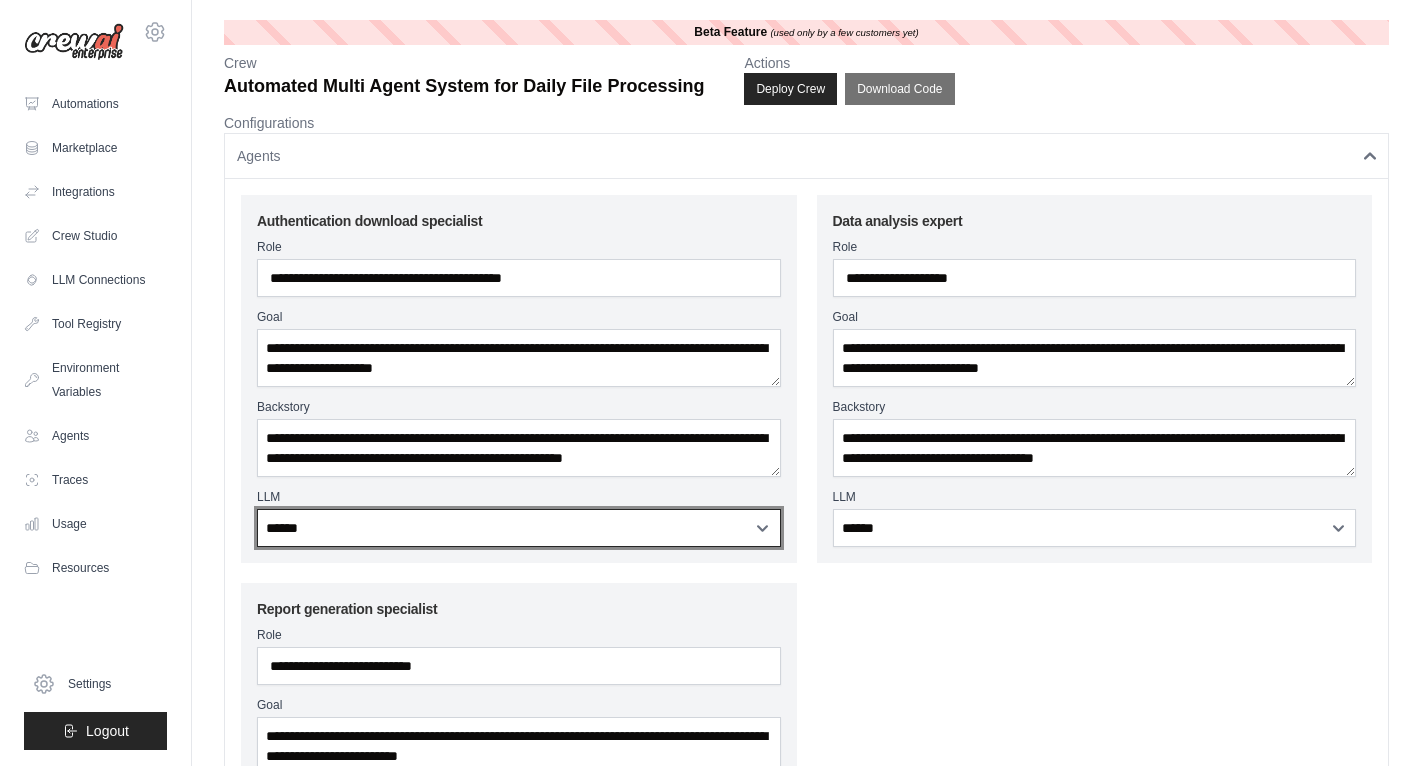 click on "**********" at bounding box center [519, 528] 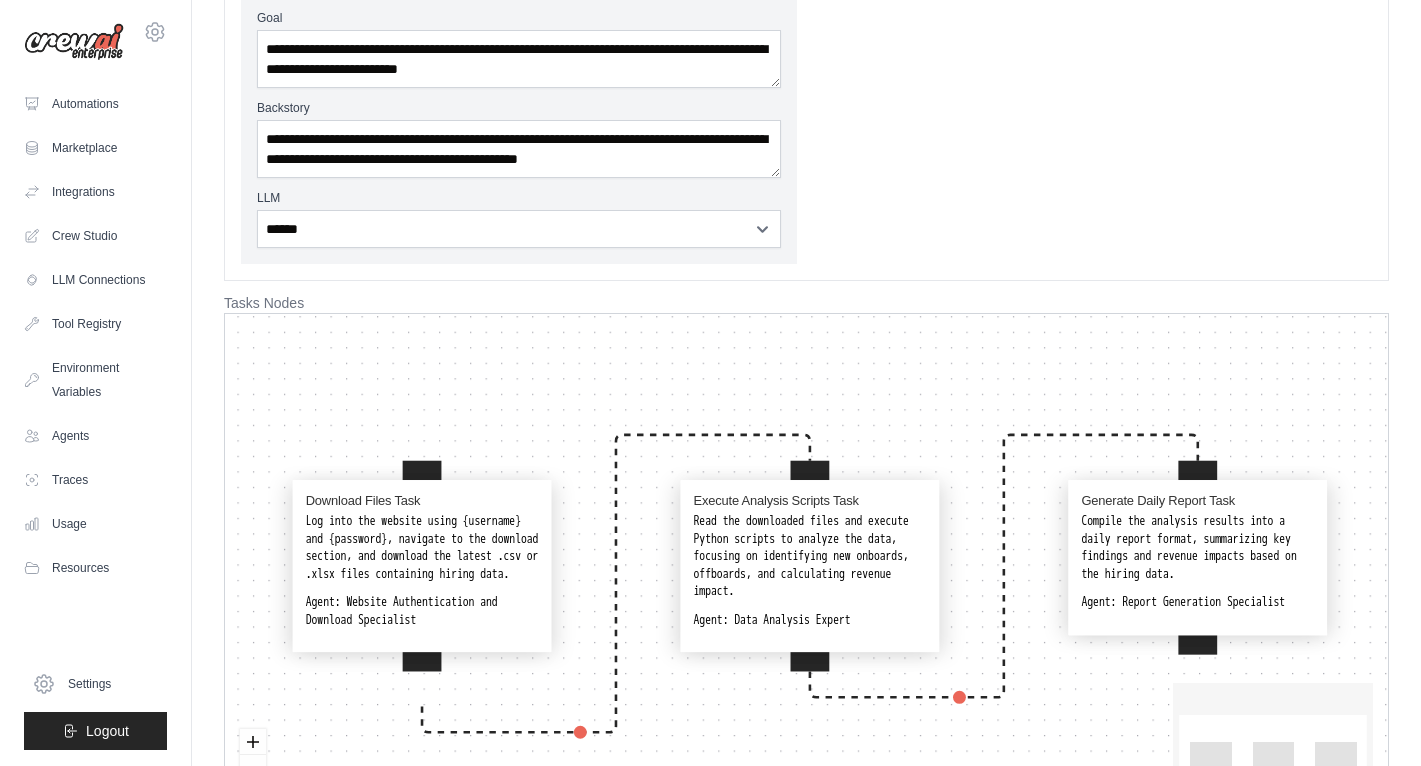 scroll, scrollTop: 702, scrollLeft: 0, axis: vertical 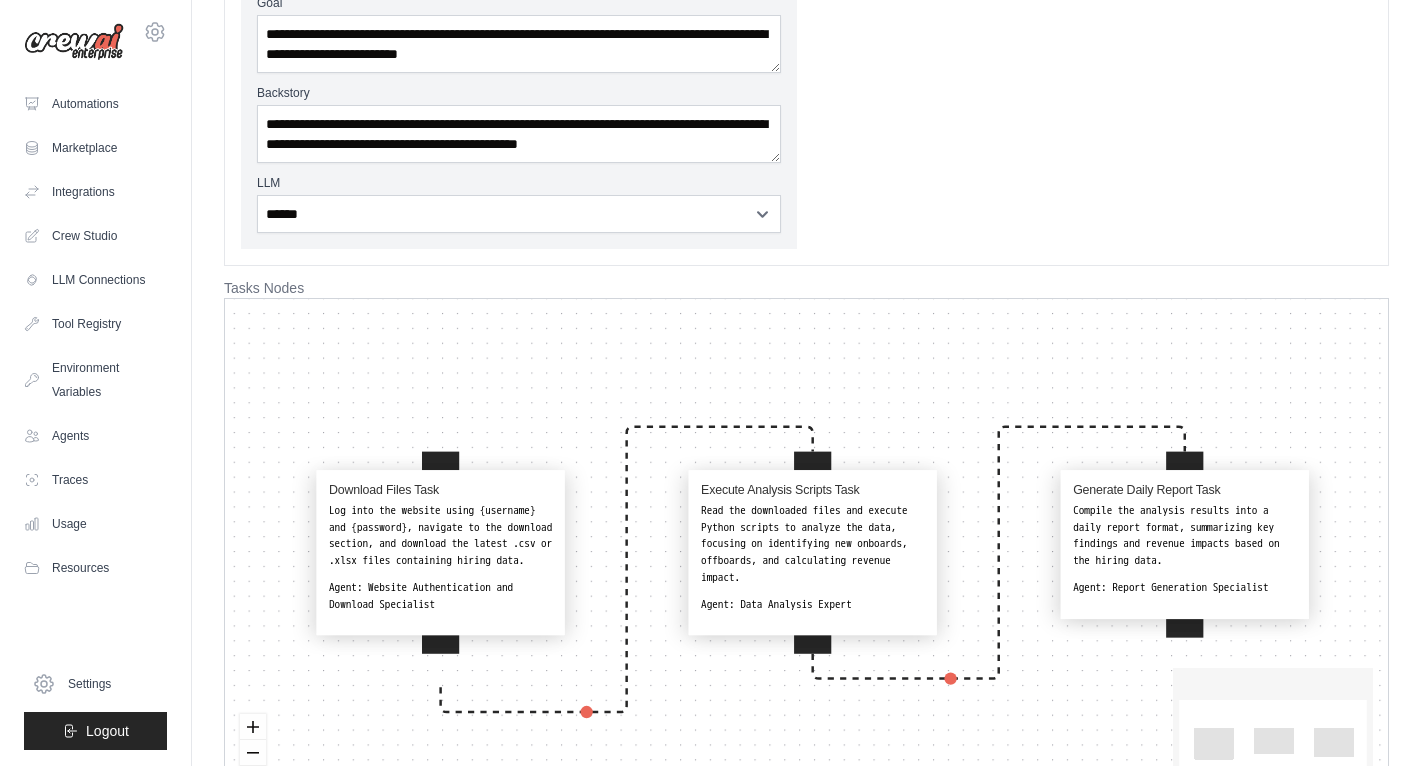 click on "**********" at bounding box center [806, 76] 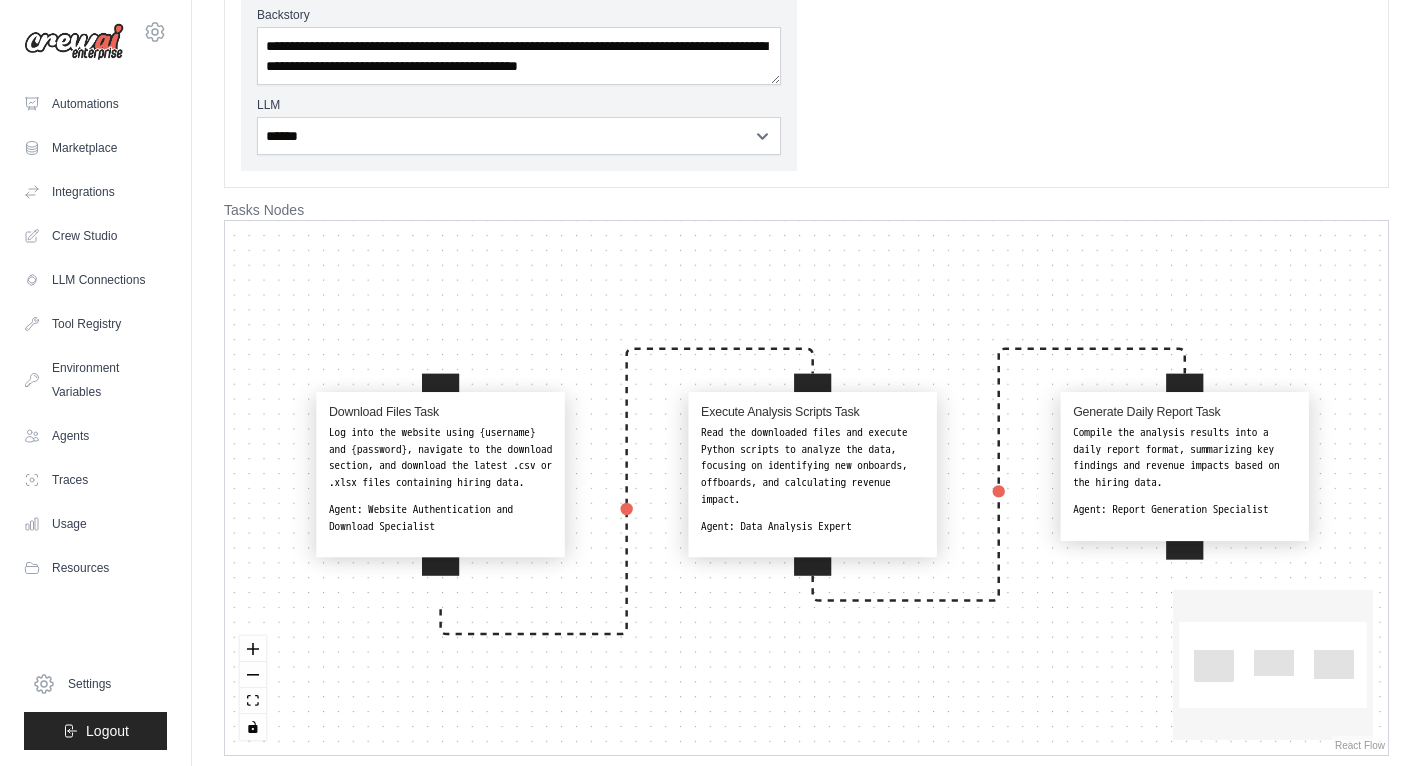 scroll, scrollTop: 789, scrollLeft: 0, axis: vertical 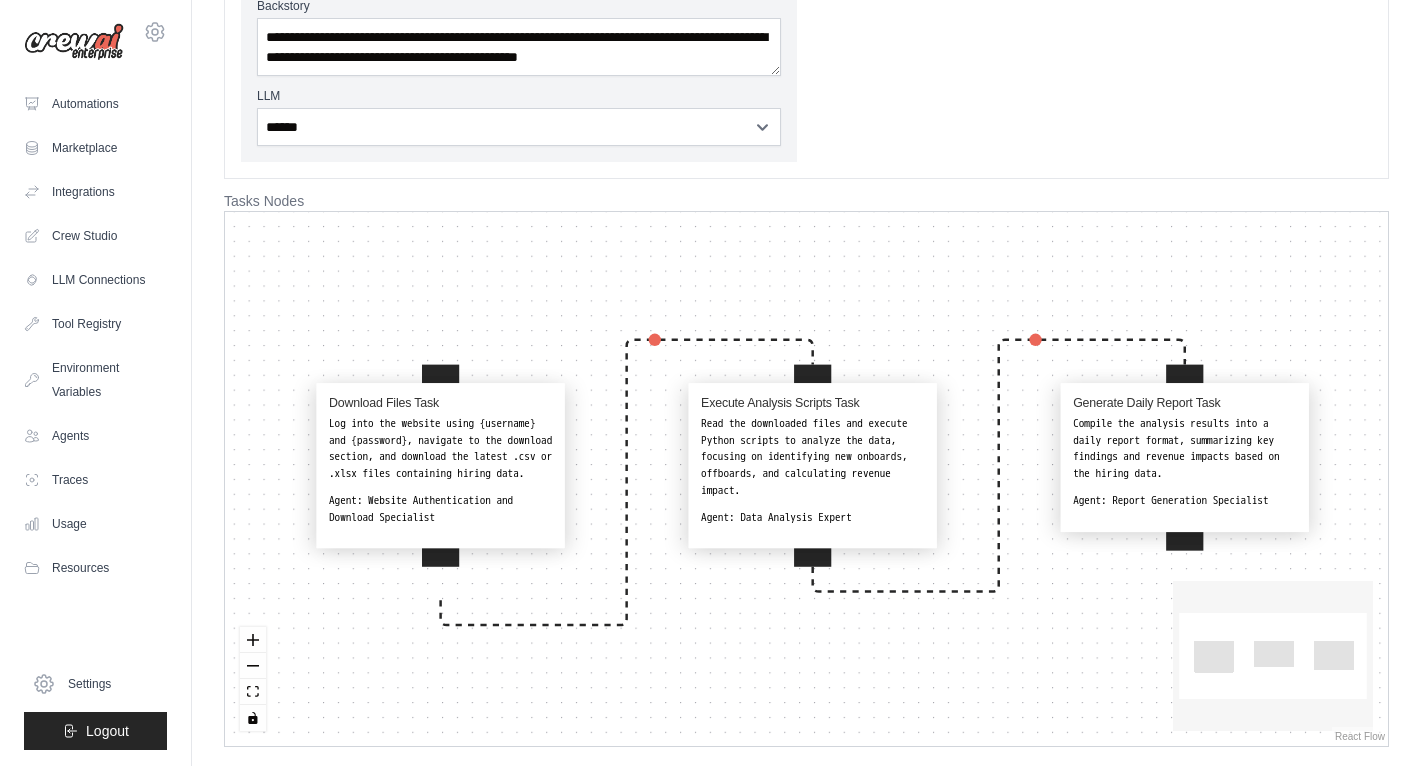 click on "Log into the website using {username} and {password}, navigate to the download section, and download the latest .csv or .xlsx files containing hiring data." at bounding box center (440, 448) 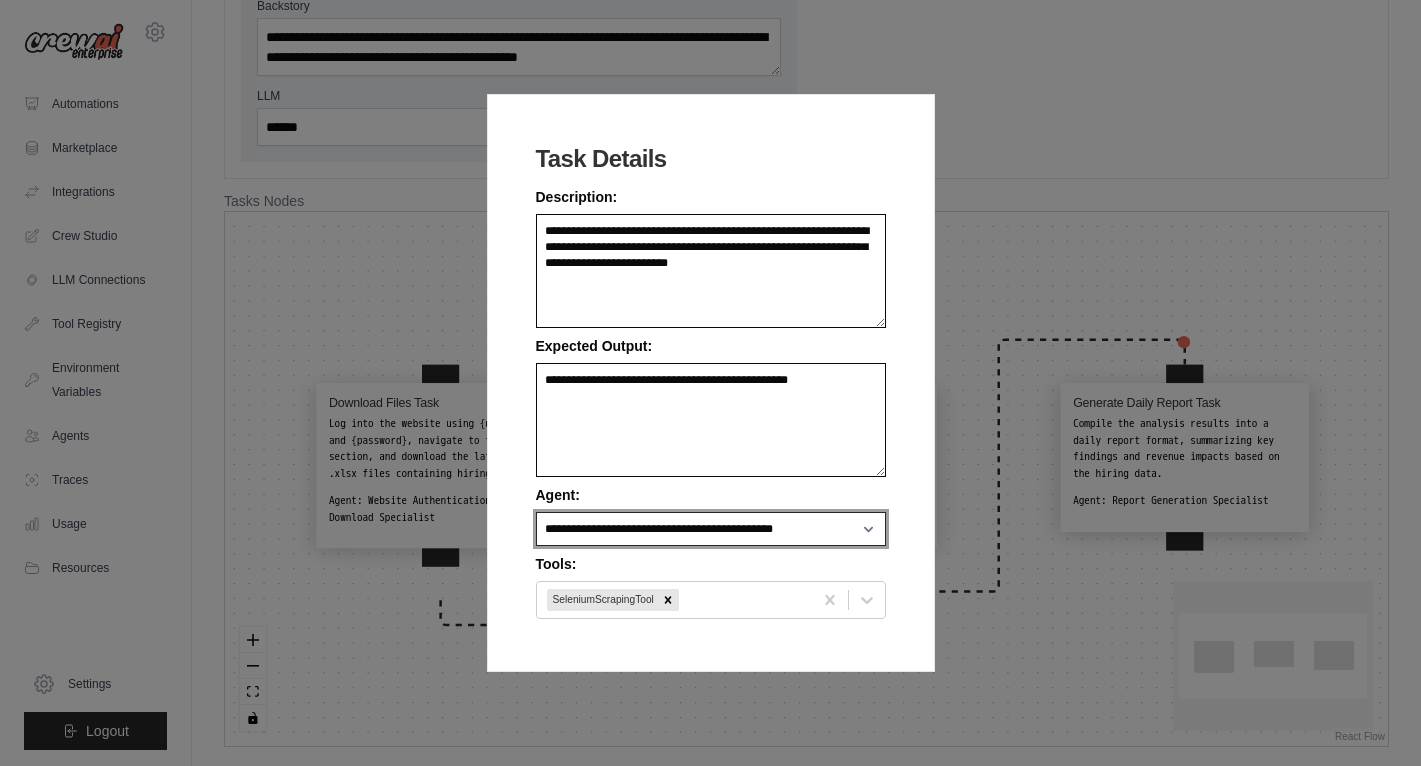click on "**********" at bounding box center [711, 529] 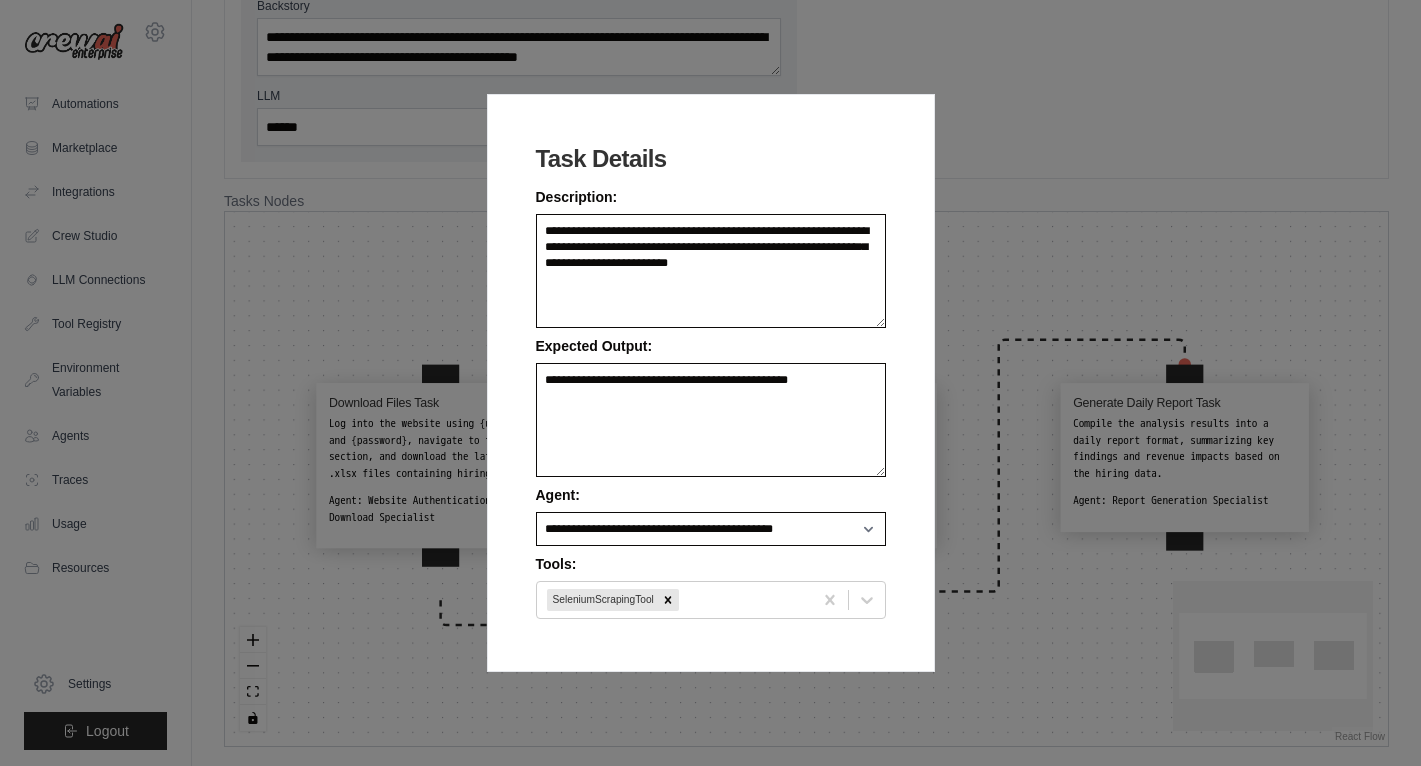 click on "**********" at bounding box center [710, 383] 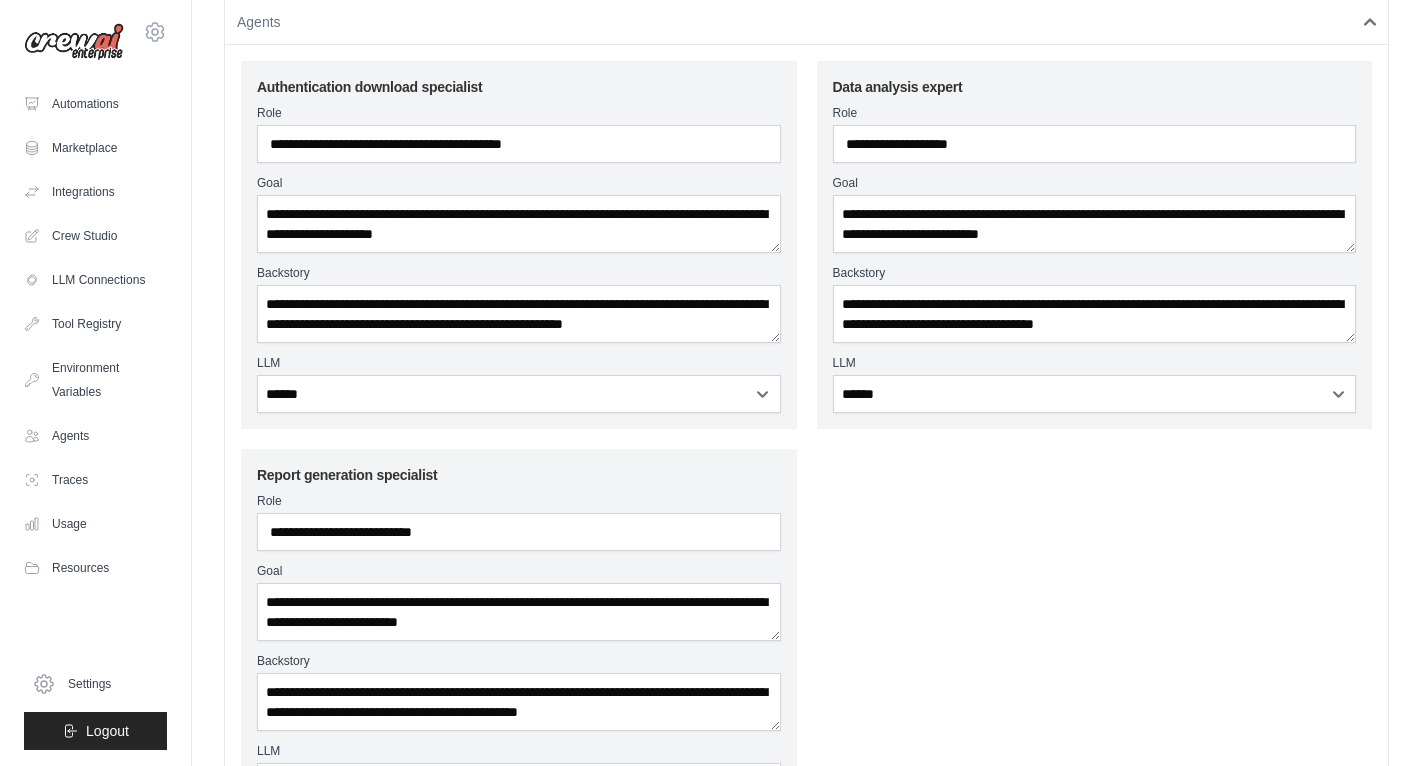 scroll, scrollTop: 0, scrollLeft: 0, axis: both 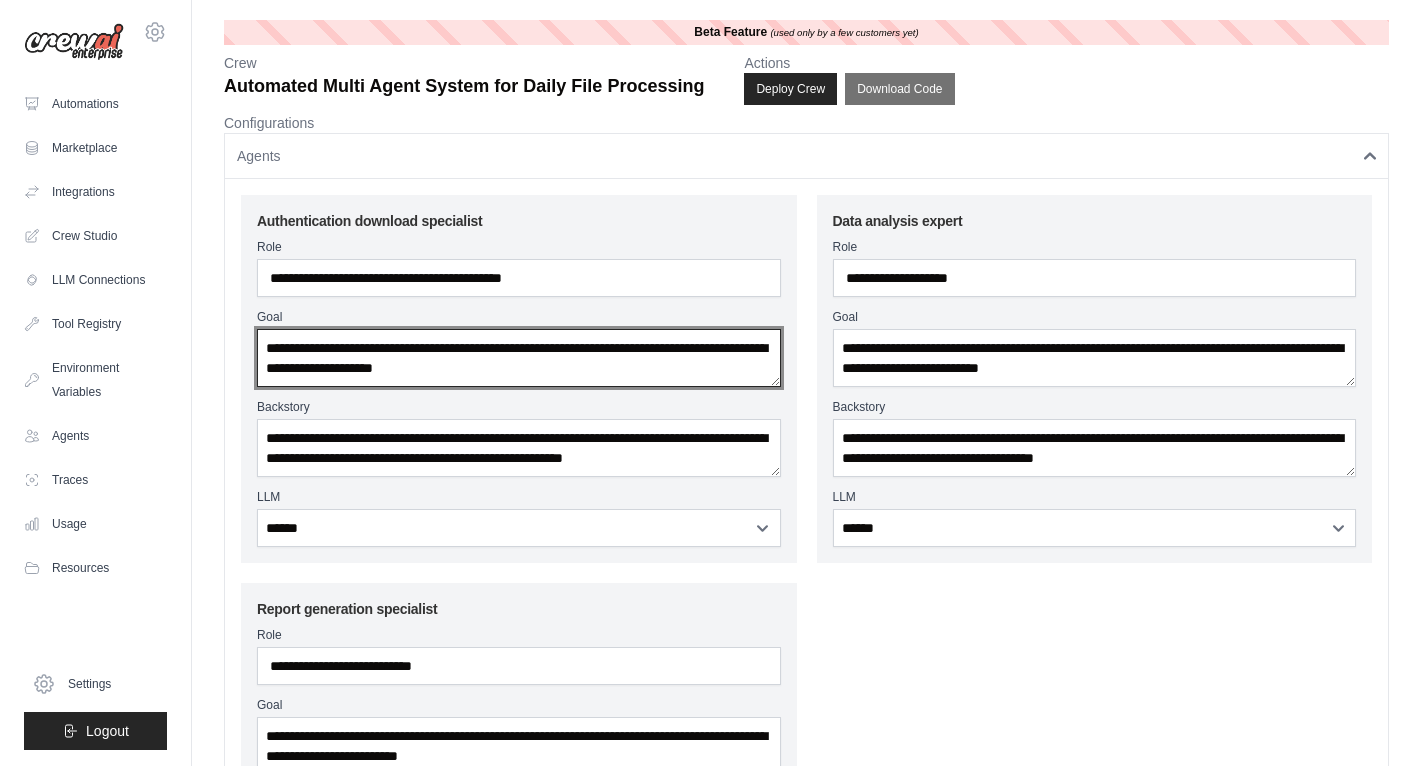 click on "**********" at bounding box center (519, 358) 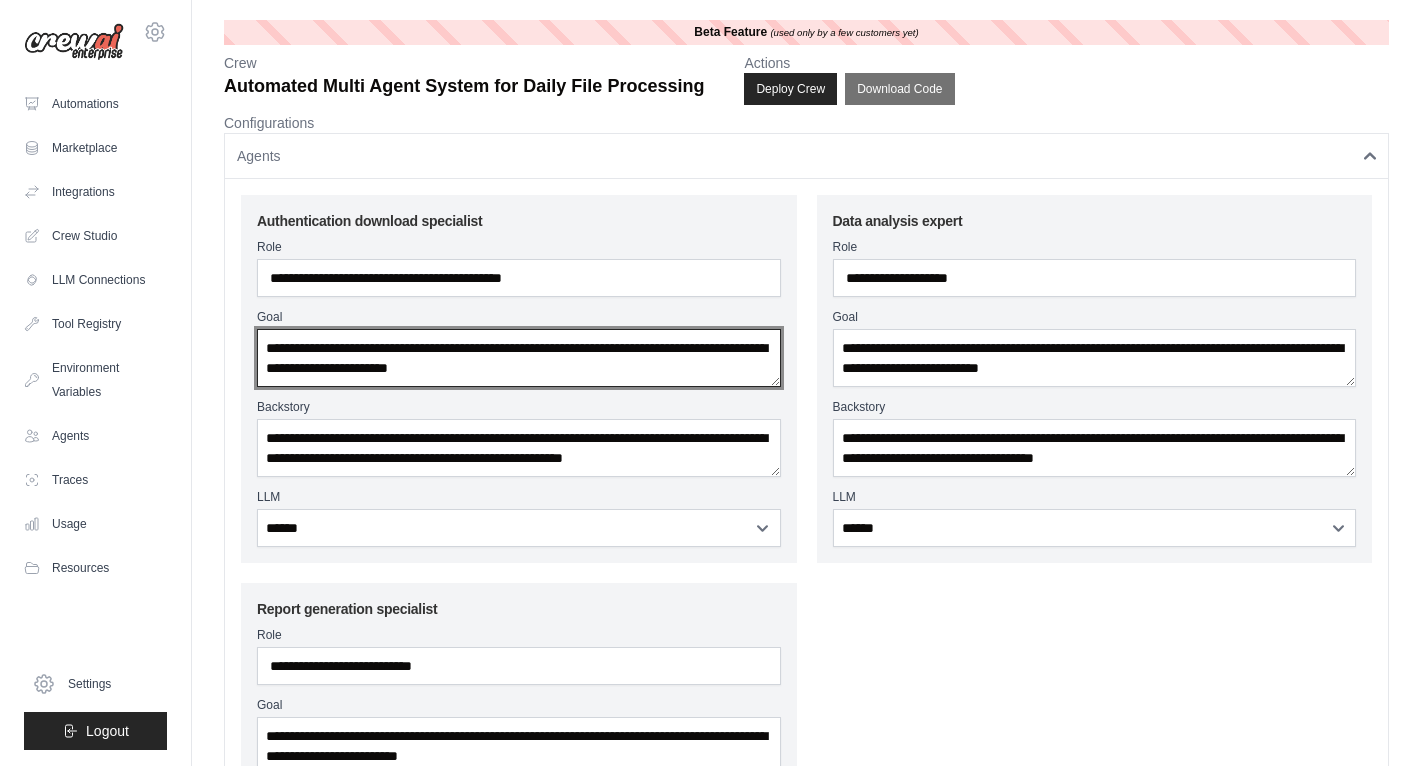 paste on "**********" 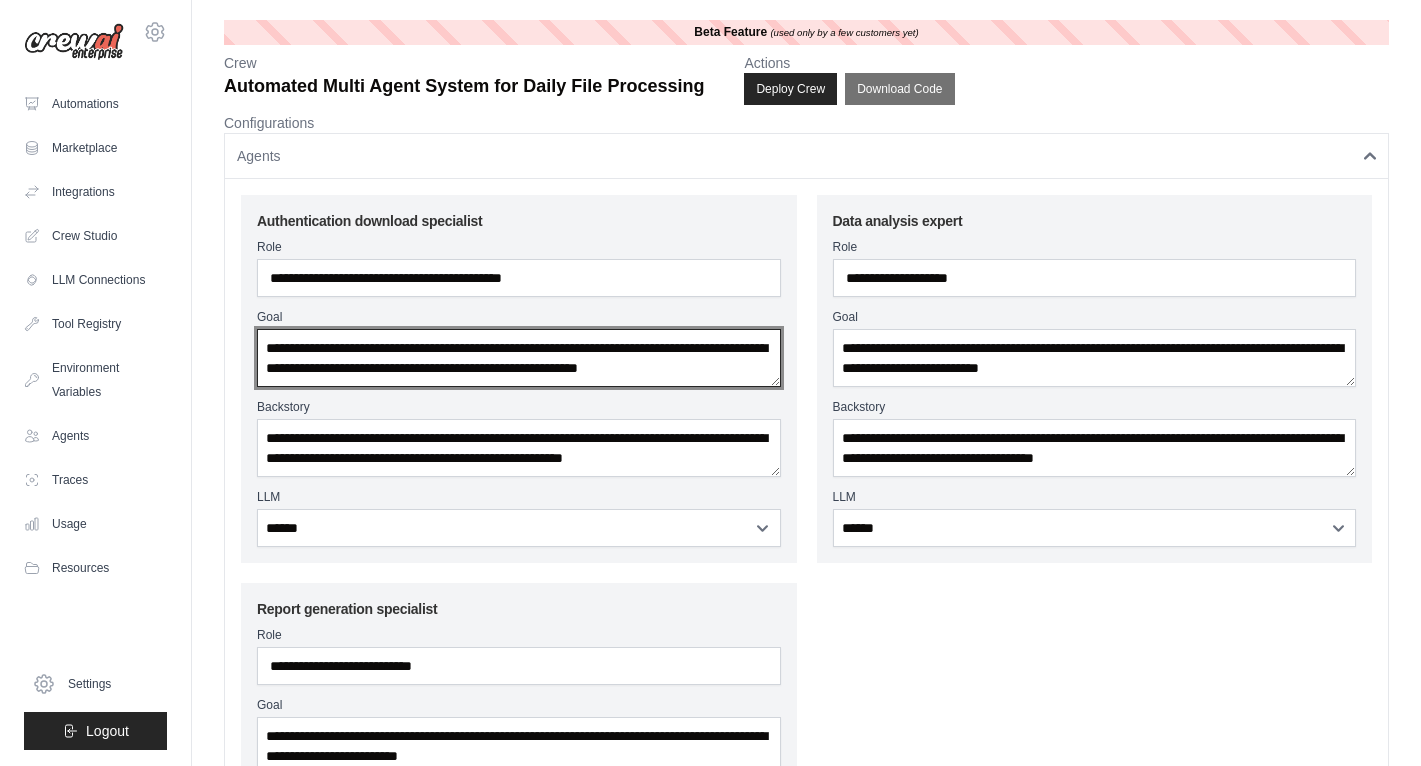 click on "**********" at bounding box center [519, 358] 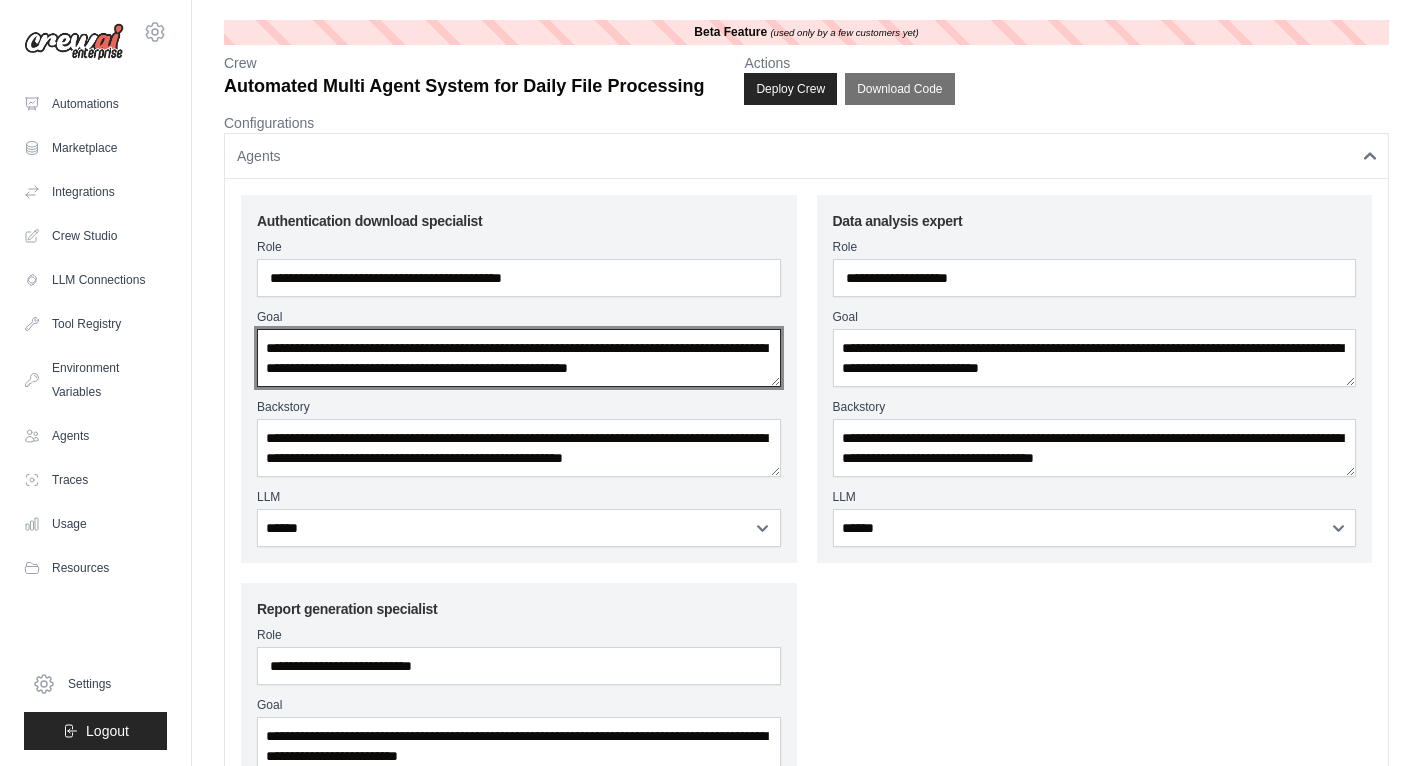 click on "**********" at bounding box center (519, 358) 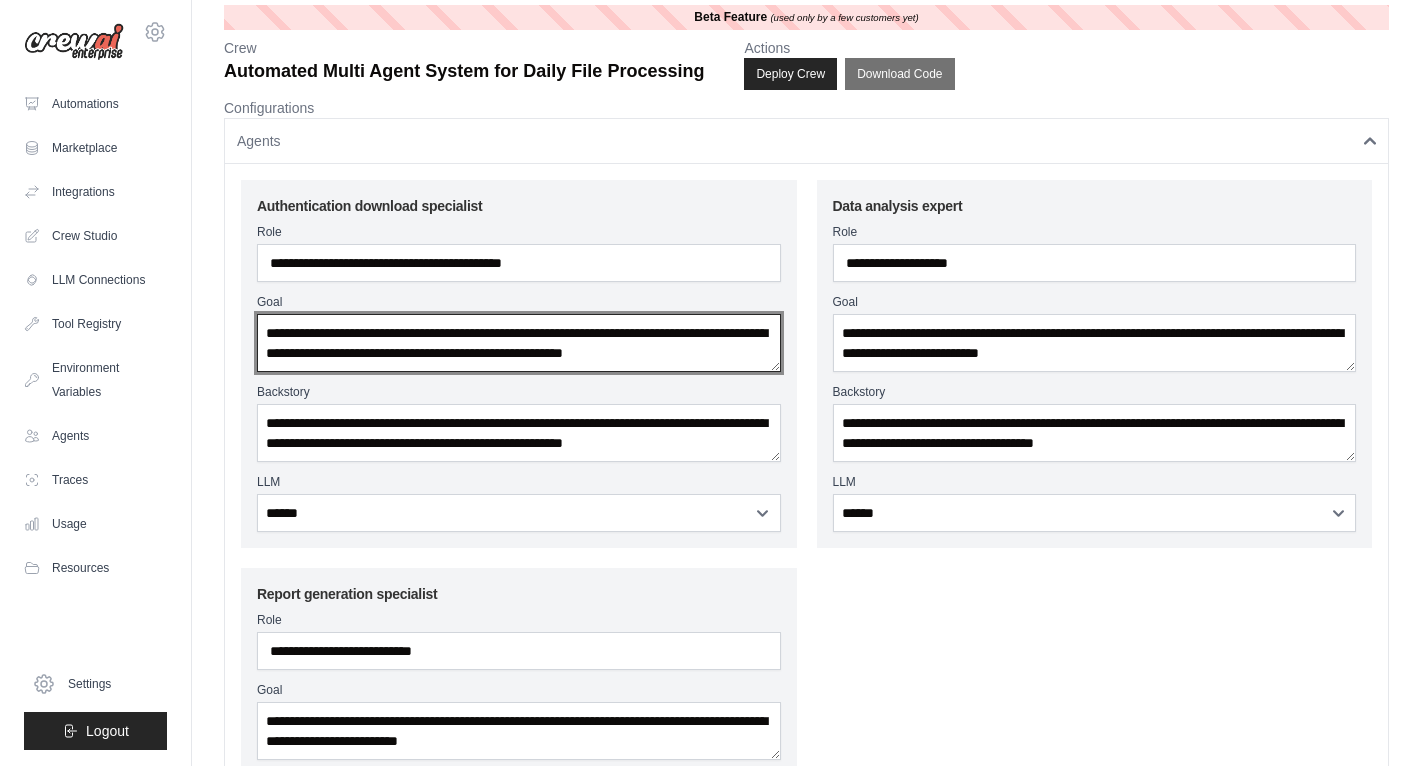 scroll, scrollTop: 0, scrollLeft: 0, axis: both 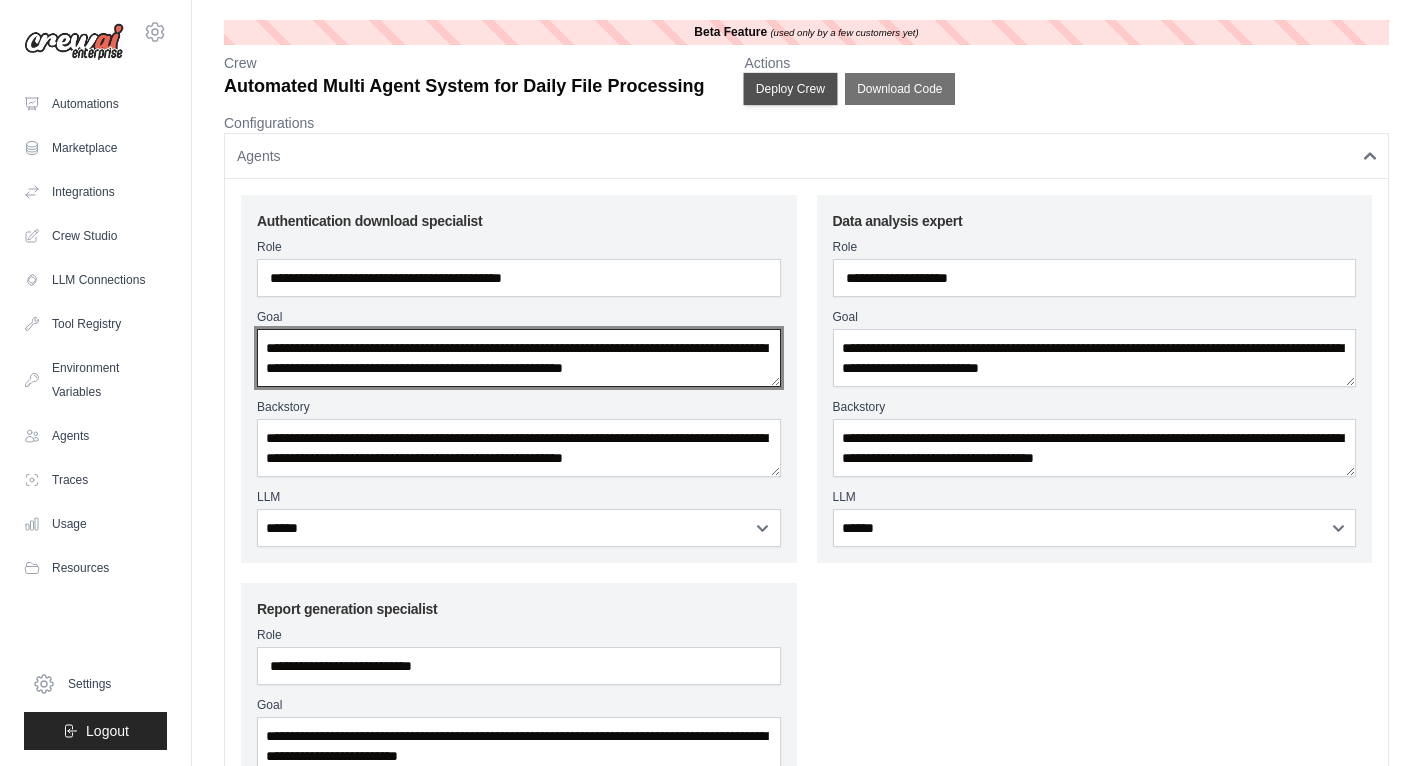 type on "**********" 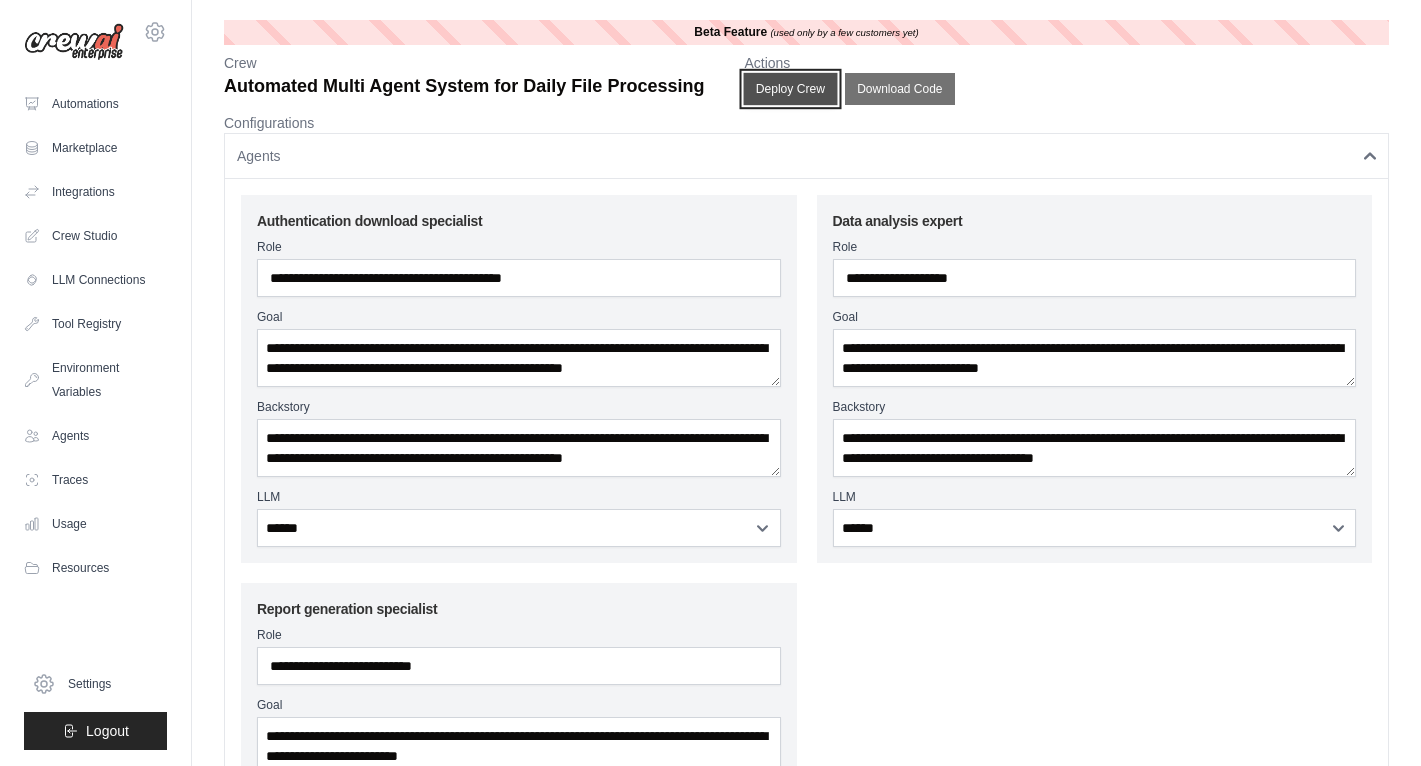click on "Deploy Crew" at bounding box center (791, 89) 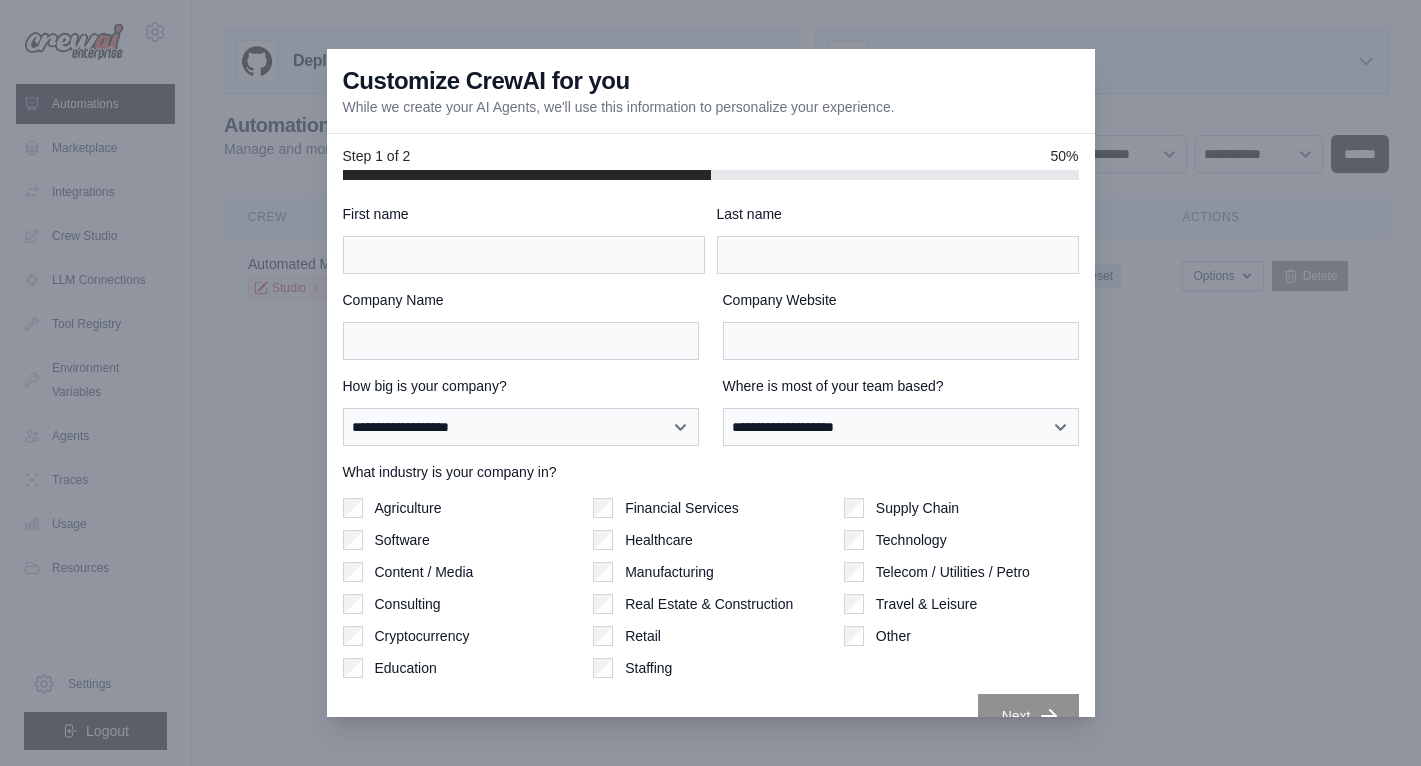 scroll, scrollTop: 0, scrollLeft: 0, axis: both 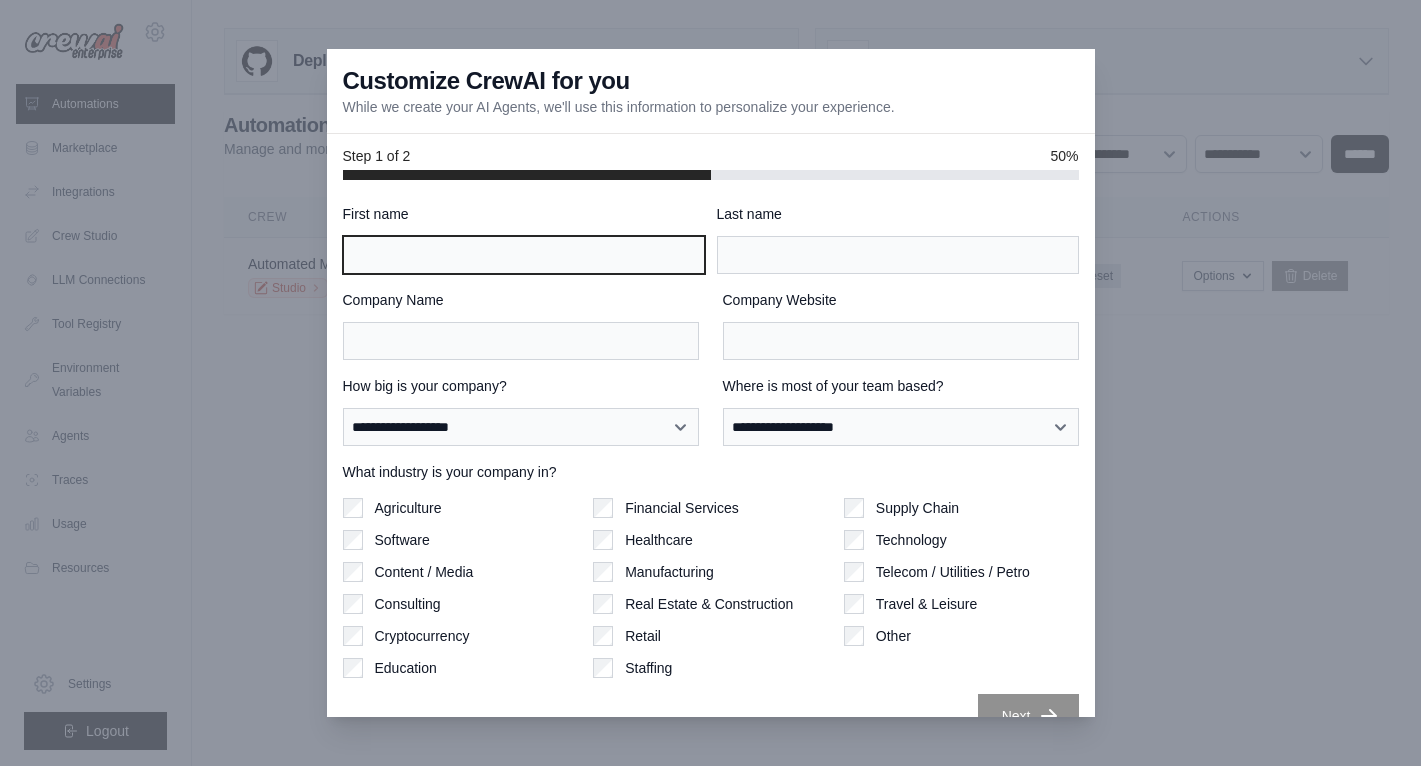 click on "First name" at bounding box center (524, 255) 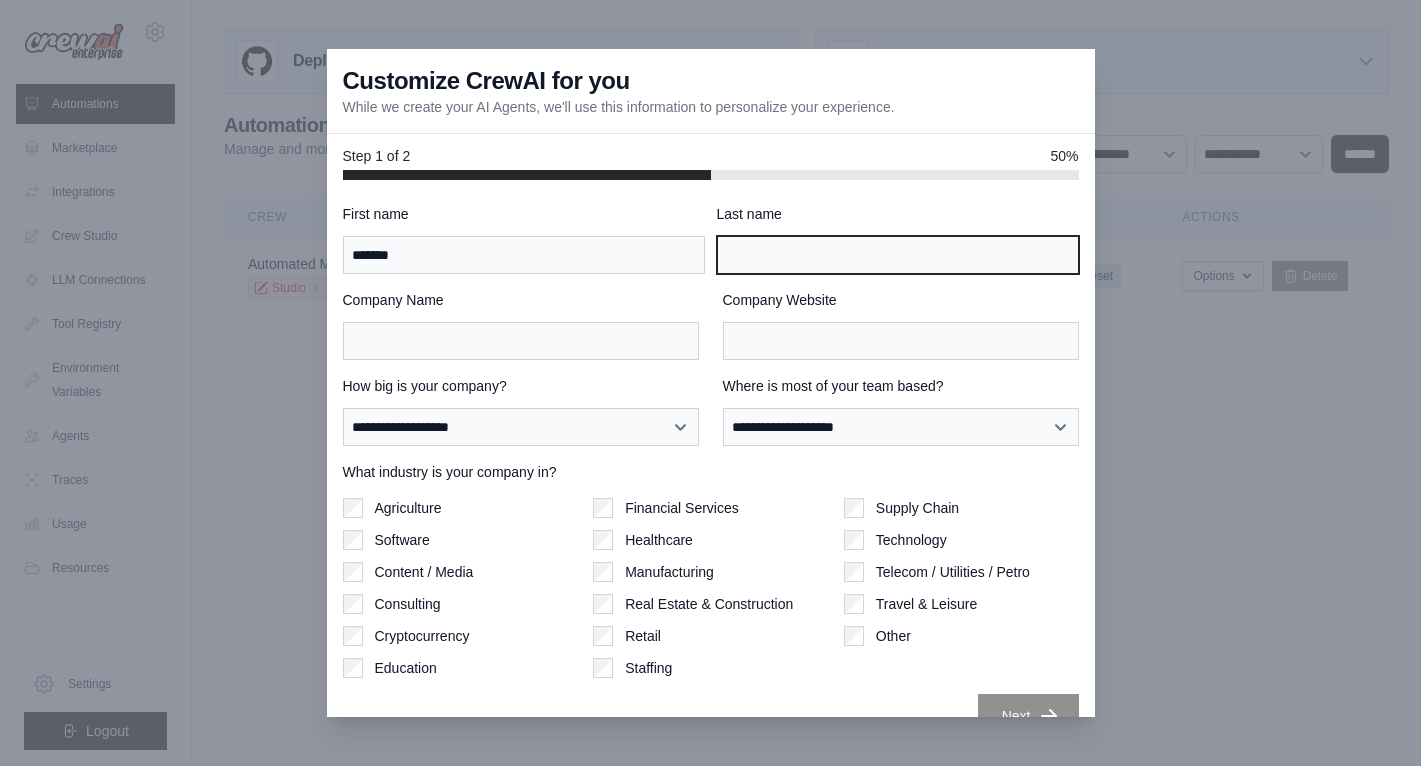 type on "*****" 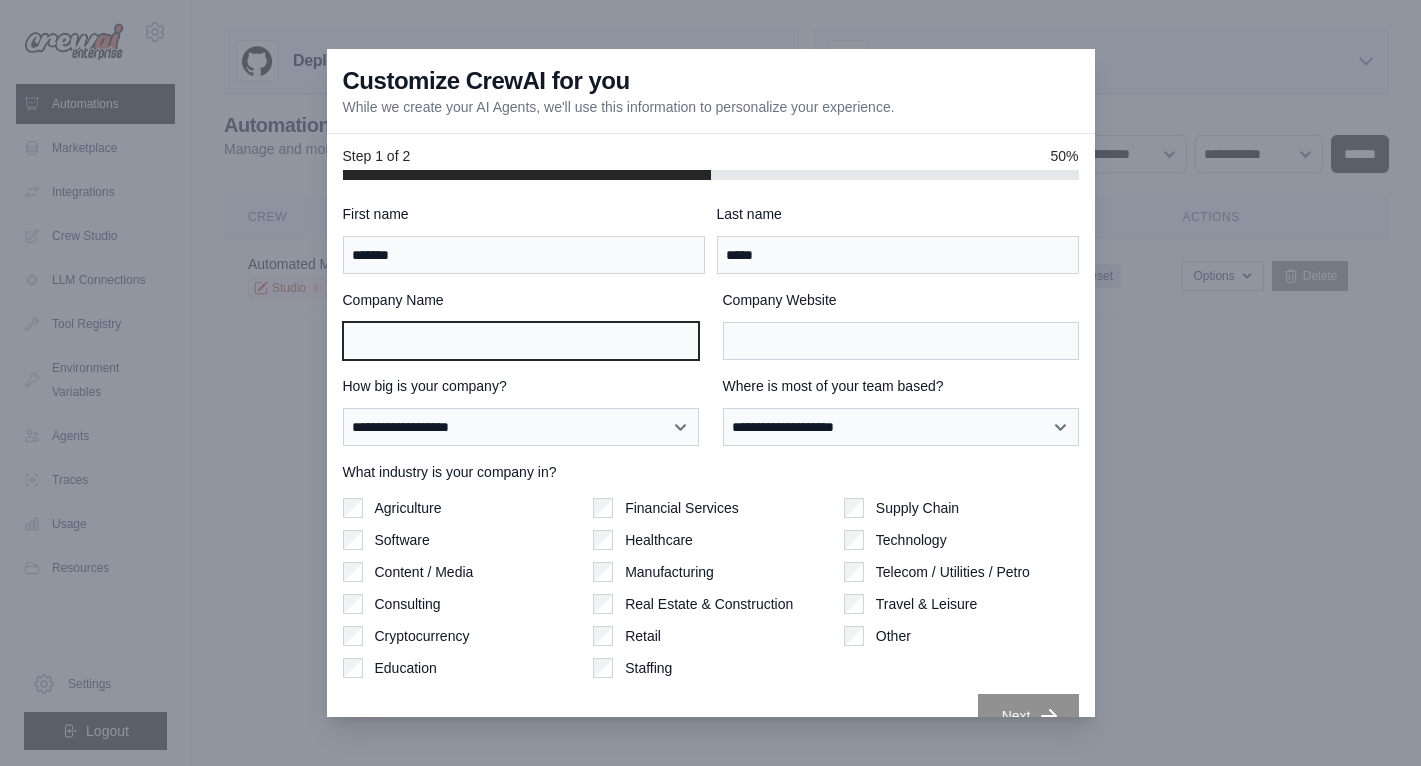 click on "Company Name" at bounding box center [521, 341] 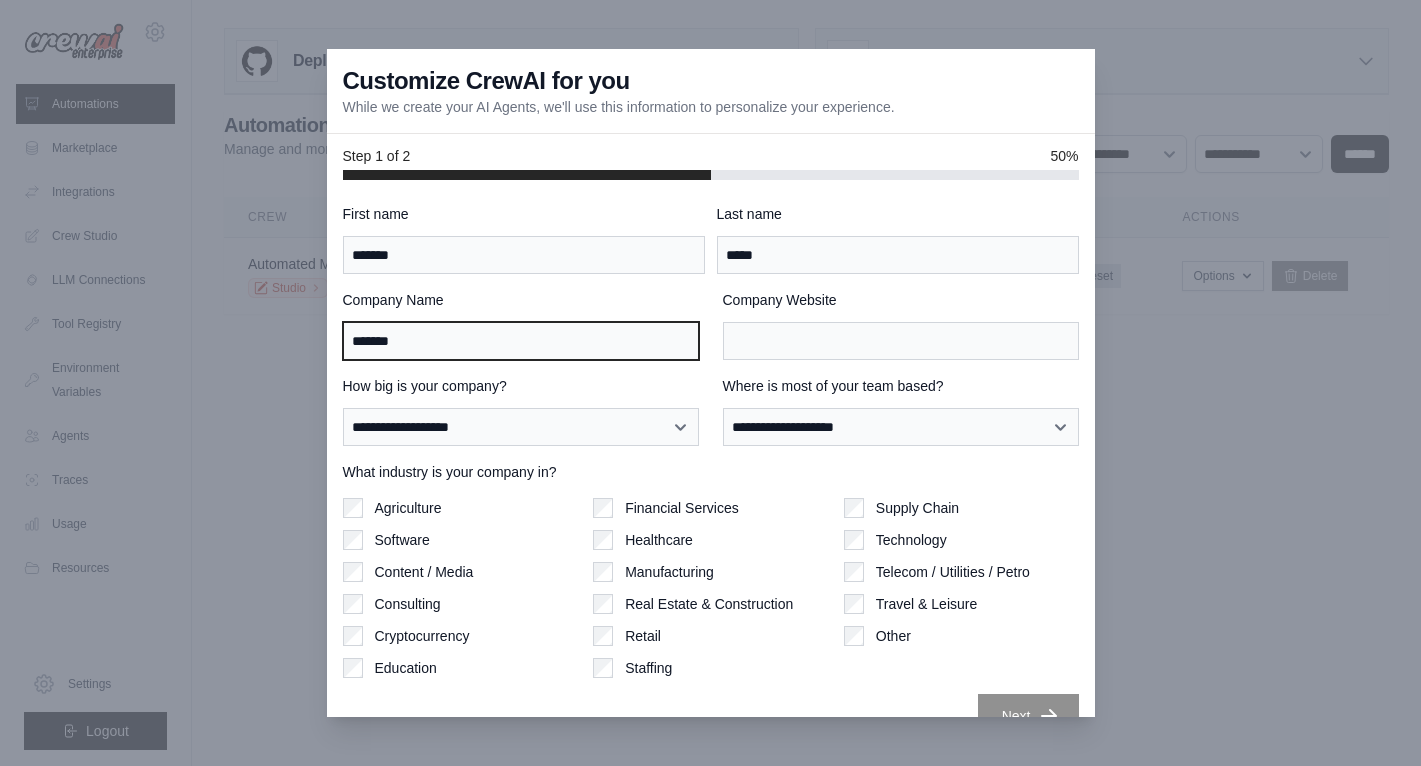 type on "*******" 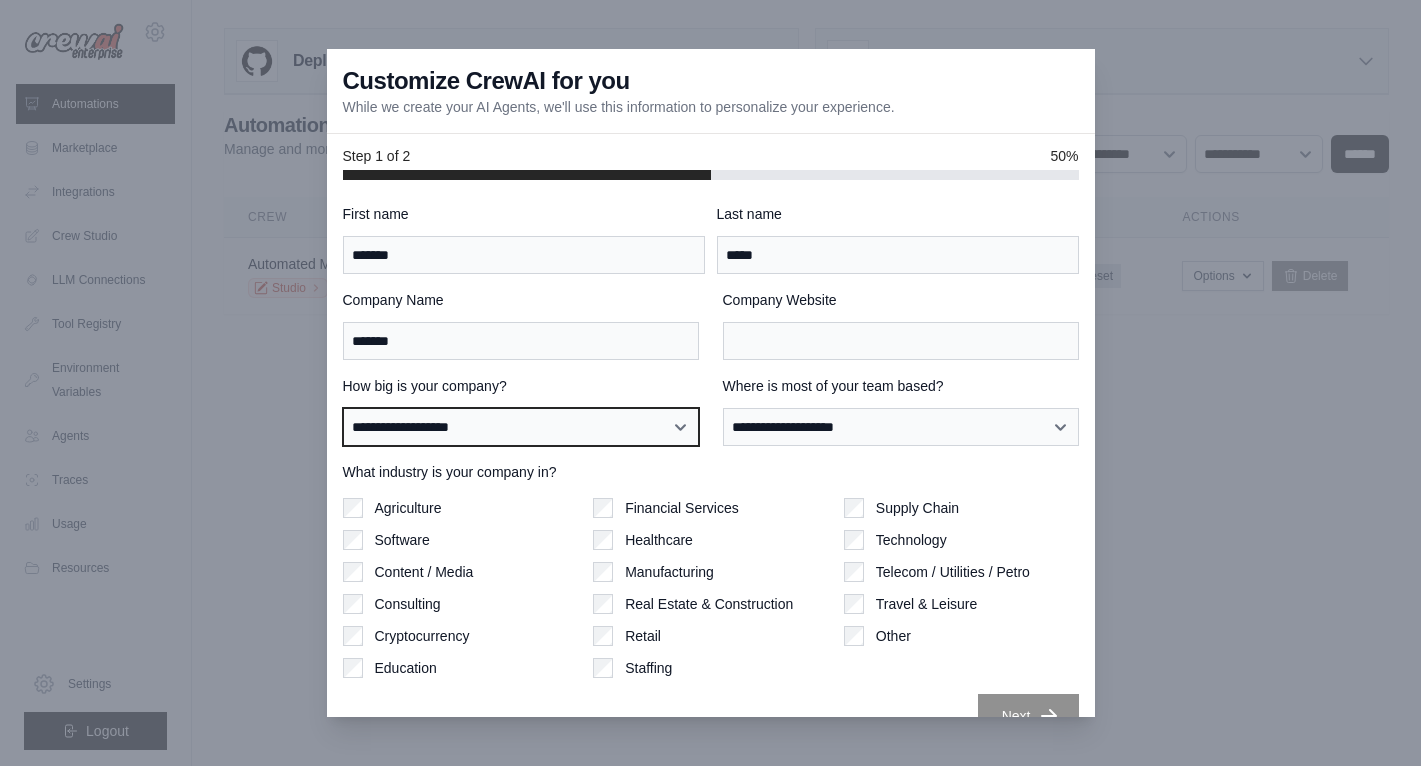 click on "**********" at bounding box center (521, 427) 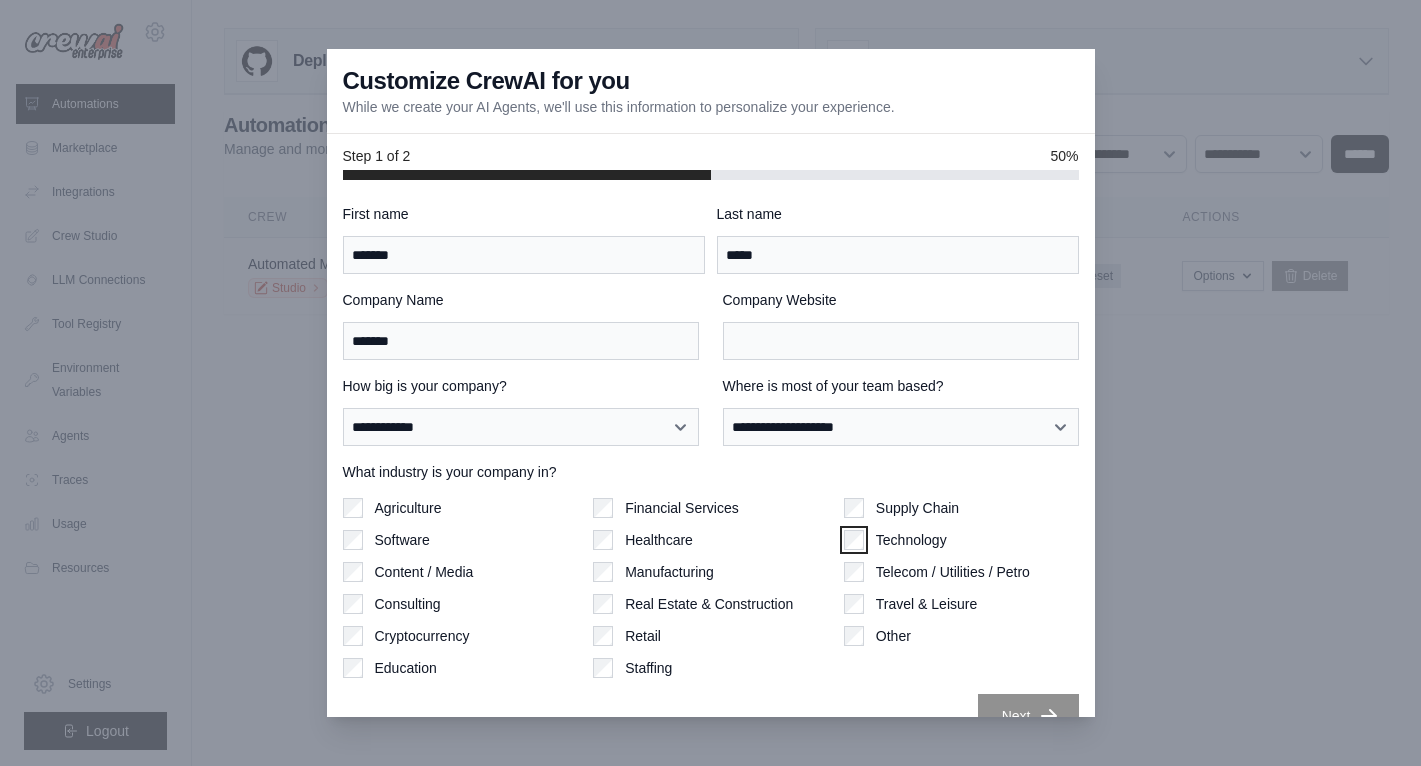 scroll, scrollTop: 38, scrollLeft: 0, axis: vertical 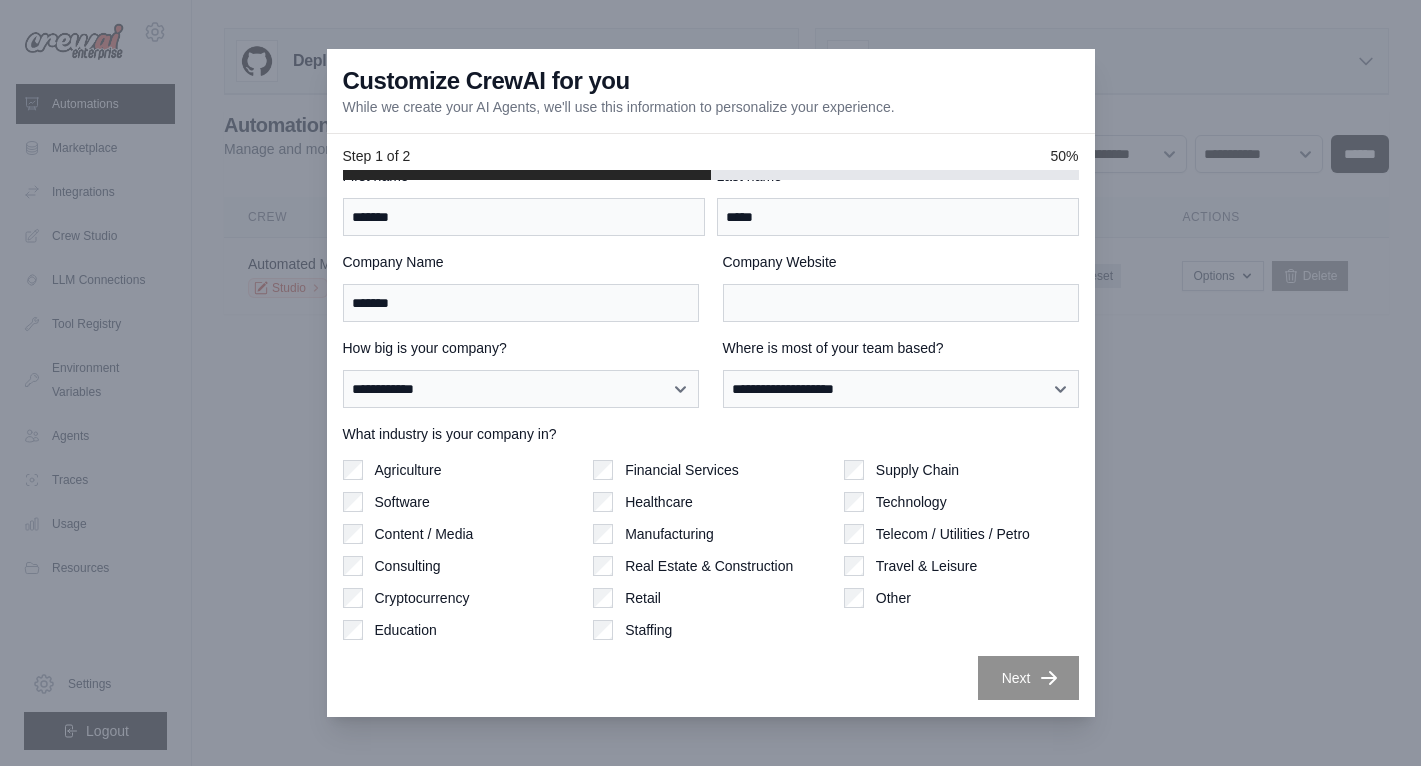 click on "Company Website" at bounding box center (901, 287) 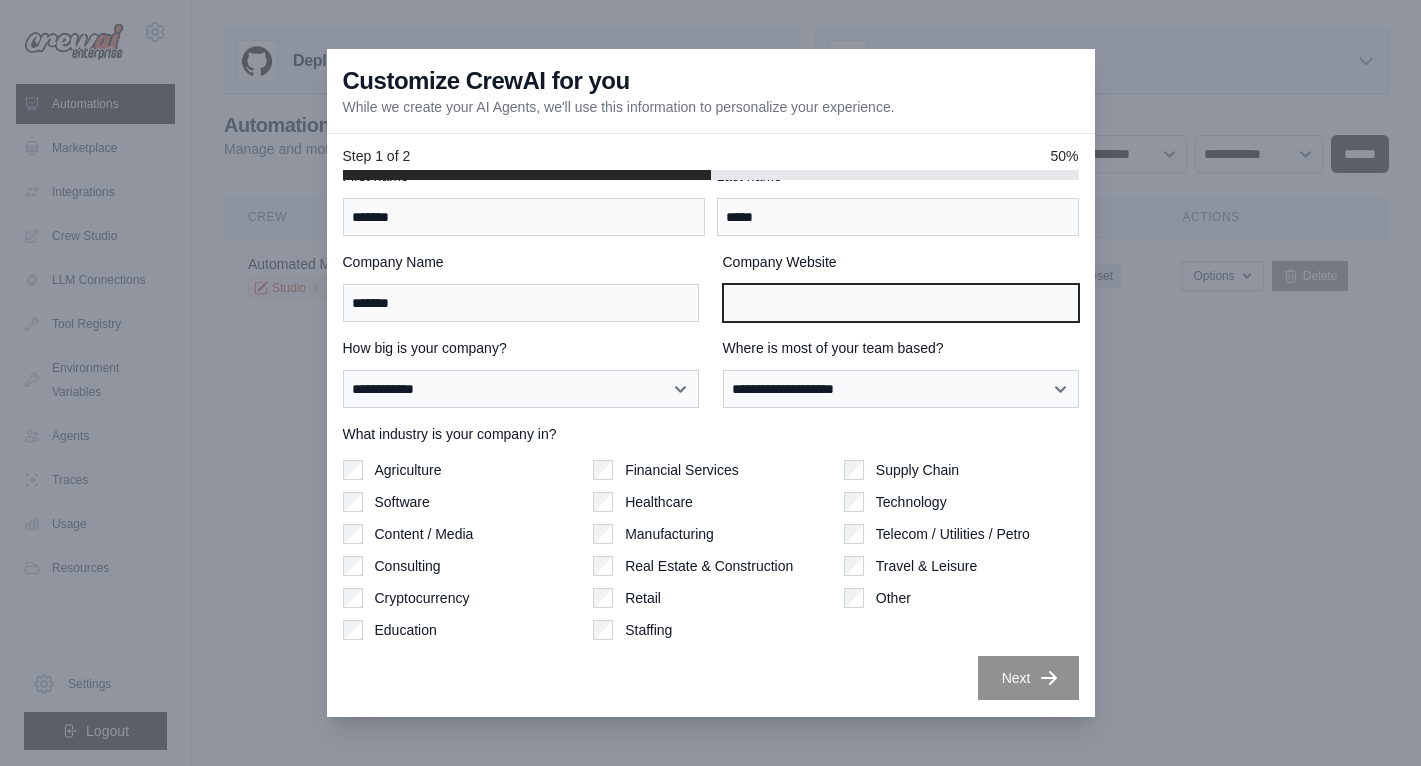 click on "Company Website" at bounding box center (901, 303) 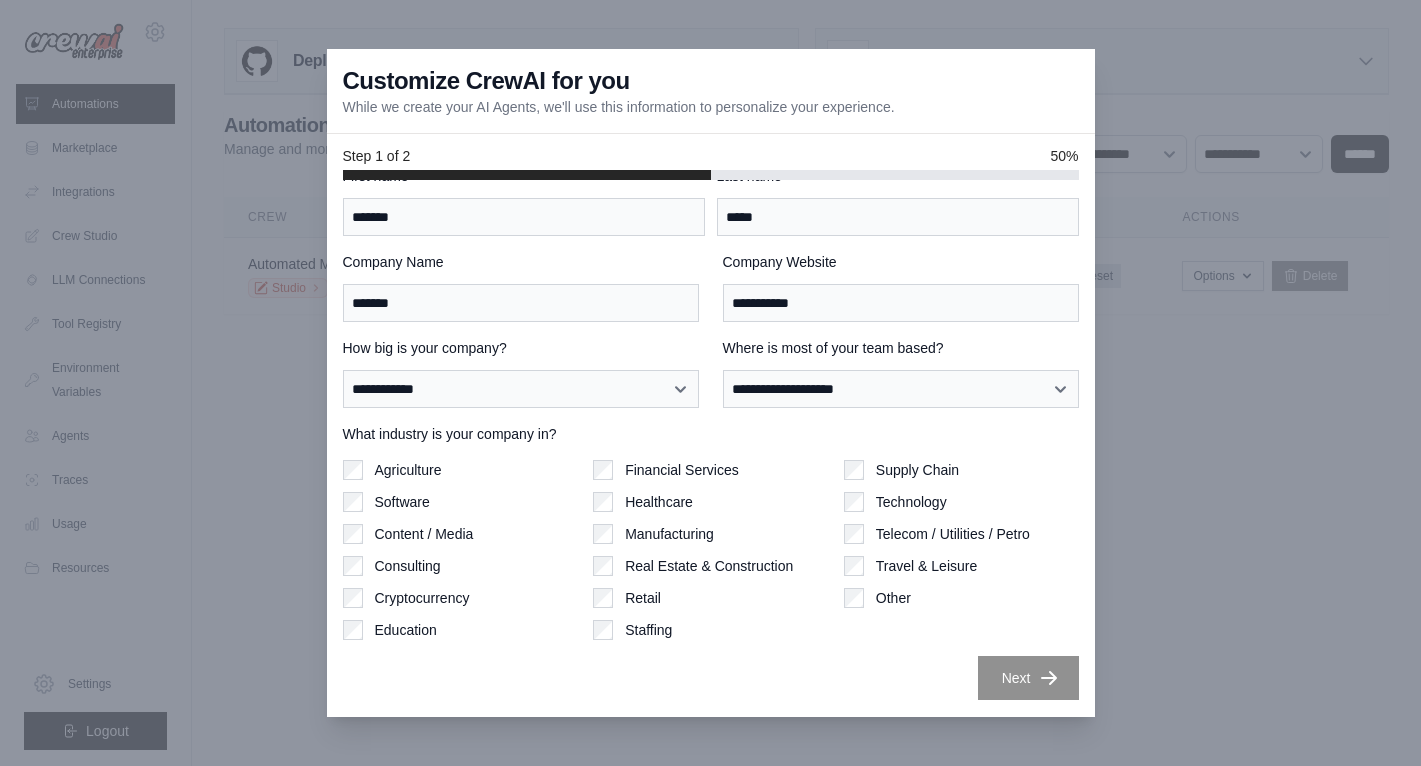 click on "What industry is your company in?" at bounding box center [711, 434] 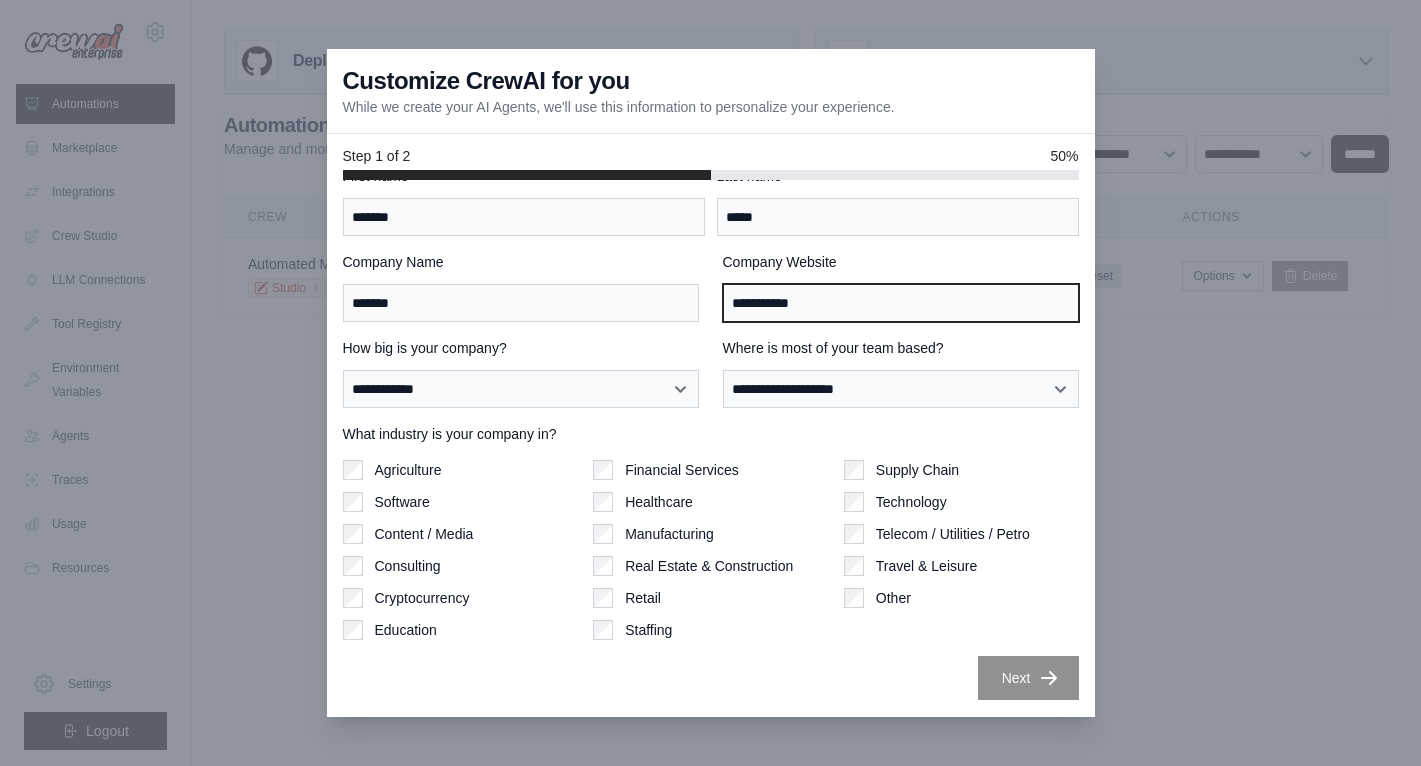 click on "**********" at bounding box center (901, 303) 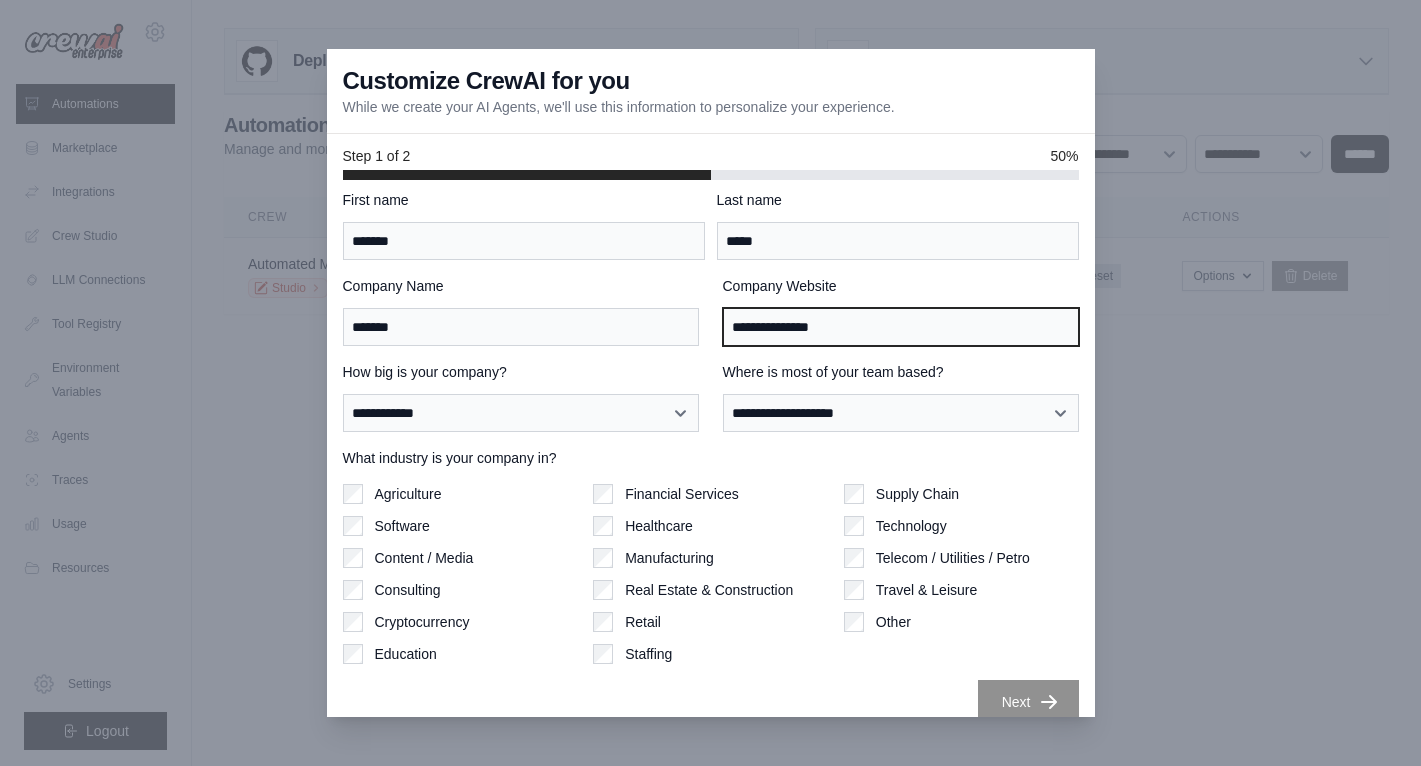 scroll, scrollTop: 38, scrollLeft: 0, axis: vertical 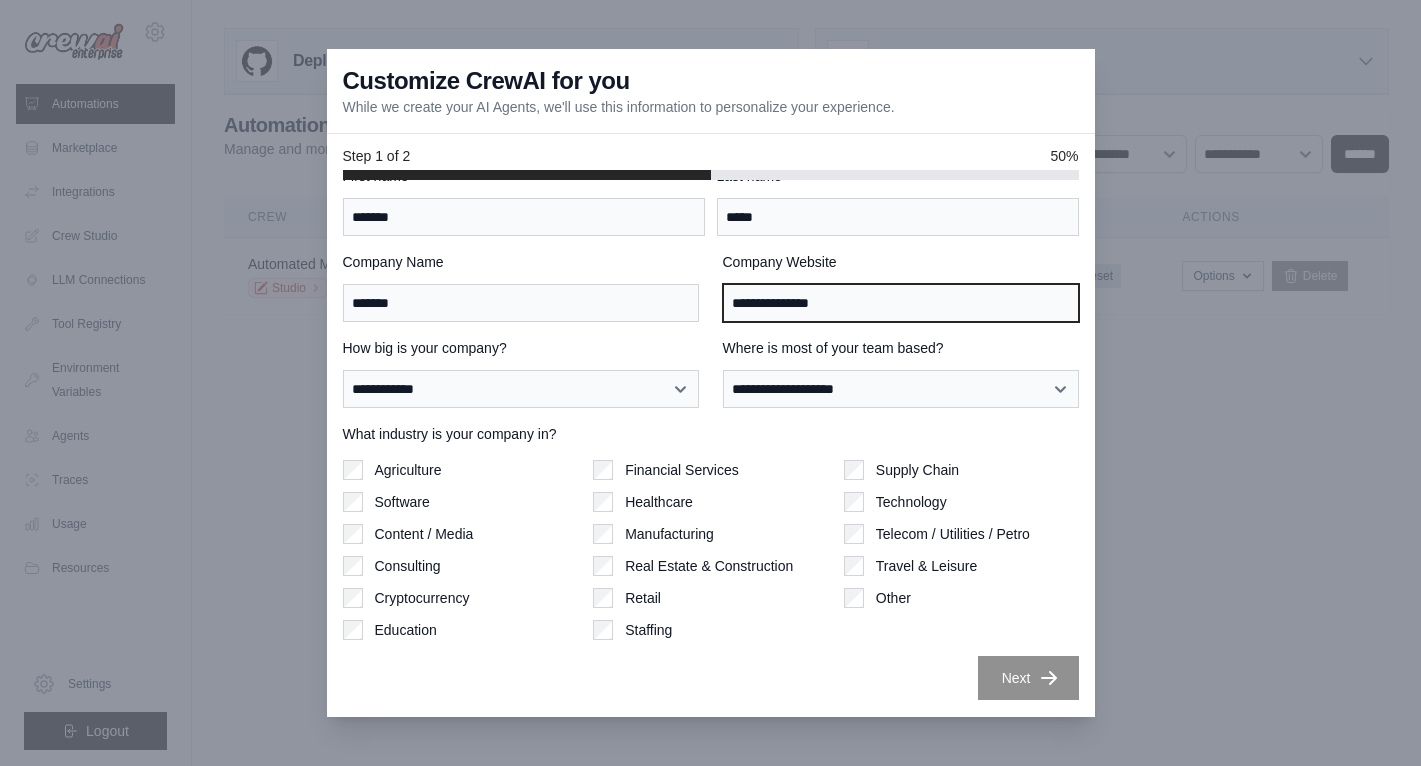 type on "**********" 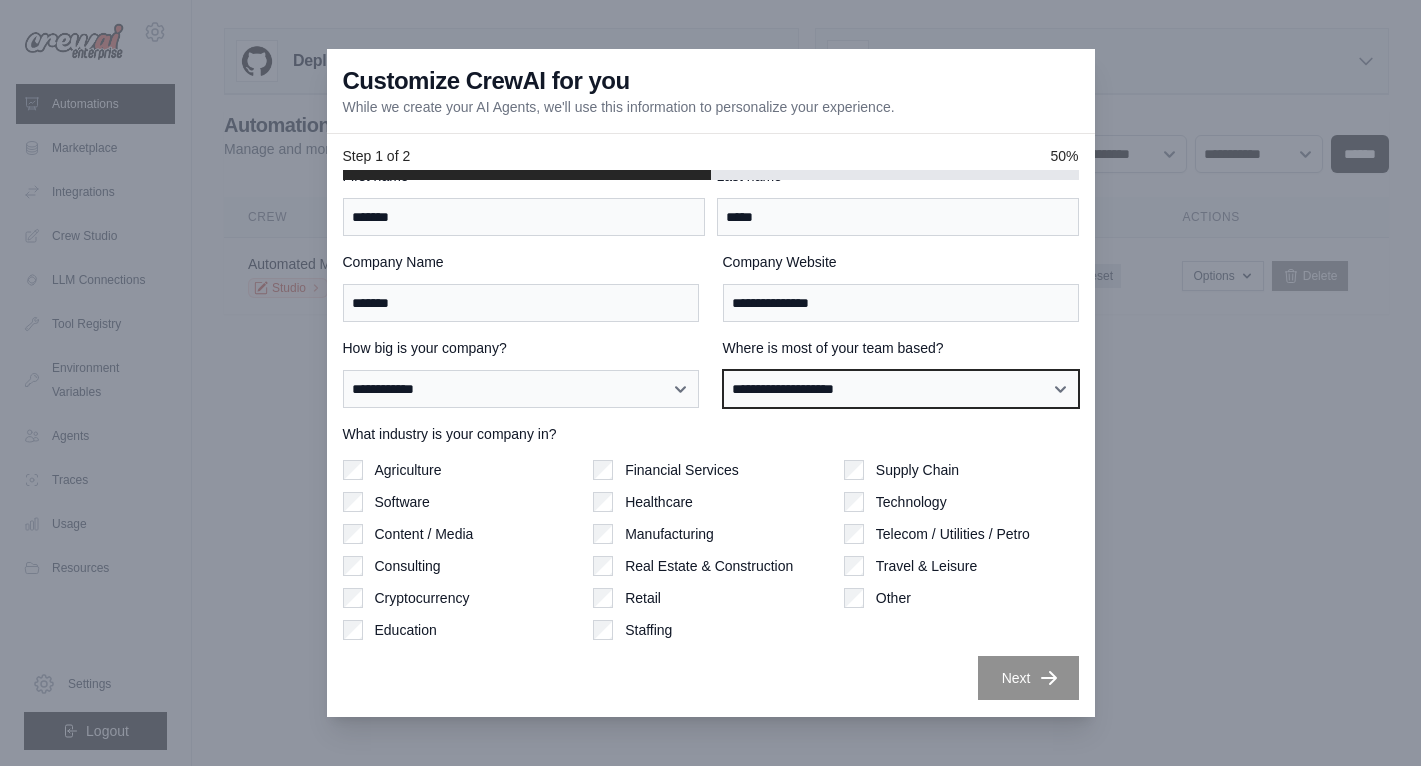click on "**********" at bounding box center (901, 389) 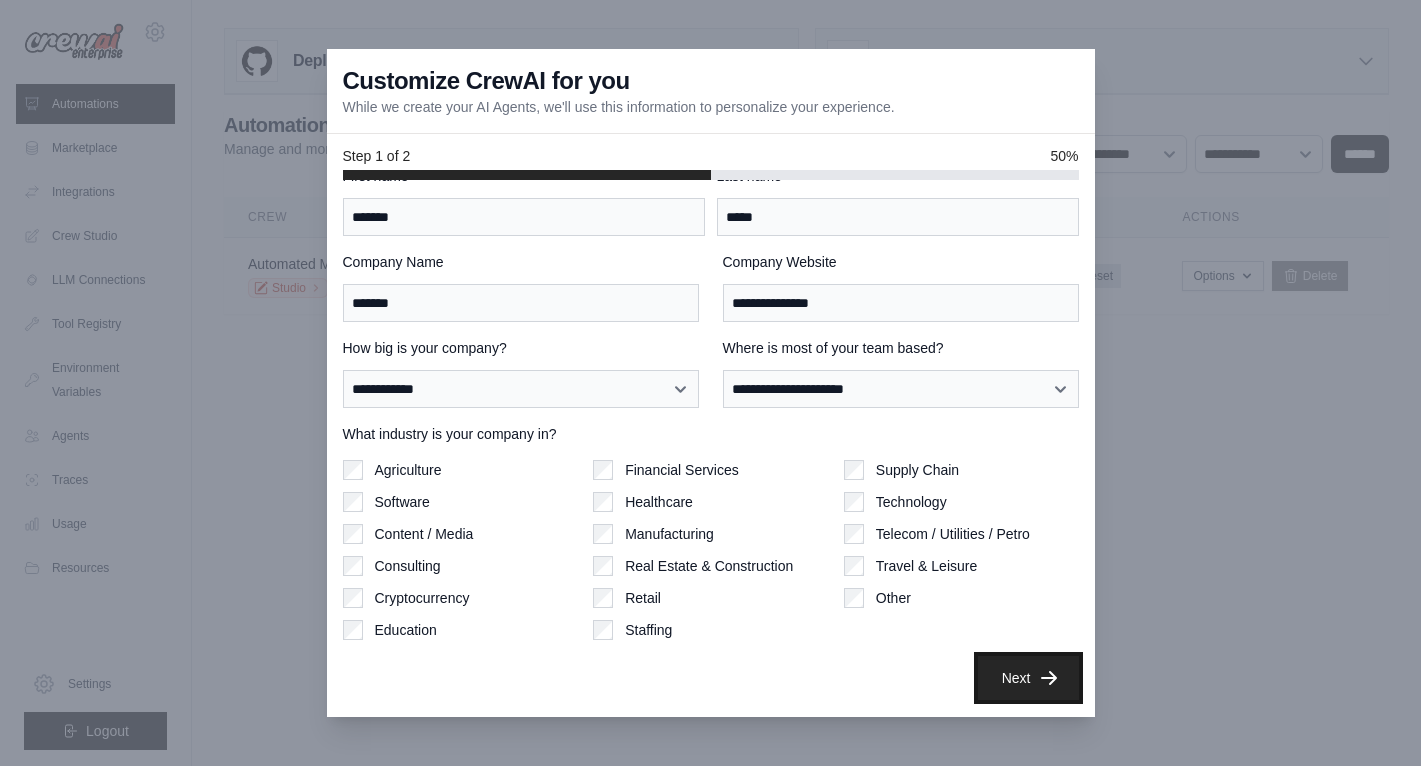 click on "Next" at bounding box center (1028, 678) 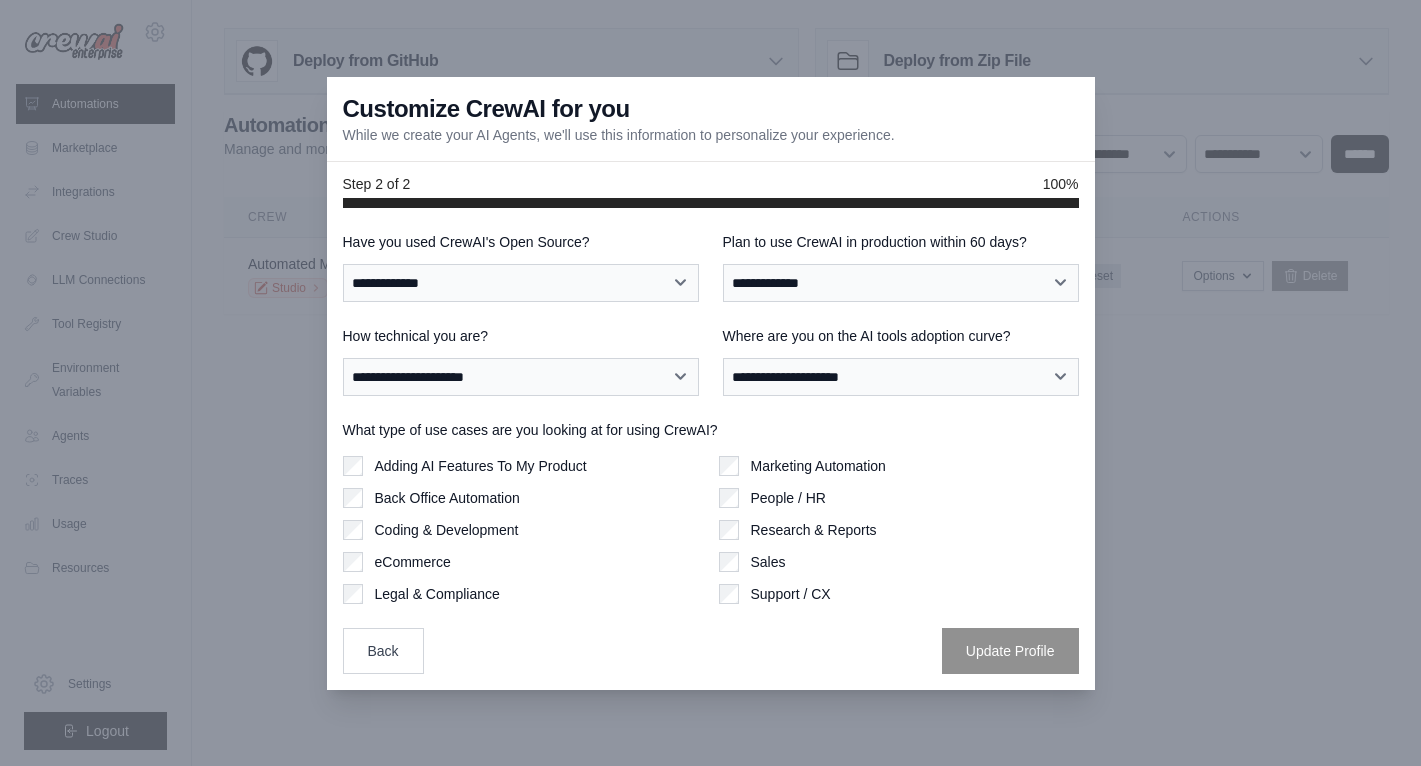 scroll, scrollTop: 0, scrollLeft: 0, axis: both 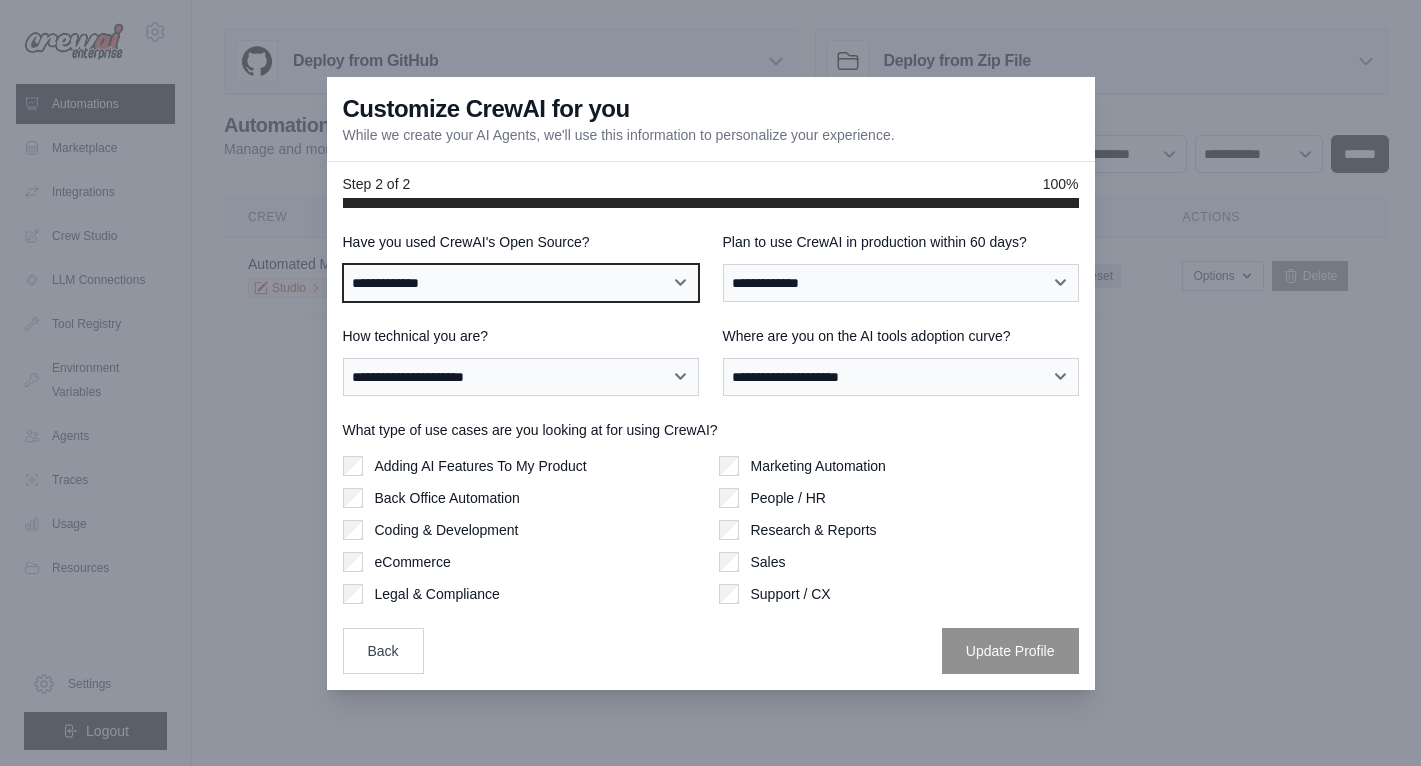 click on "**********" at bounding box center (521, 283) 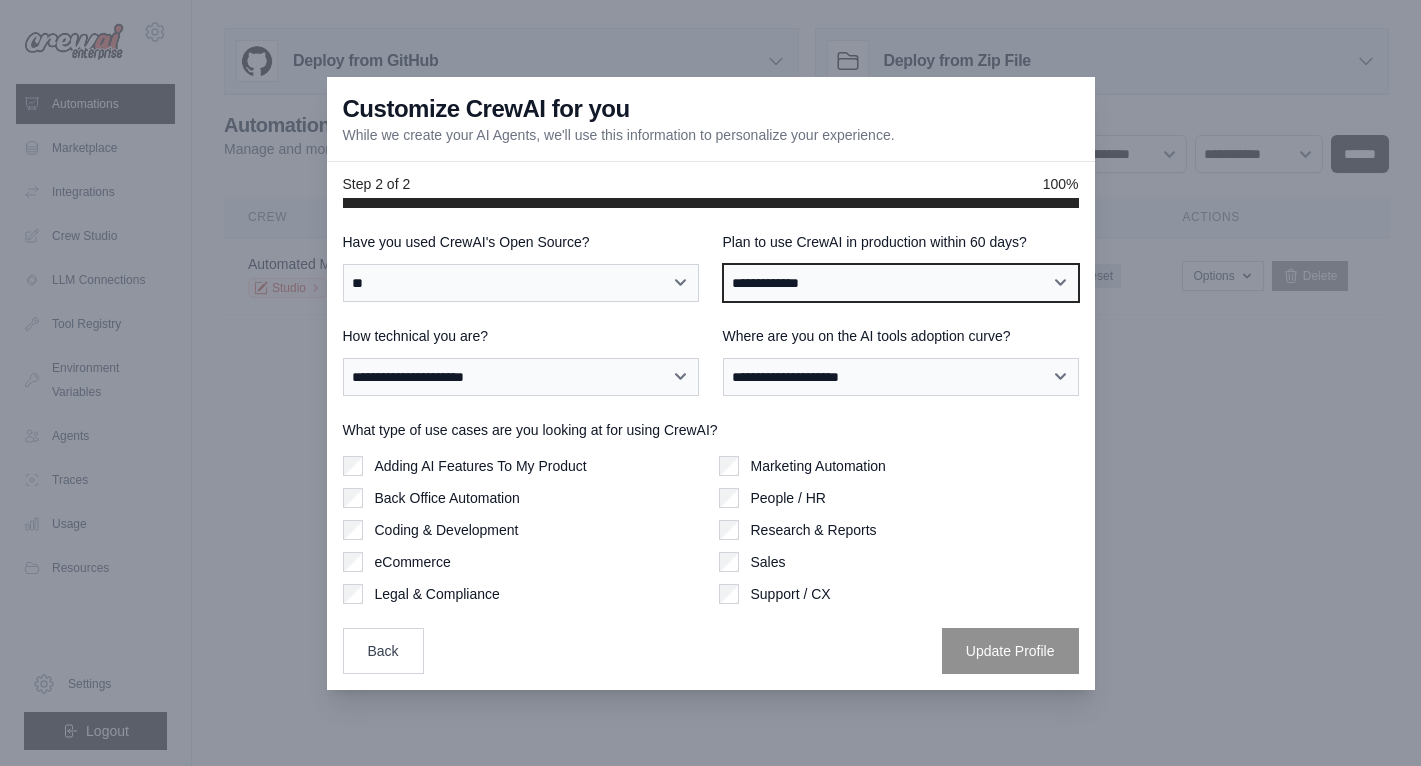 click on "**********" at bounding box center [901, 283] 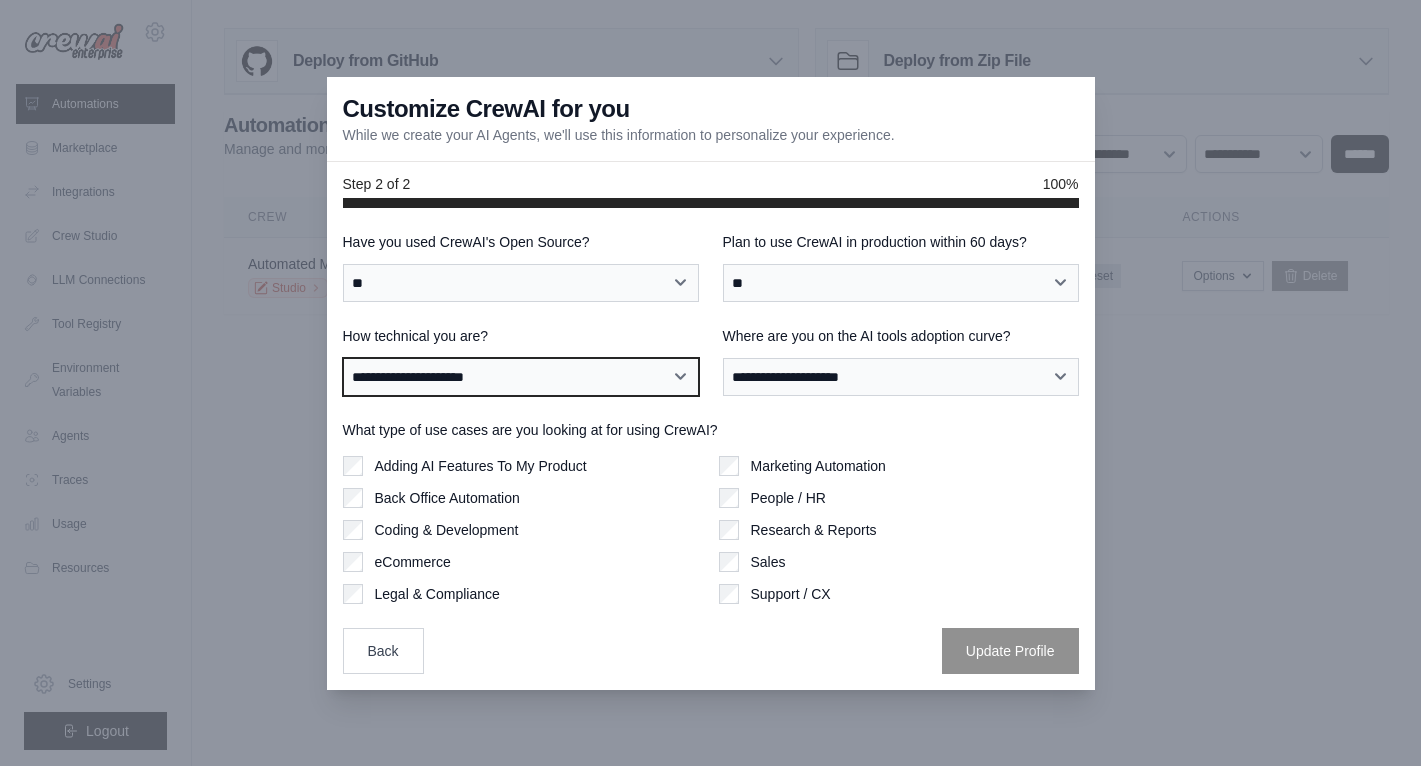 click on "**********" at bounding box center (521, 377) 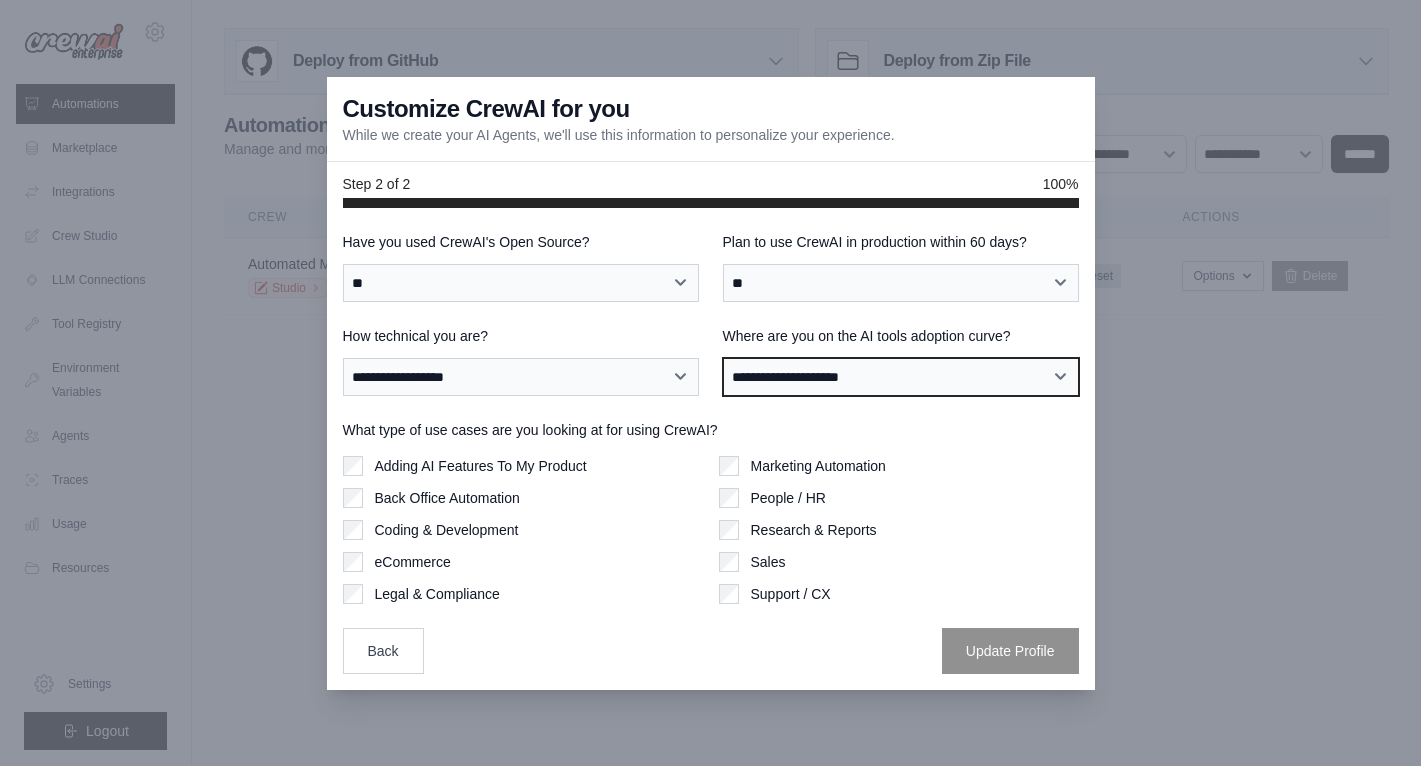 click on "**********" at bounding box center [901, 377] 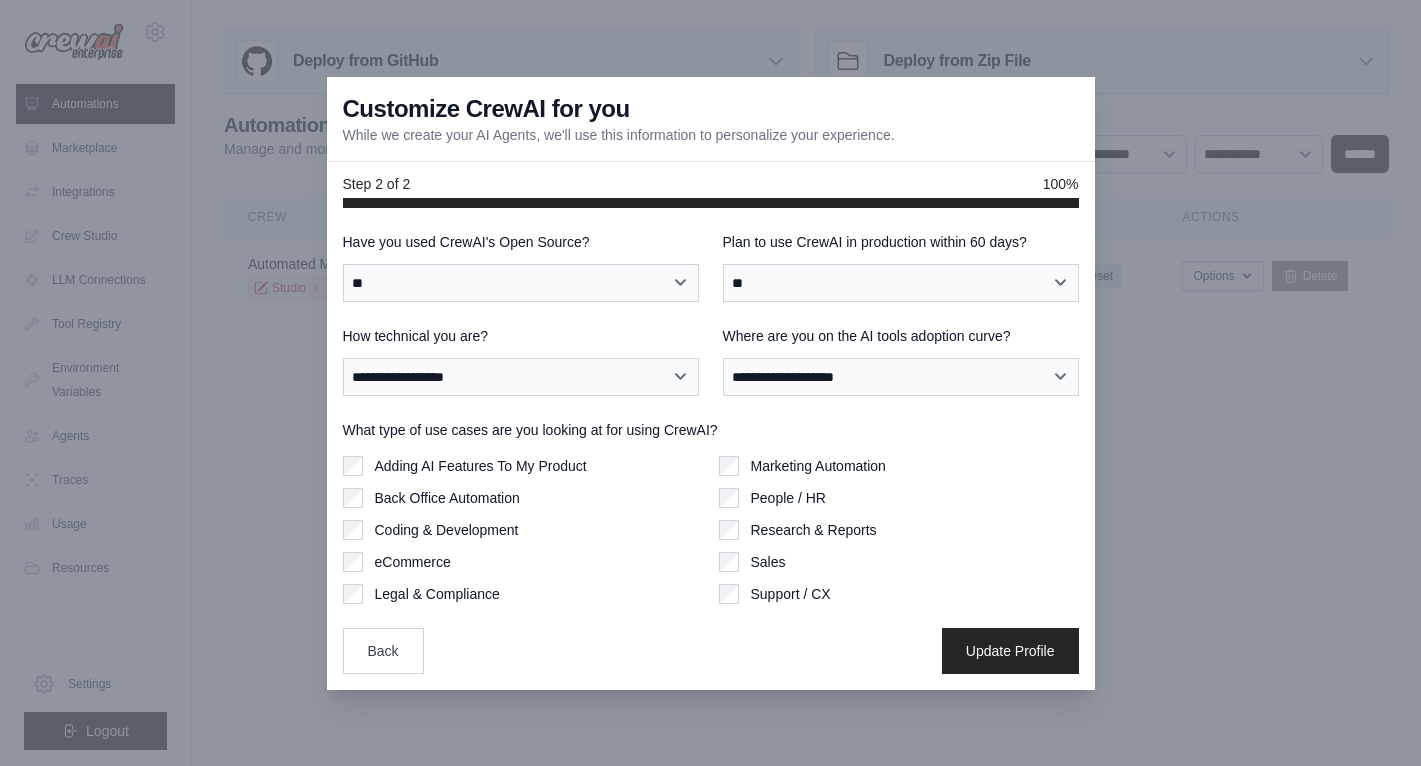 click on "Research & Reports" at bounding box center [814, 530] 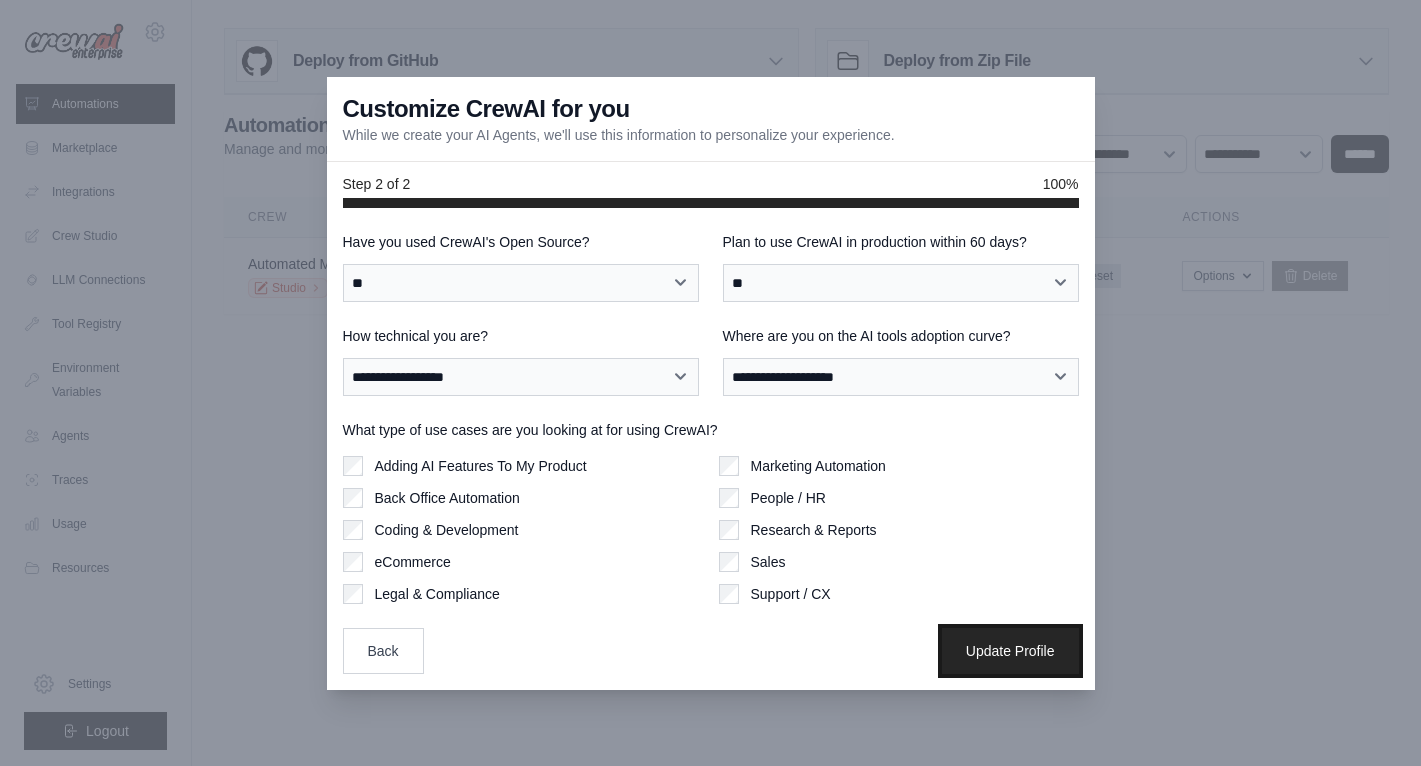 click on "Update Profile" at bounding box center (1010, 651) 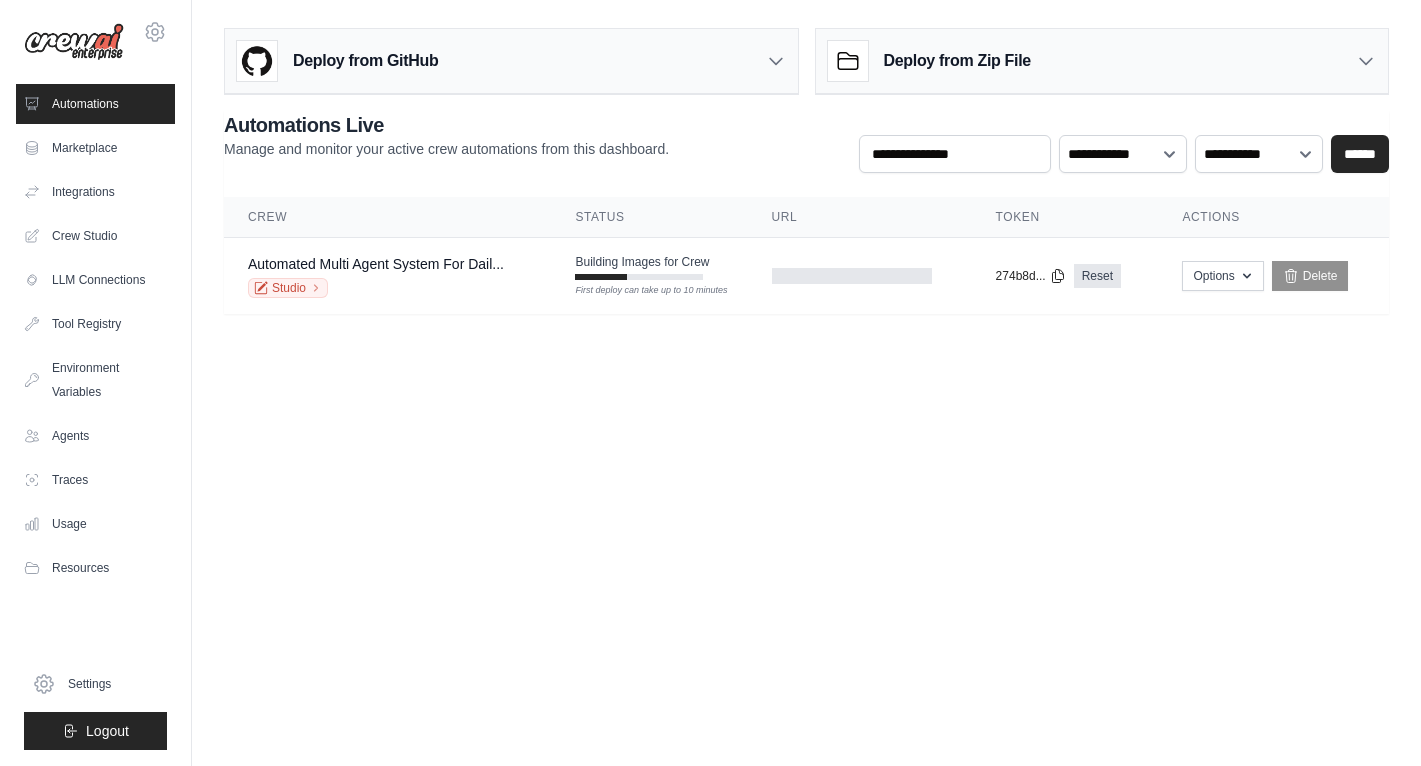 scroll, scrollTop: 0, scrollLeft: 0, axis: both 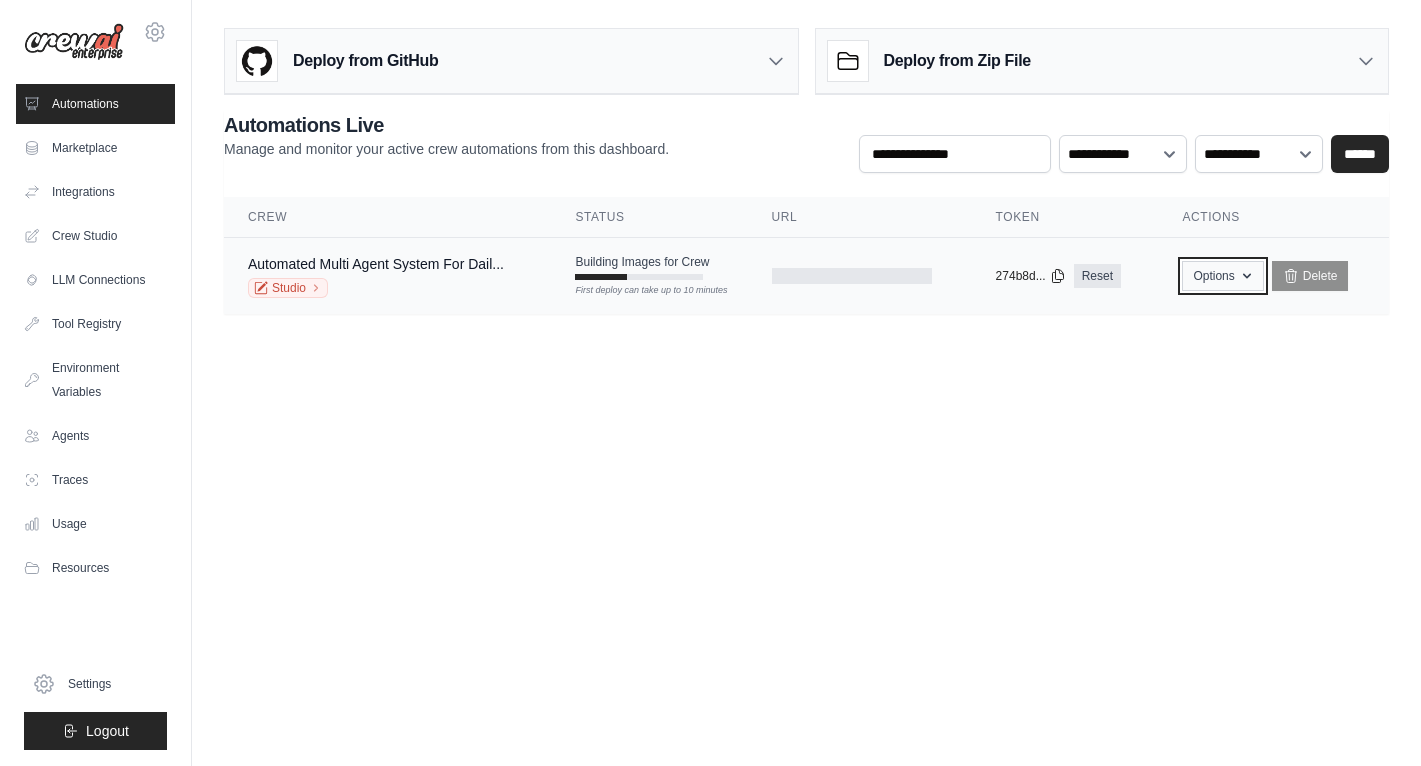click 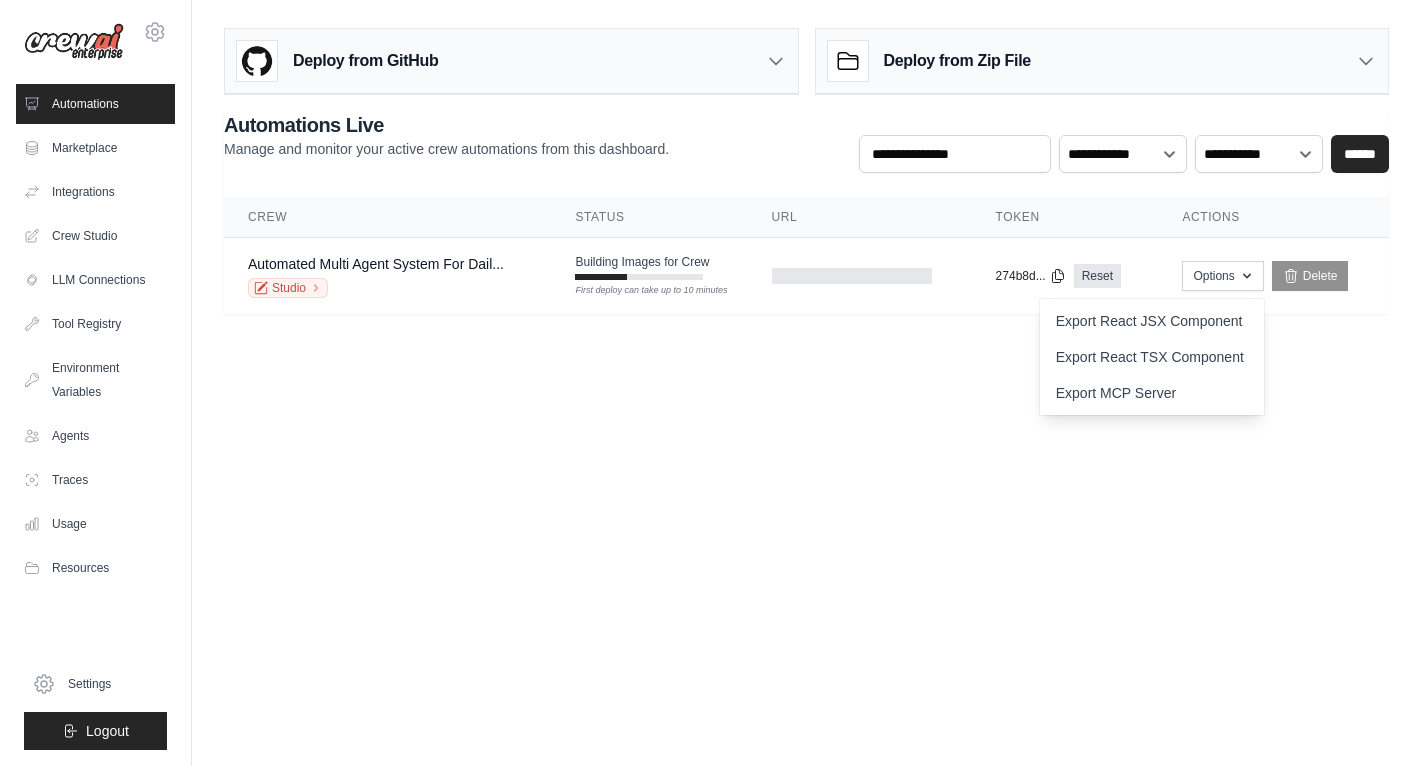 click on "Actions" at bounding box center [1273, 217] 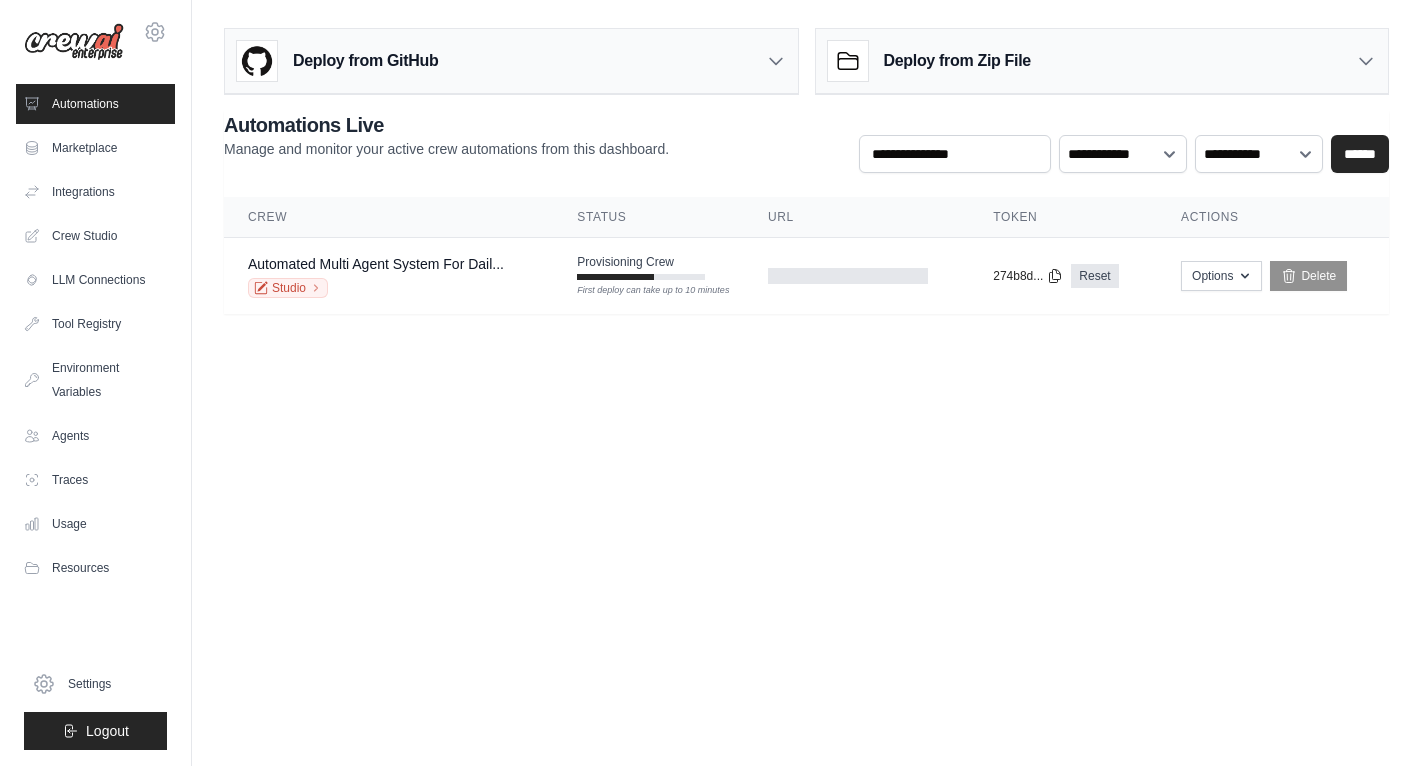 click on "getshikhar@gmail.com
Settings
Automations
Marketplace
Integrations" at bounding box center (710, 383) 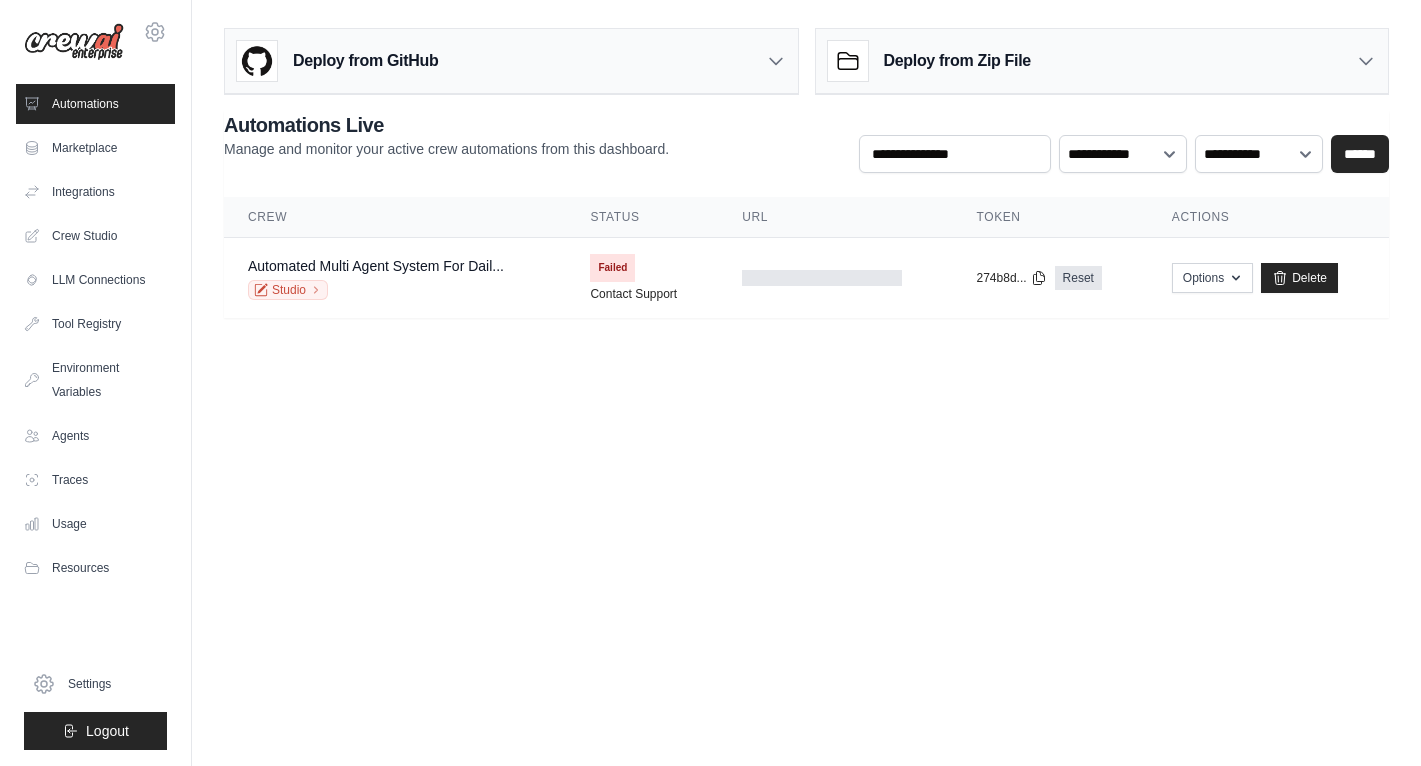 scroll, scrollTop: 0, scrollLeft: 0, axis: both 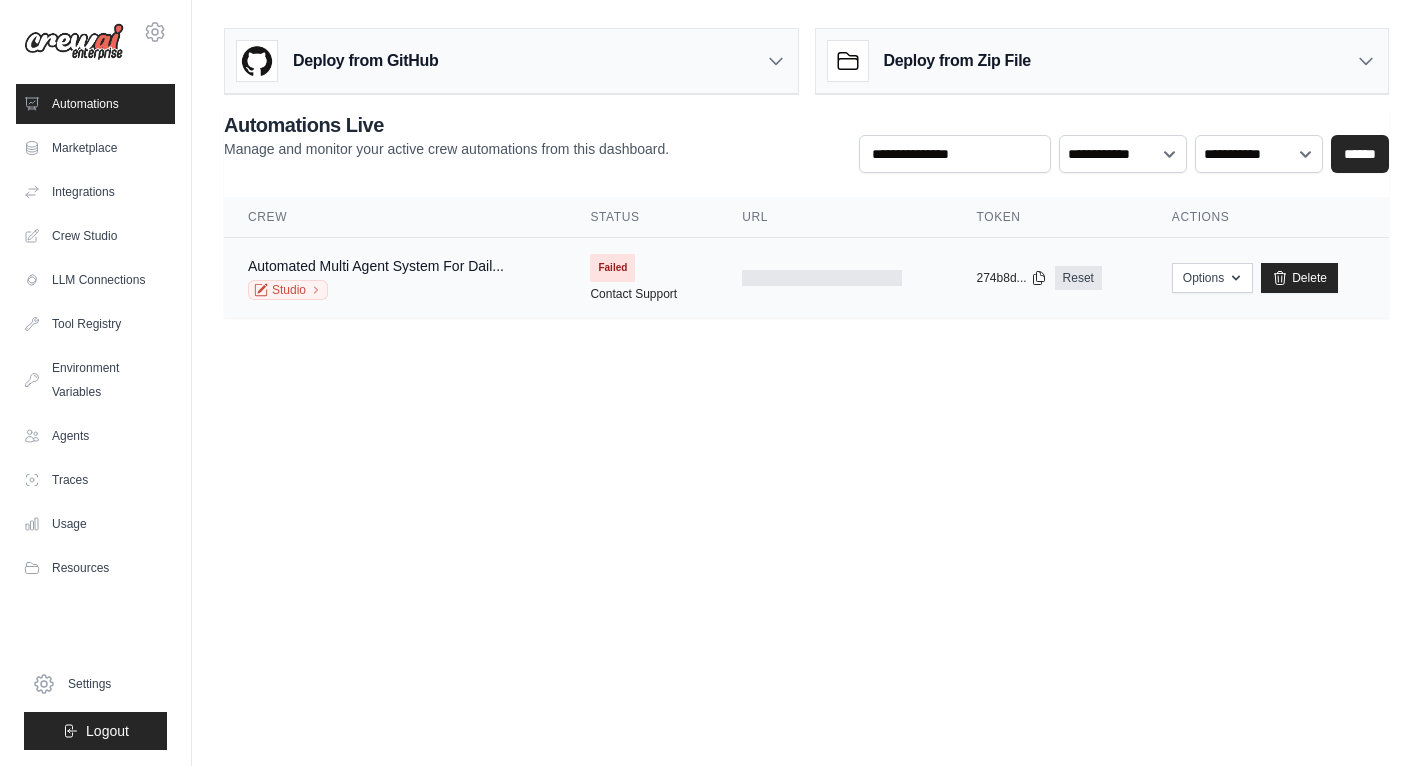 click on "Failed" at bounding box center [612, 268] 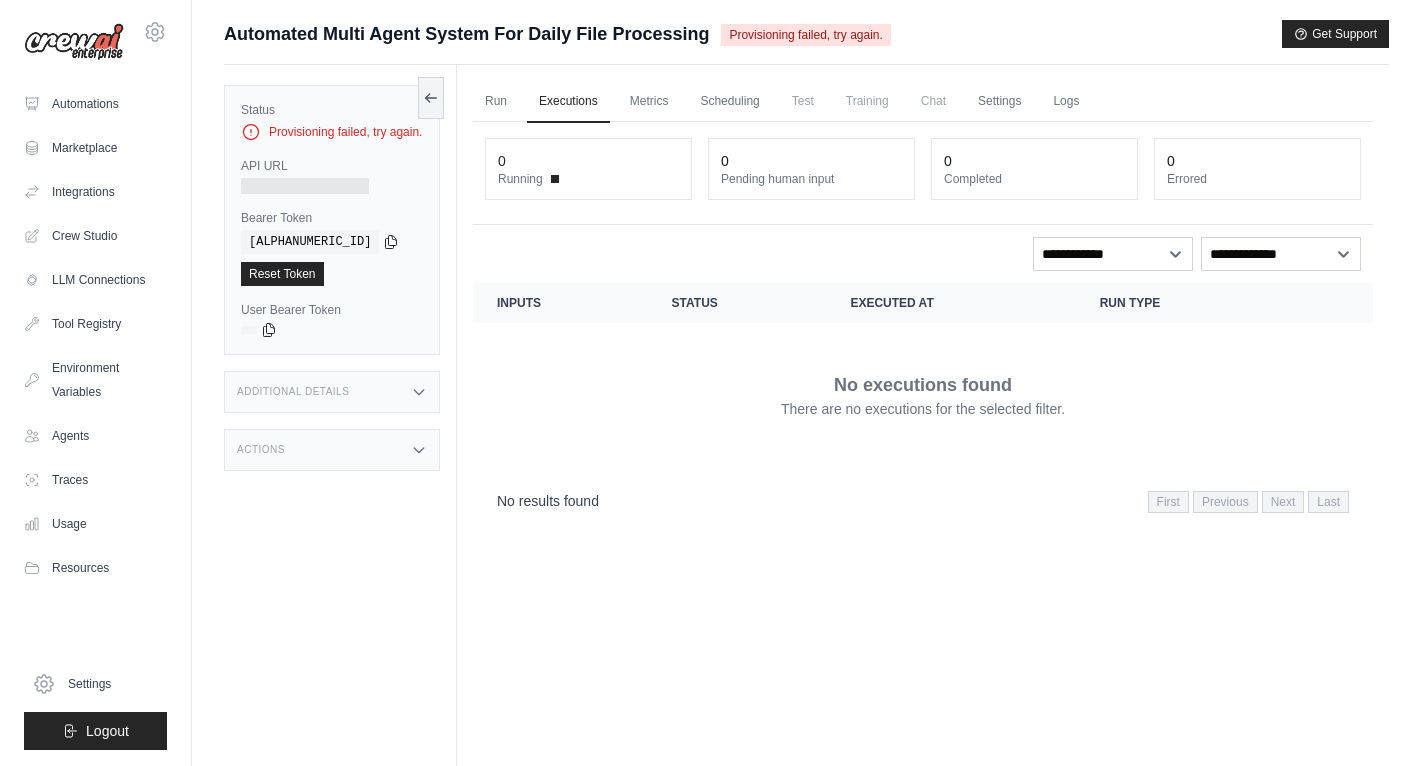 scroll, scrollTop: 0, scrollLeft: 0, axis: both 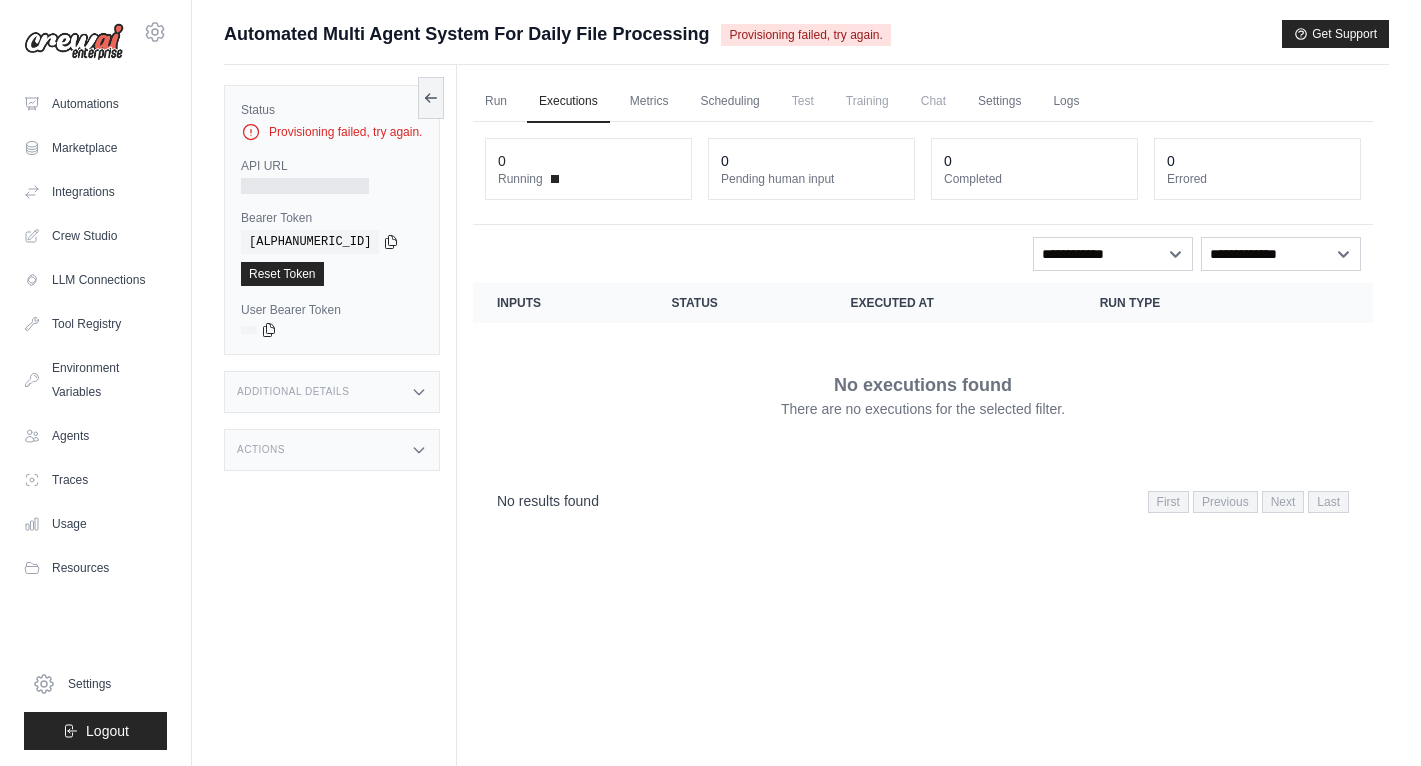 click on "copied" at bounding box center (270, 262) 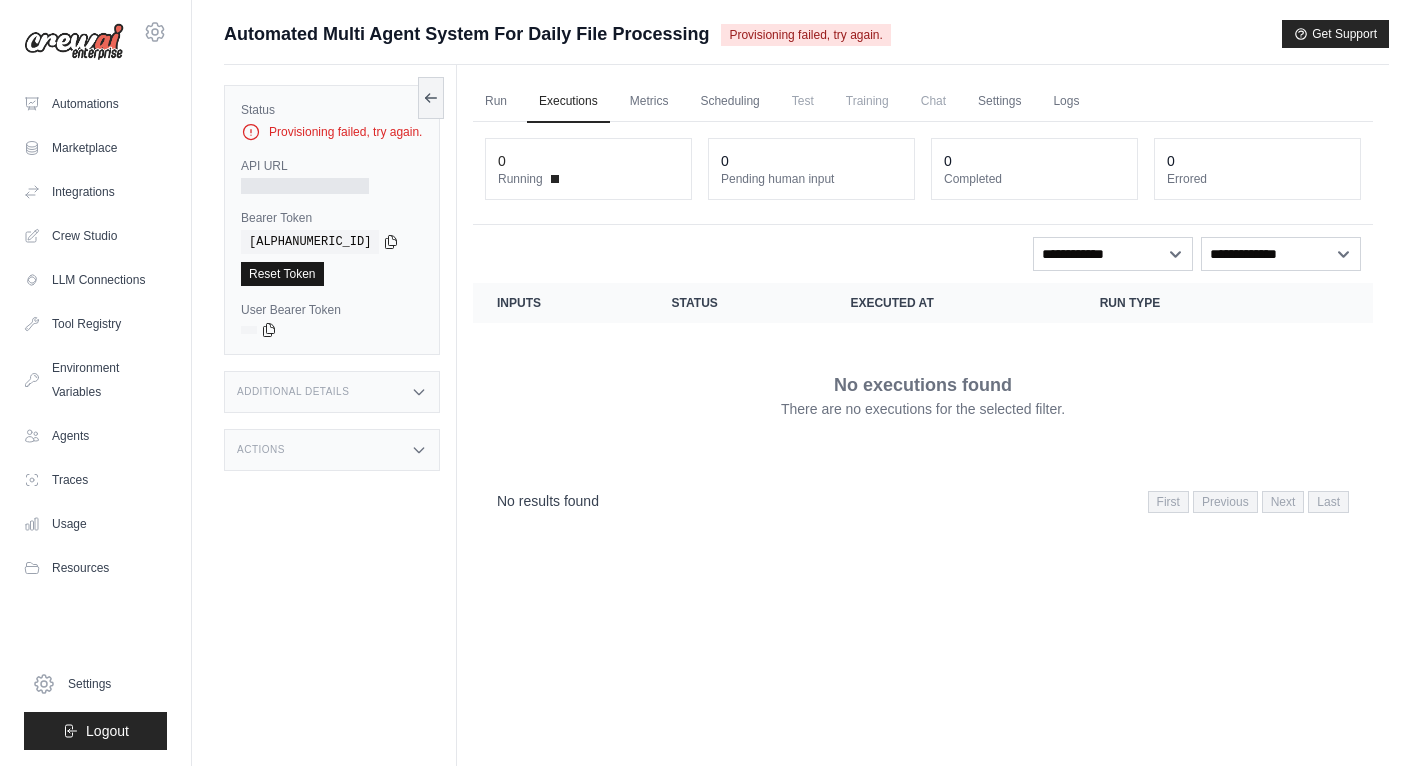 click on "Reset Token" at bounding box center [282, 274] 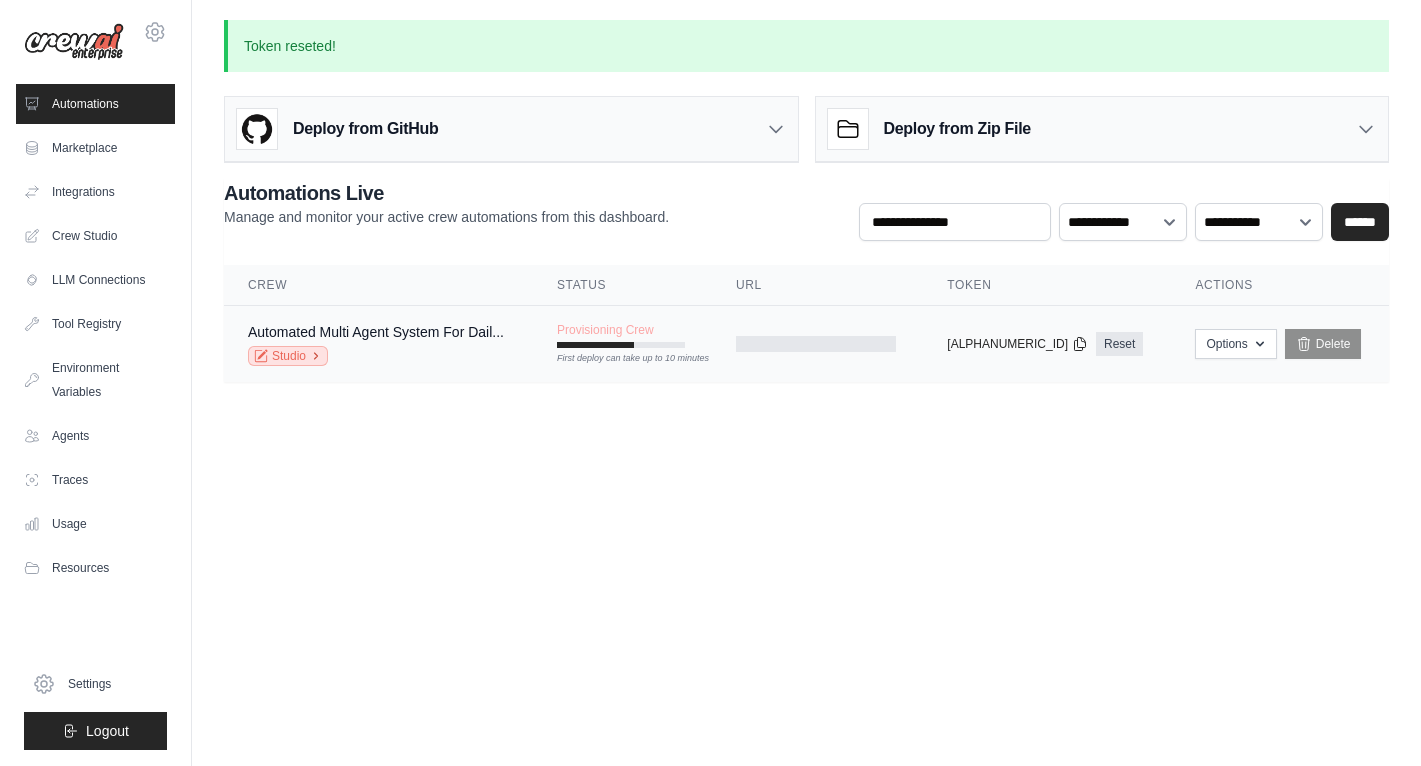 click on "Studio" at bounding box center (288, 356) 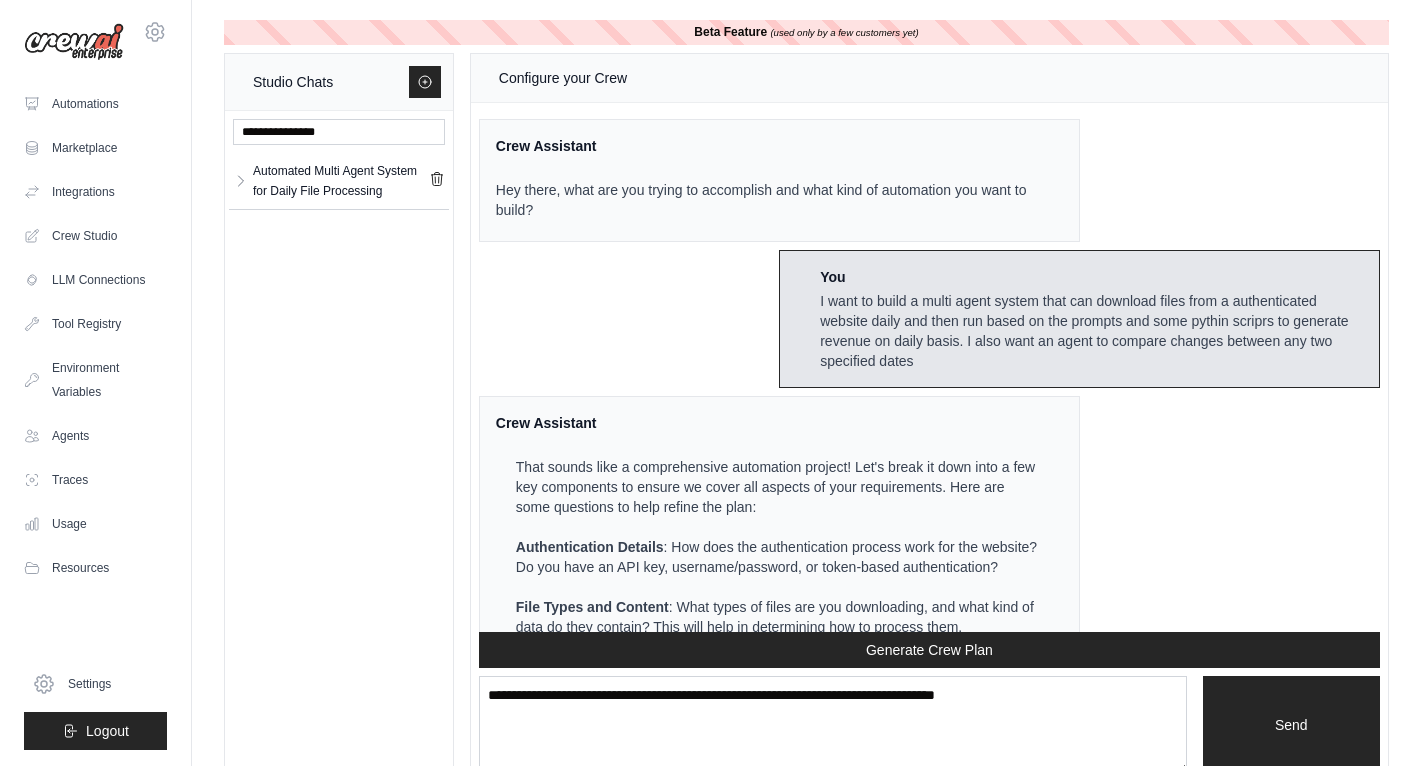scroll, scrollTop: 2502, scrollLeft: 0, axis: vertical 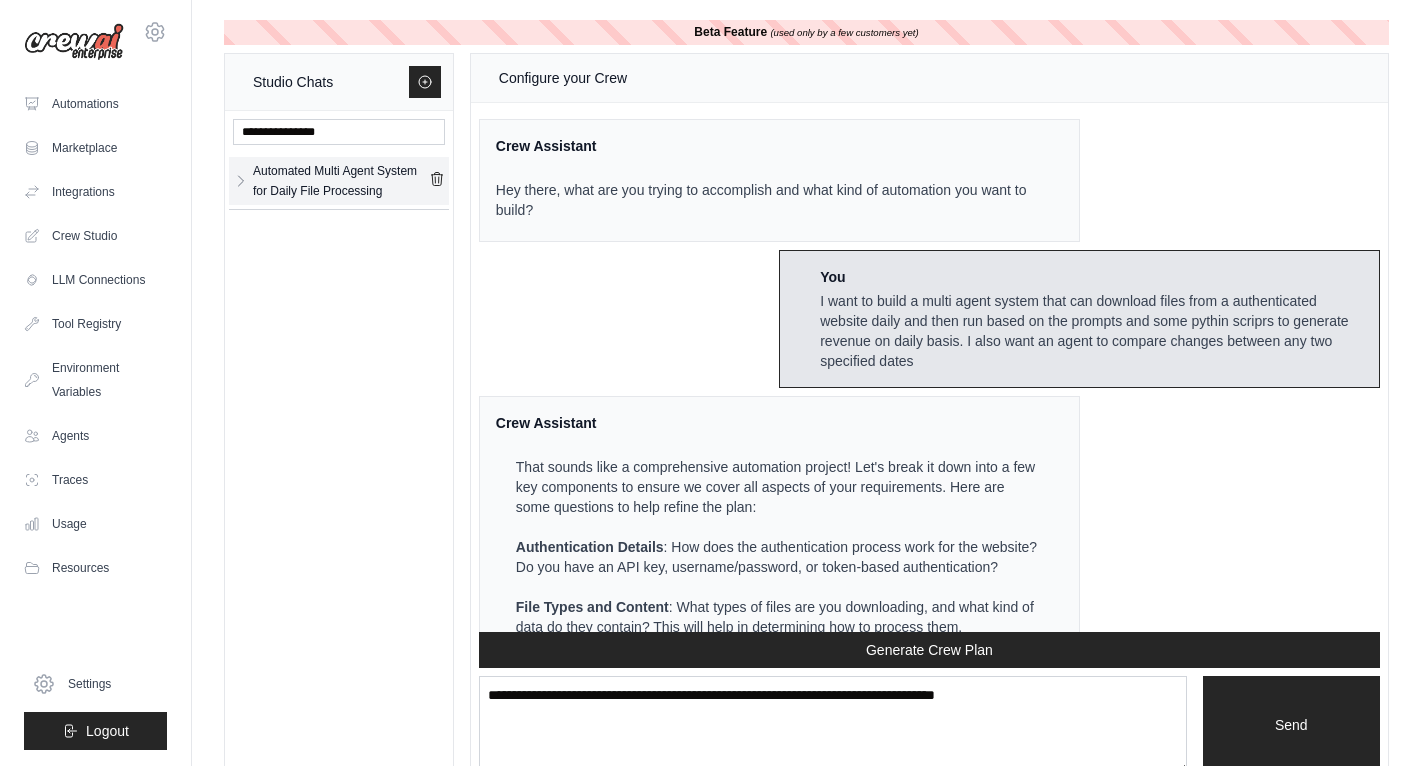 click on "Automated Multi Agent System for Daily File Processing" at bounding box center (341, 181) 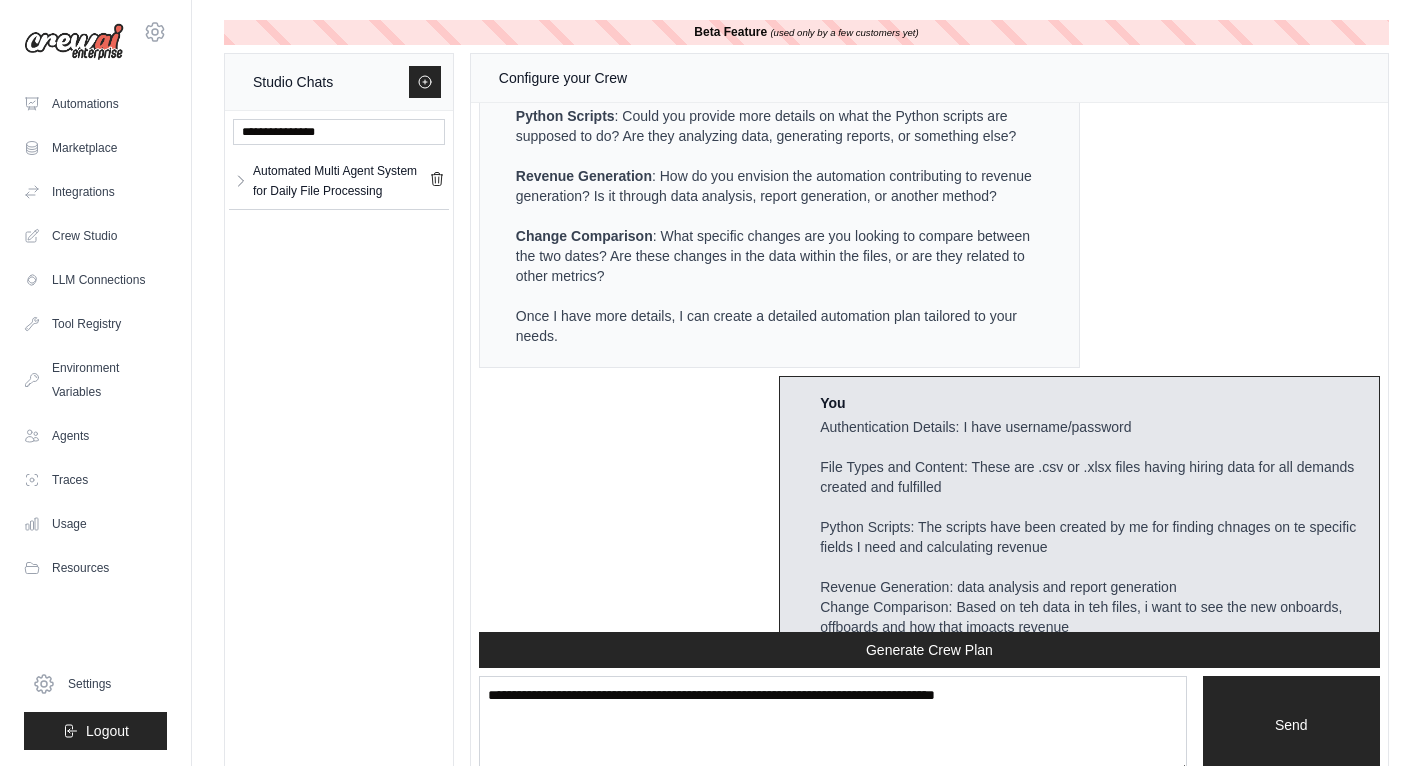 scroll, scrollTop: 0, scrollLeft: 0, axis: both 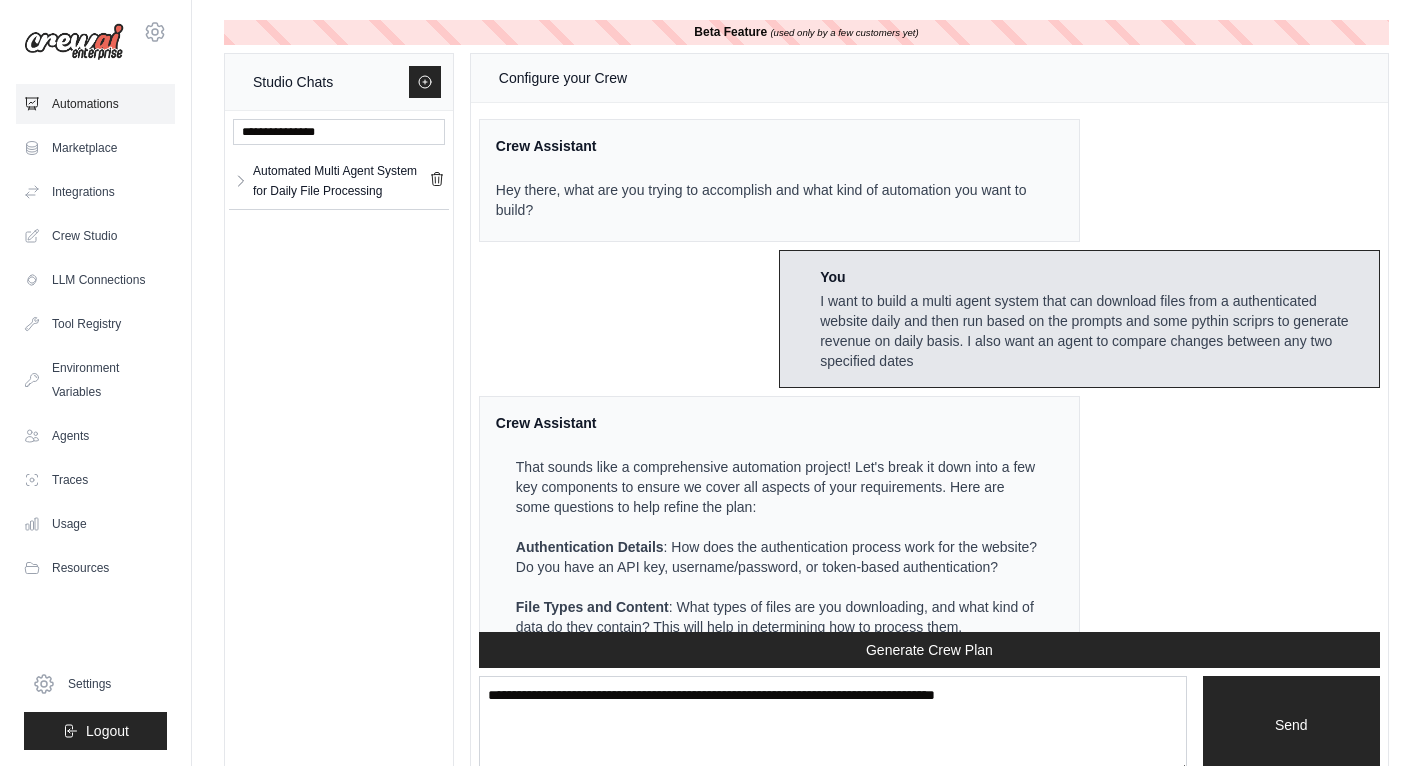 click on "Automations" at bounding box center (95, 104) 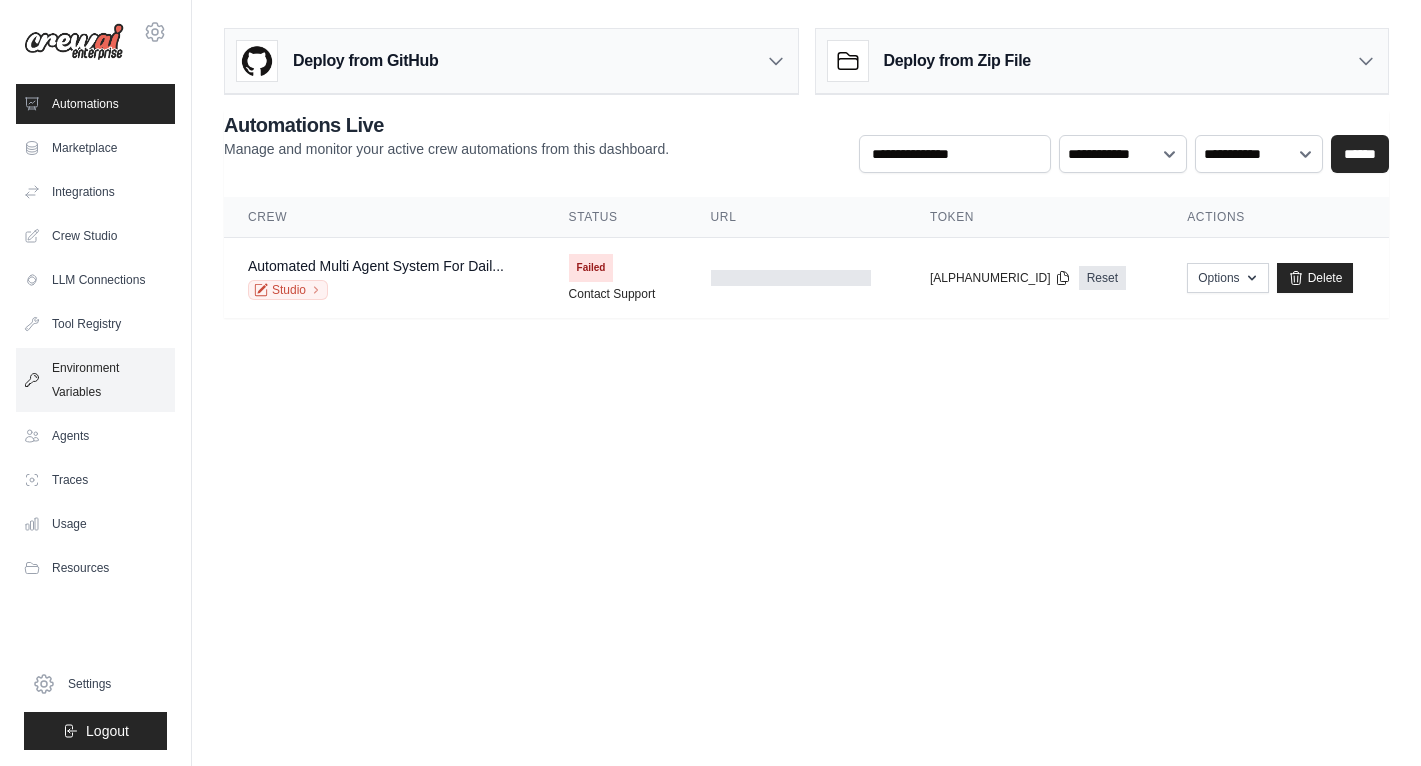 click on "Environment Variables" at bounding box center (95, 380) 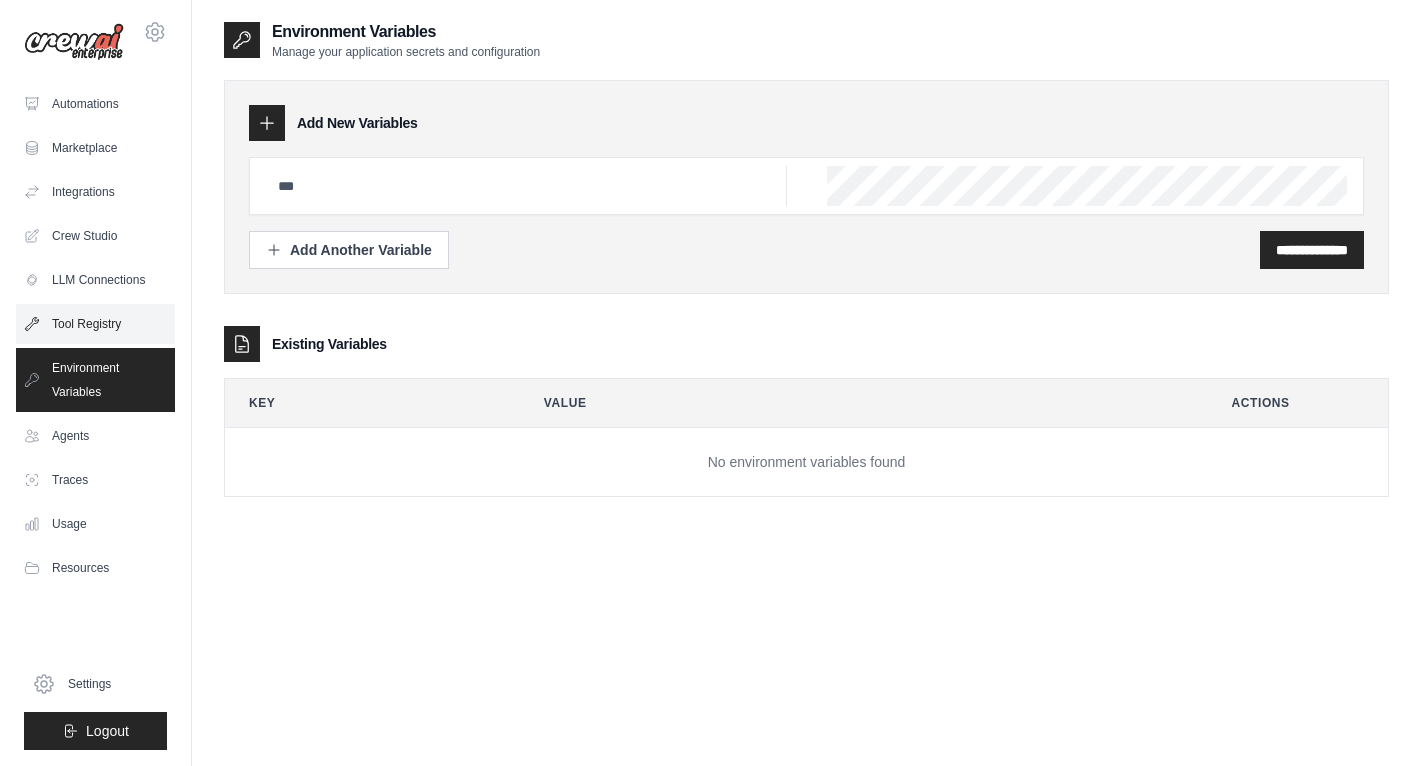 click on "Tool Registry" at bounding box center (95, 324) 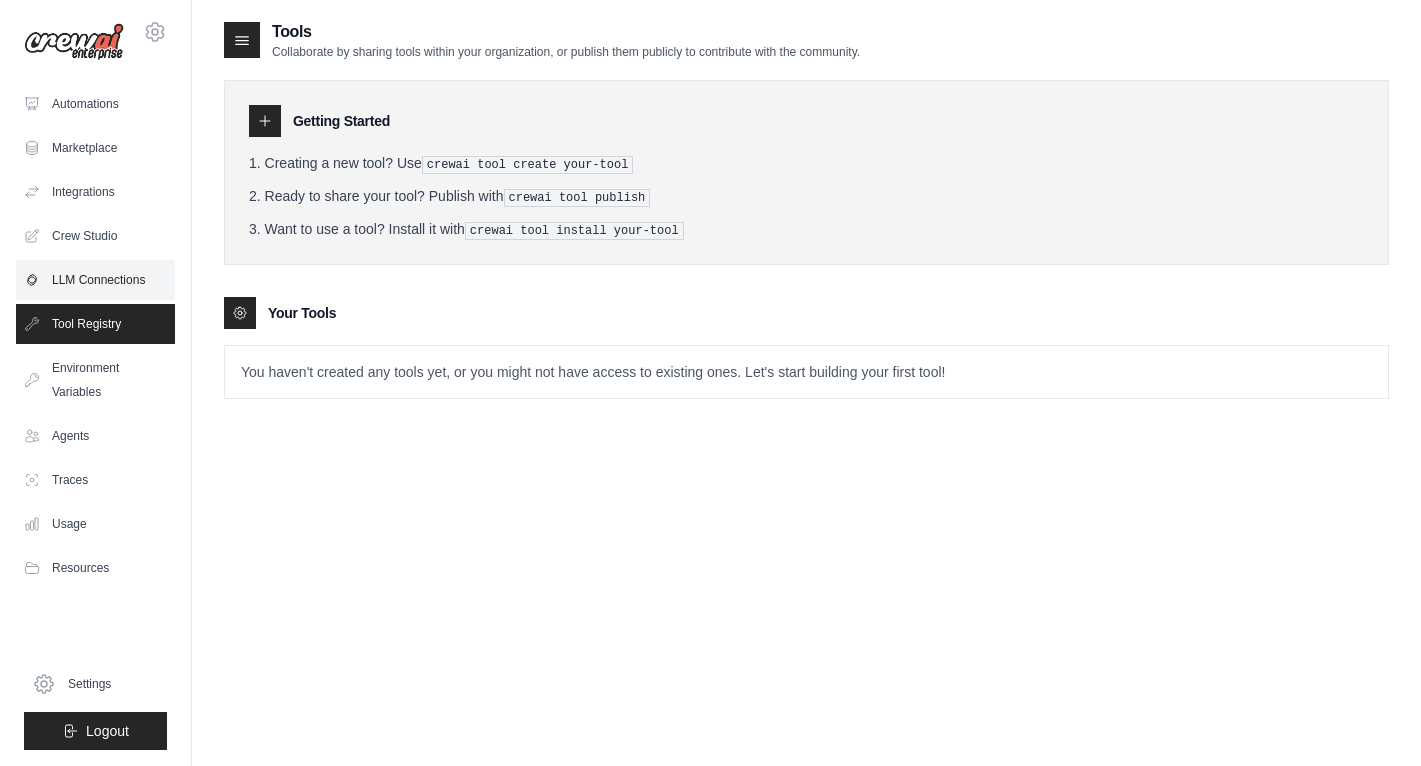 click on "LLM Connections" at bounding box center [95, 280] 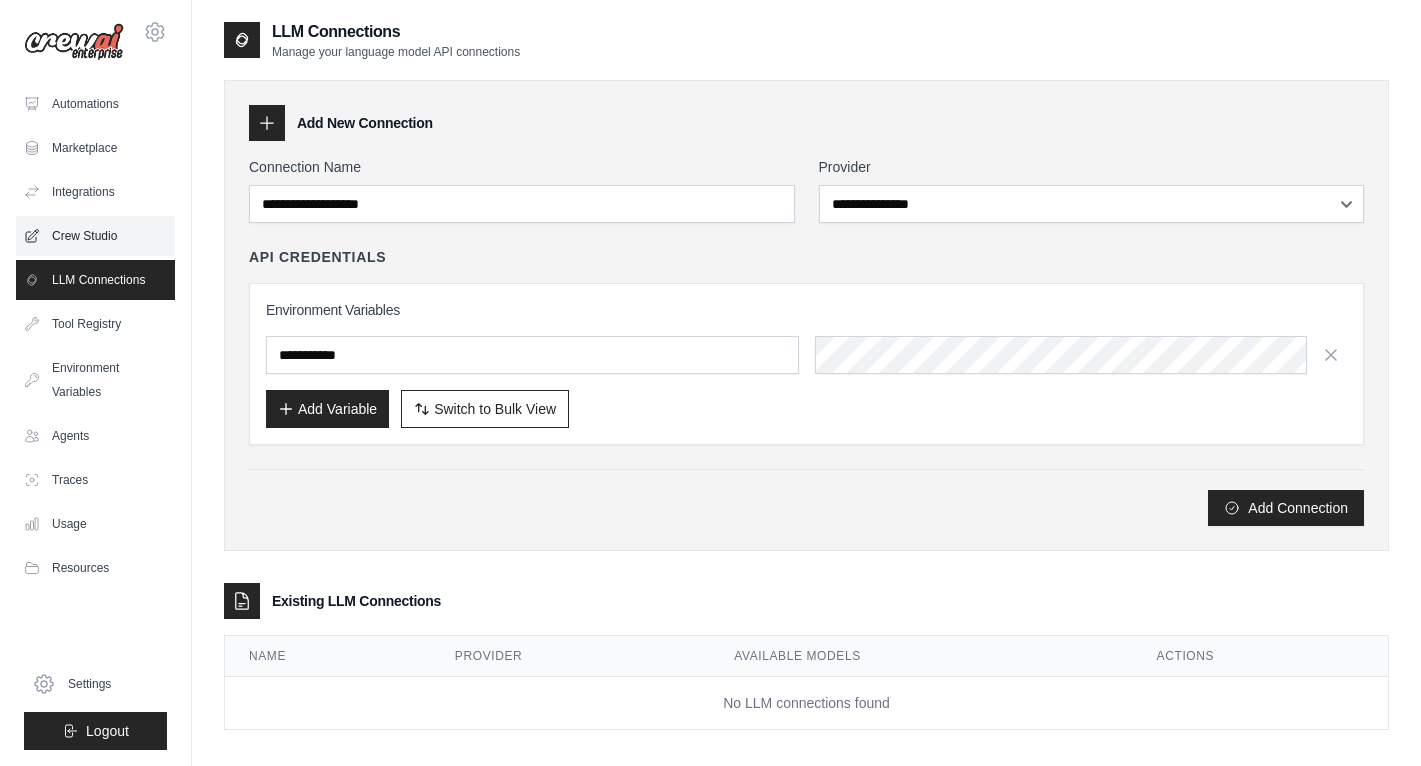 click on "Crew Studio" at bounding box center [95, 236] 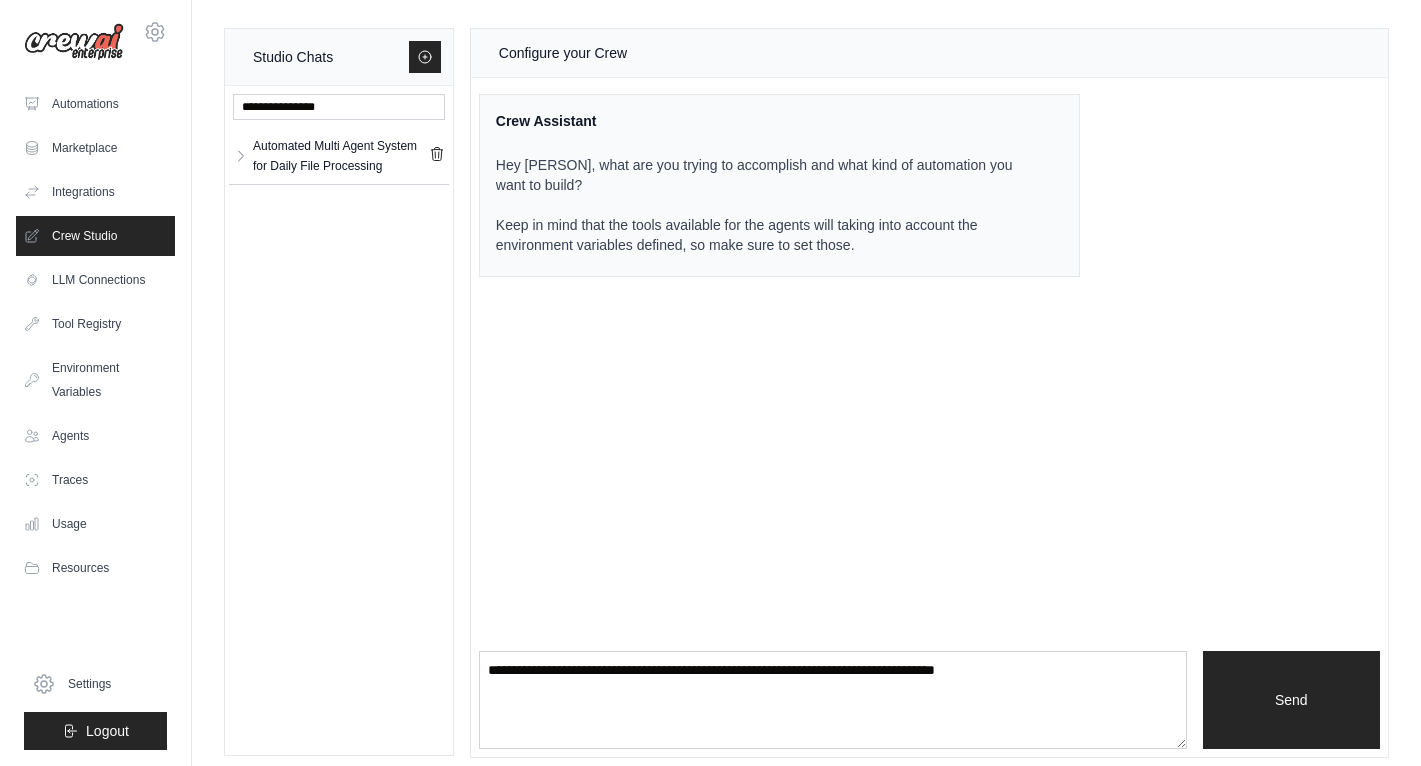 click on "Crew Studio" at bounding box center (95, 236) 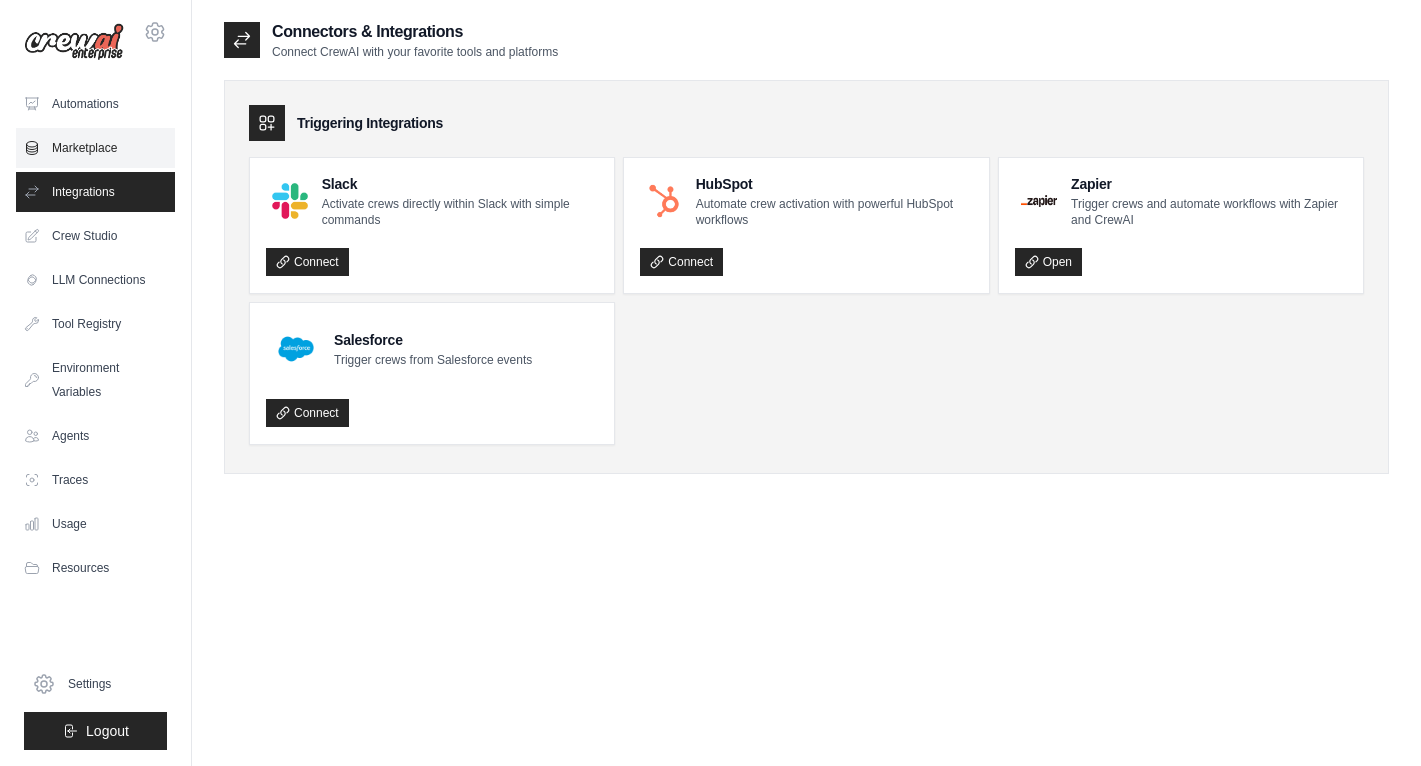 click on "Marketplace" at bounding box center [95, 148] 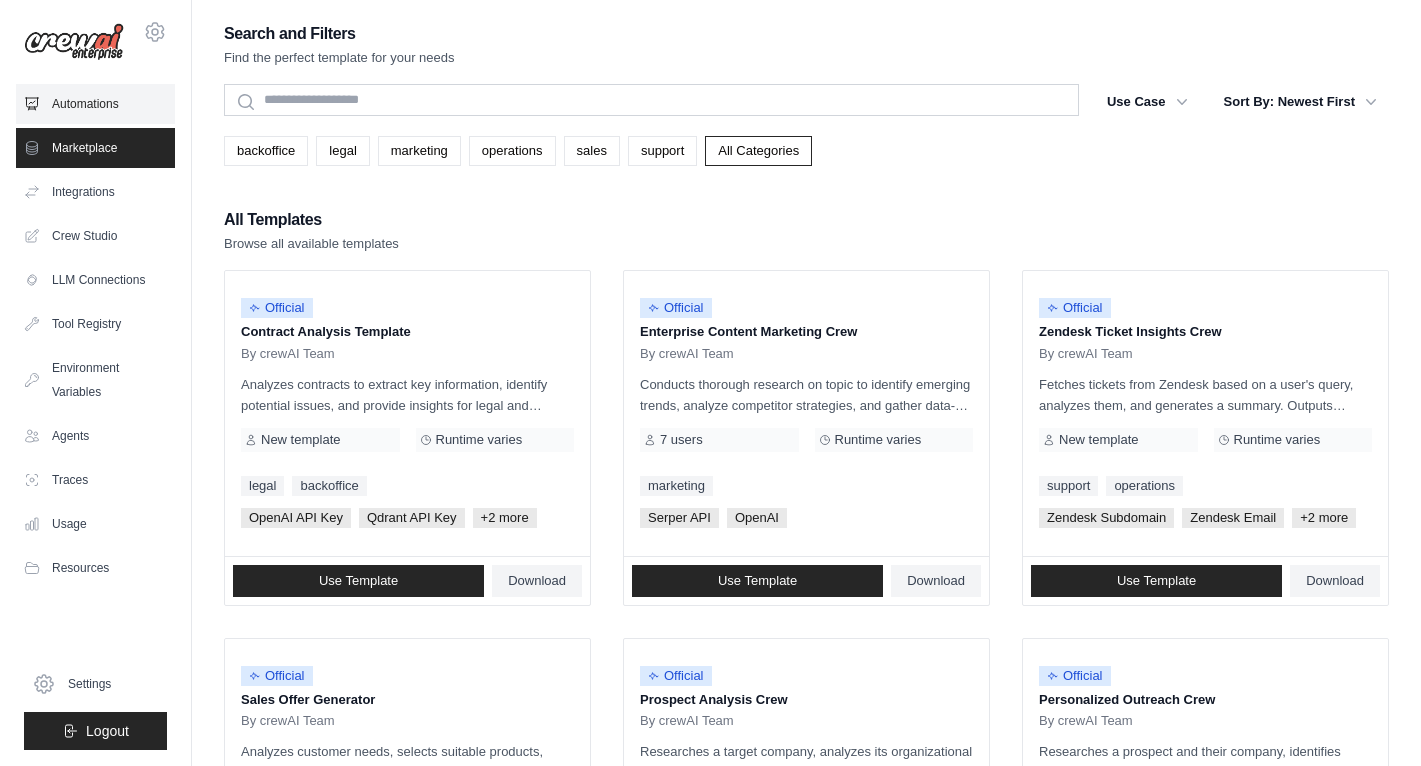 click on "Automations" at bounding box center [95, 104] 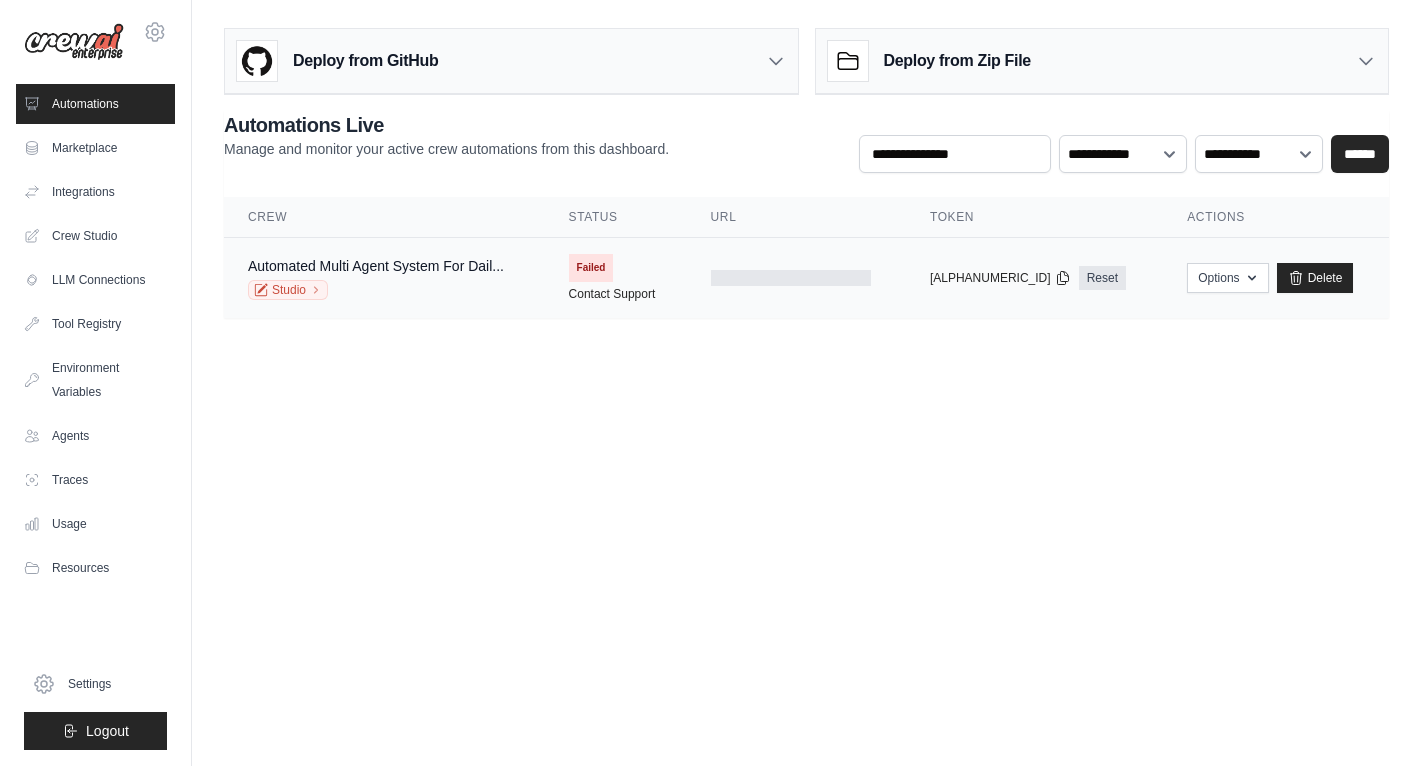 click on "Failed" at bounding box center (591, 268) 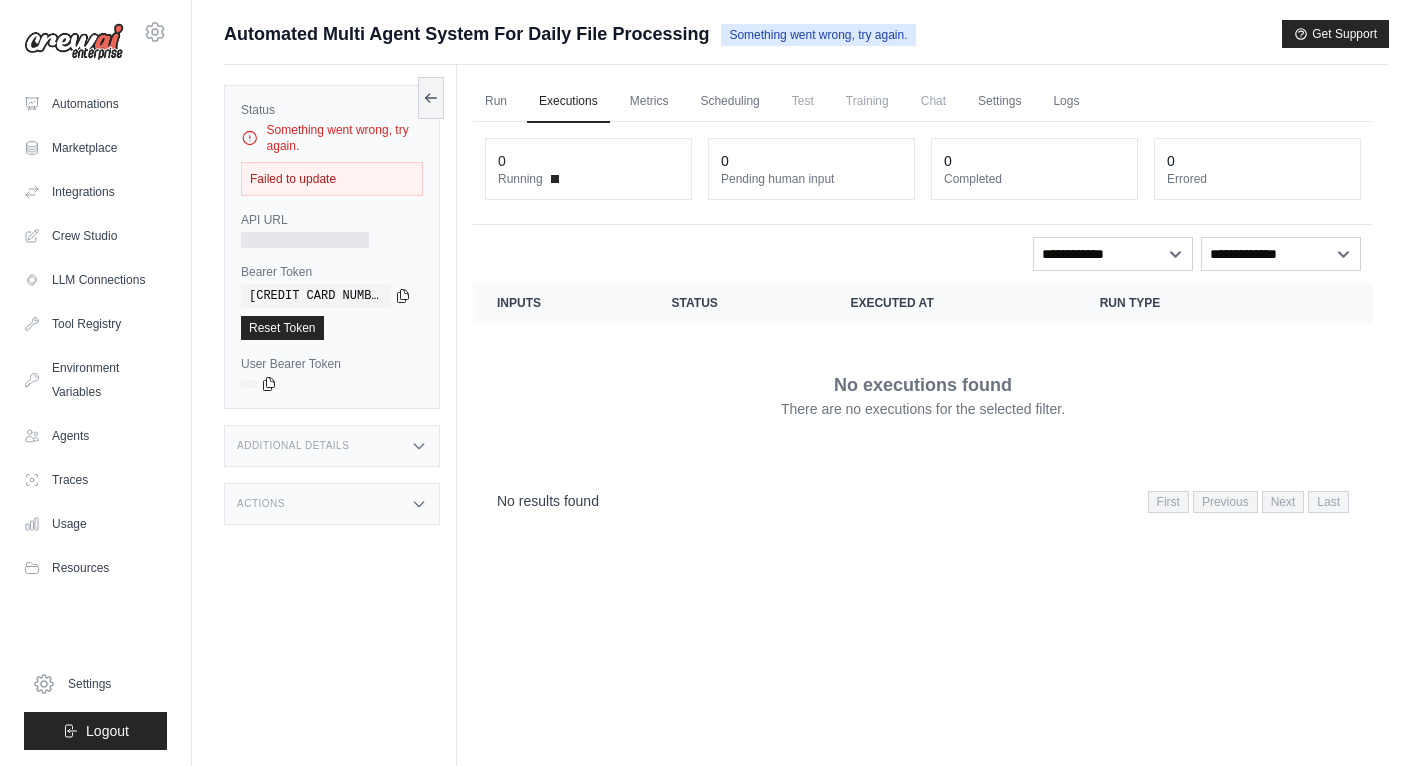scroll, scrollTop: 0, scrollLeft: 0, axis: both 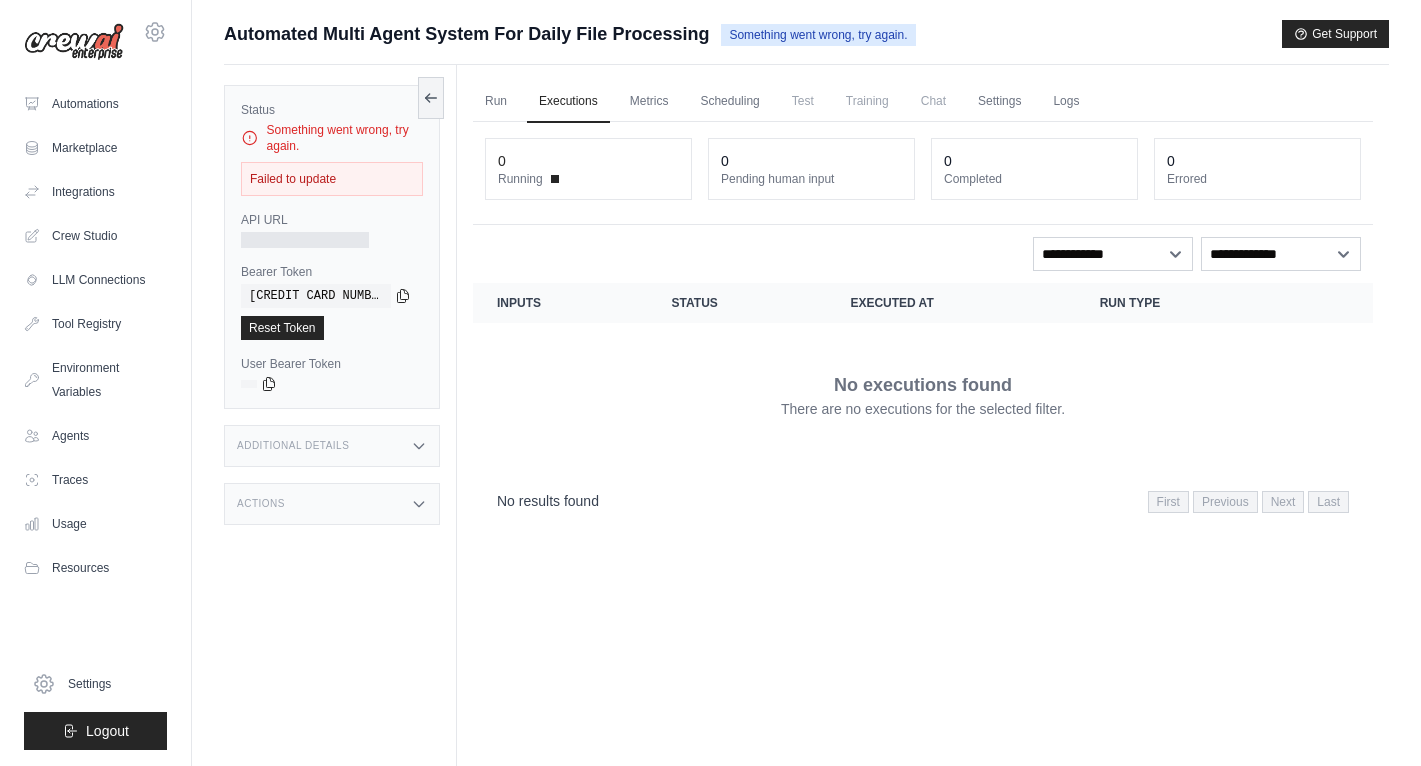 click on "Run
Executions
Metrics
Scheduling
Test
Training
Chat
Settings
Logs
0
Running
0
Pending human input
0" at bounding box center [923, 448] 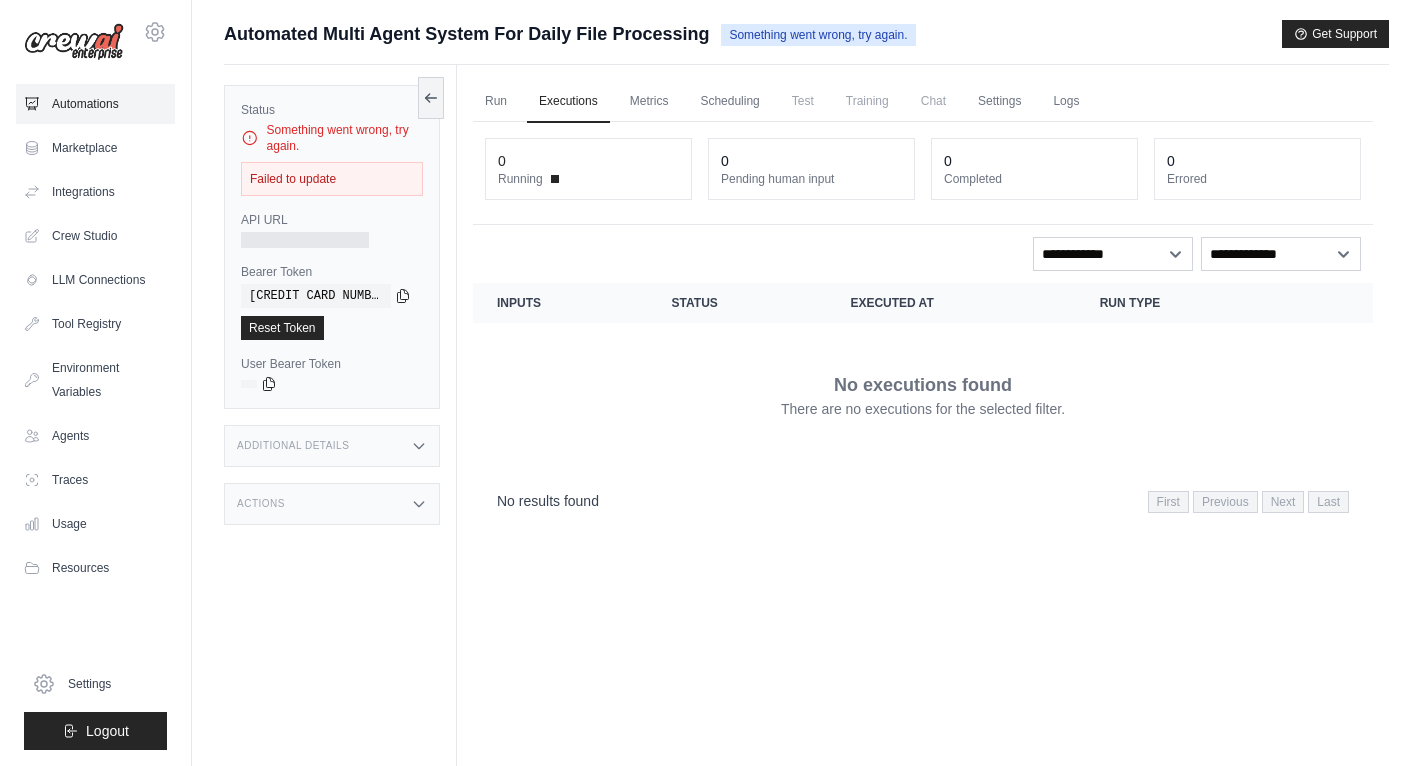 click on "Automations" at bounding box center (95, 104) 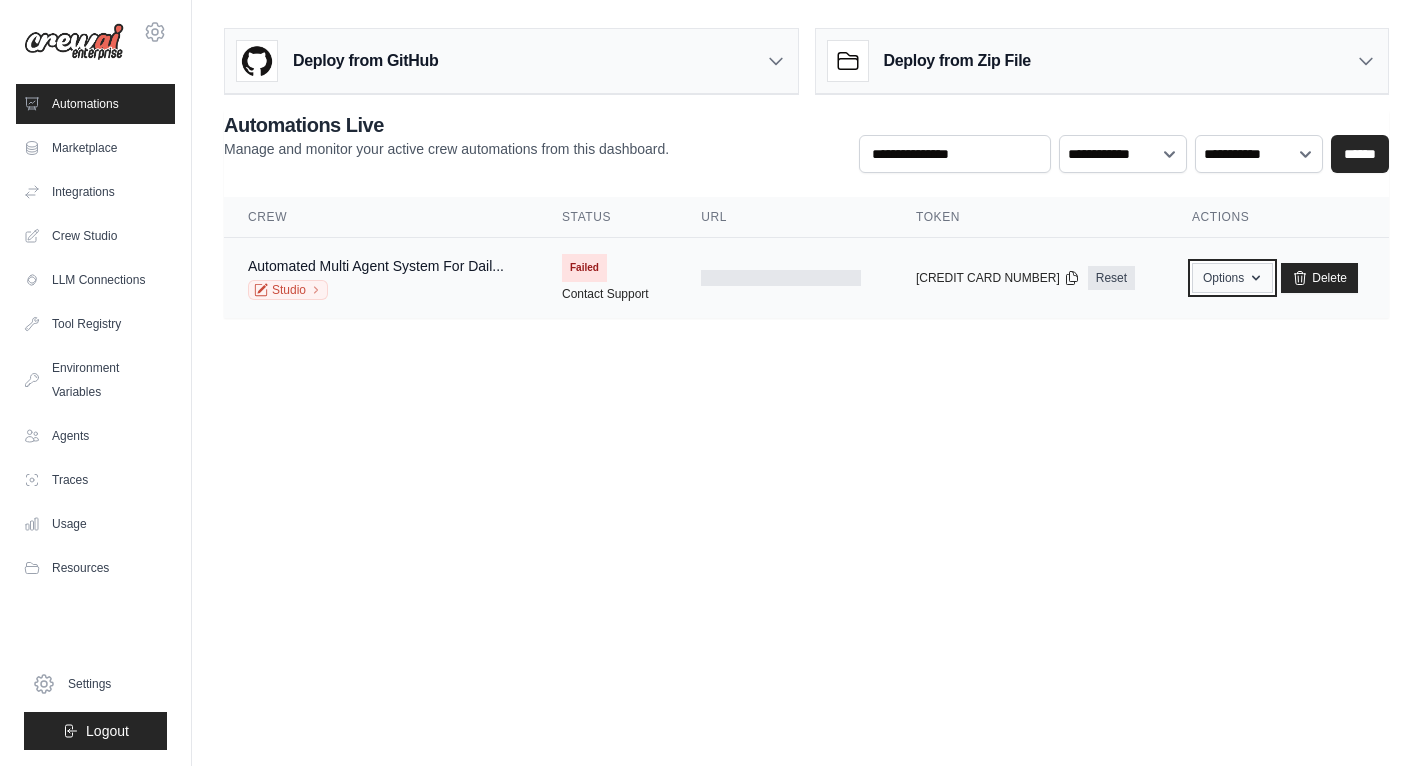 click on "Options" at bounding box center [1232, 278] 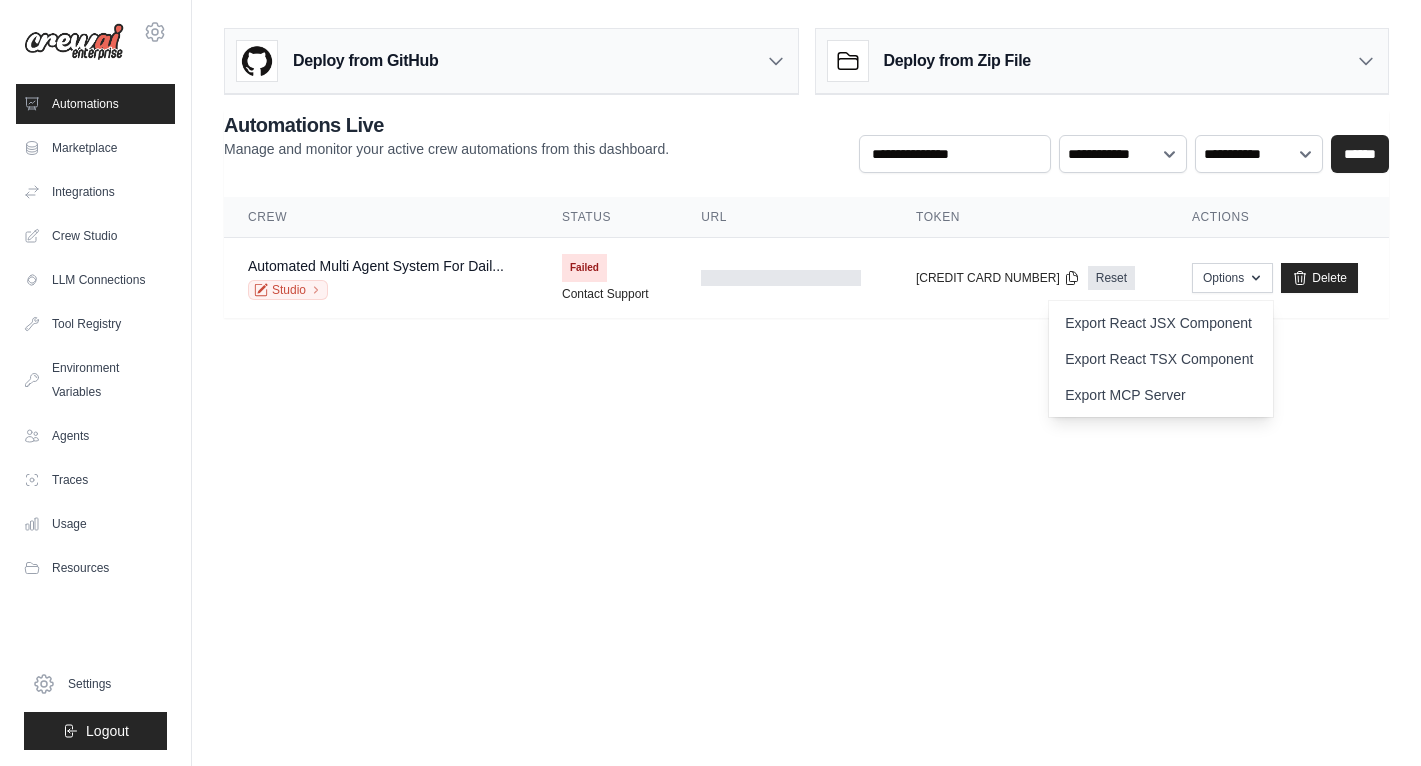 click on "[EMAIL]
Settings
Automations
Marketplace
Integrations" at bounding box center [710, 383] 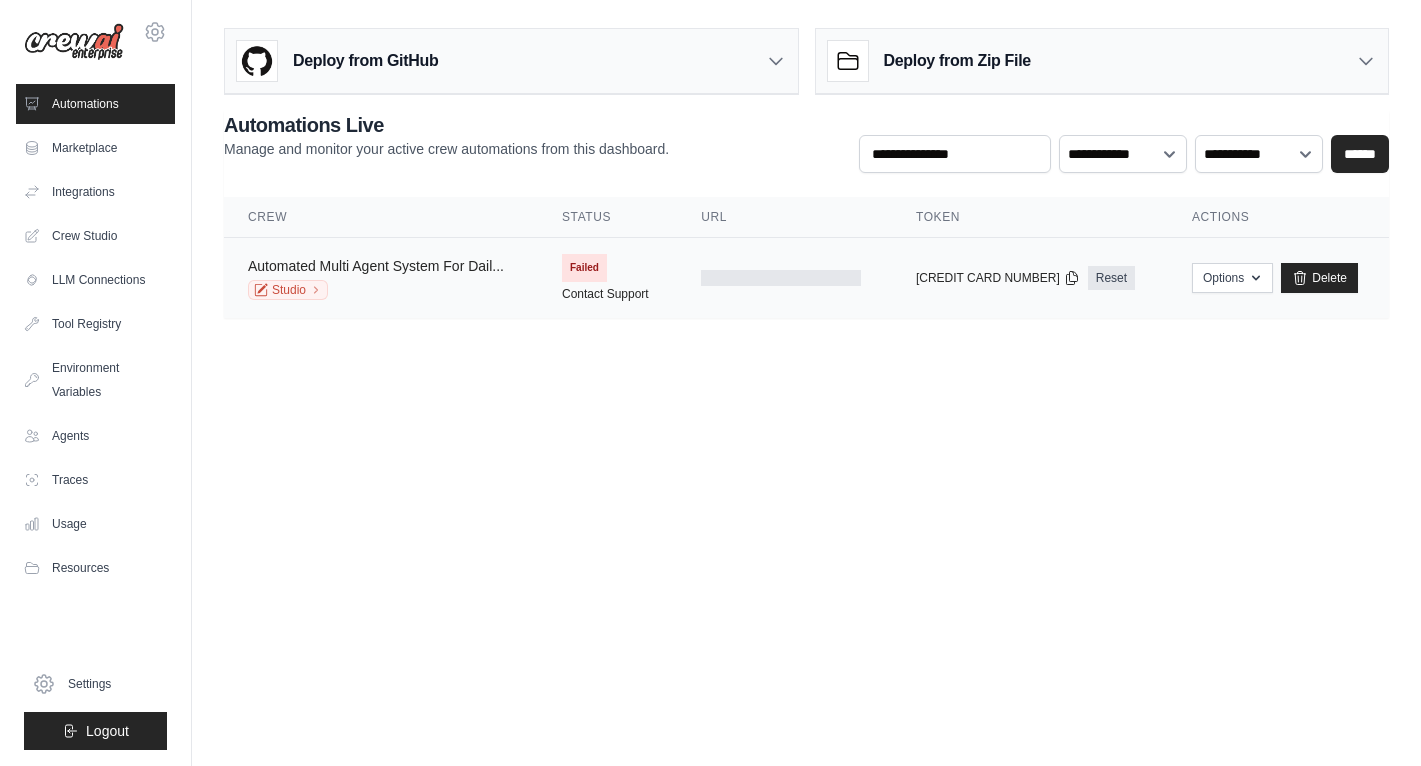 click on "Automated Multi Agent System For Dail..." at bounding box center [376, 266] 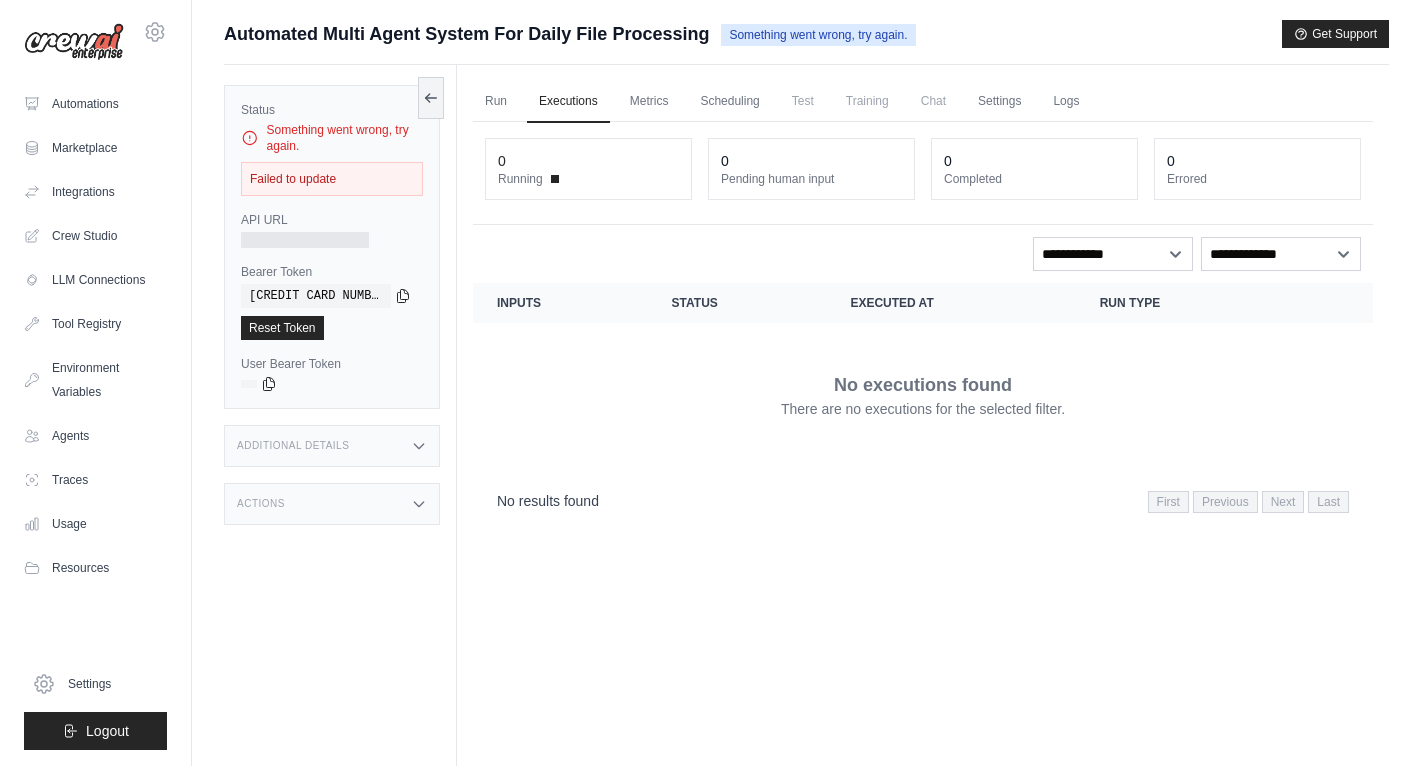 click 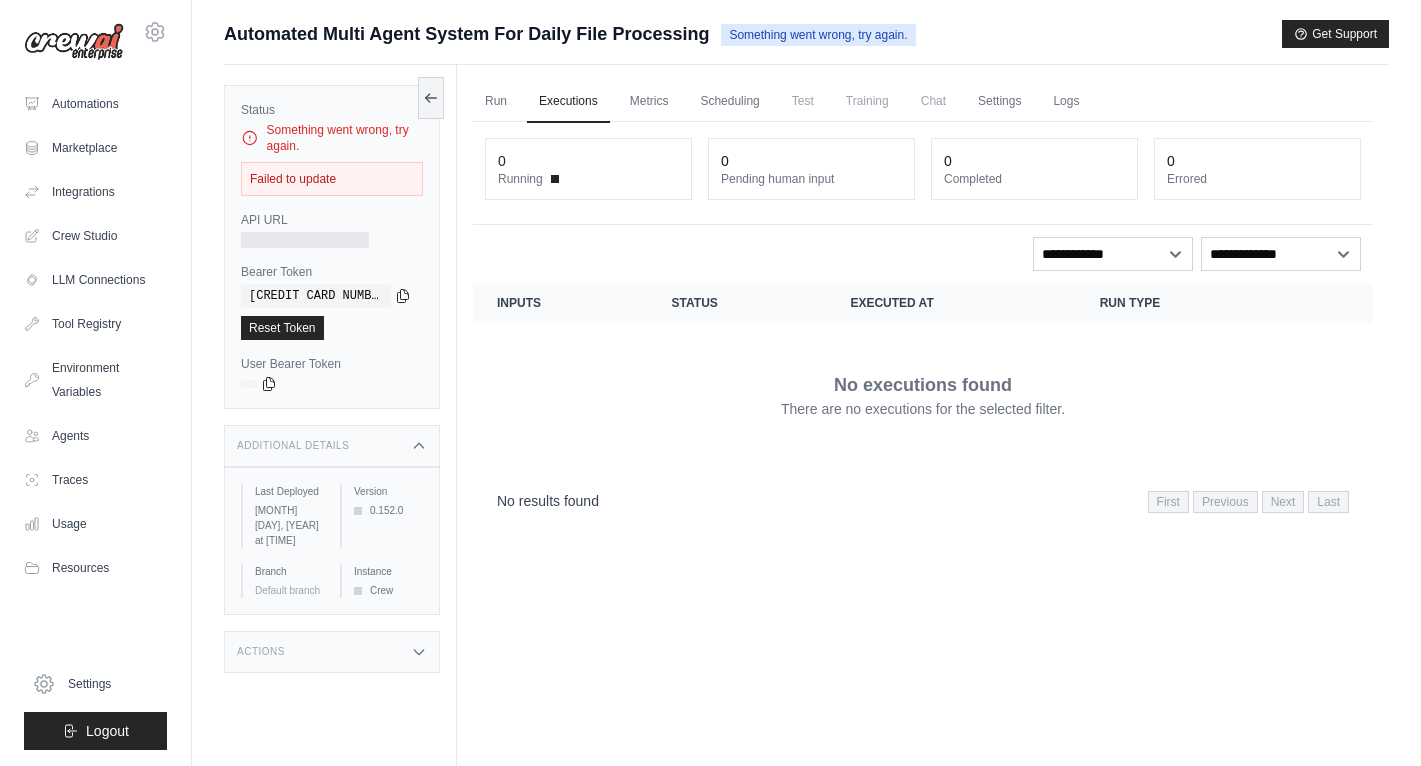 click on "Actions" at bounding box center [332, 652] 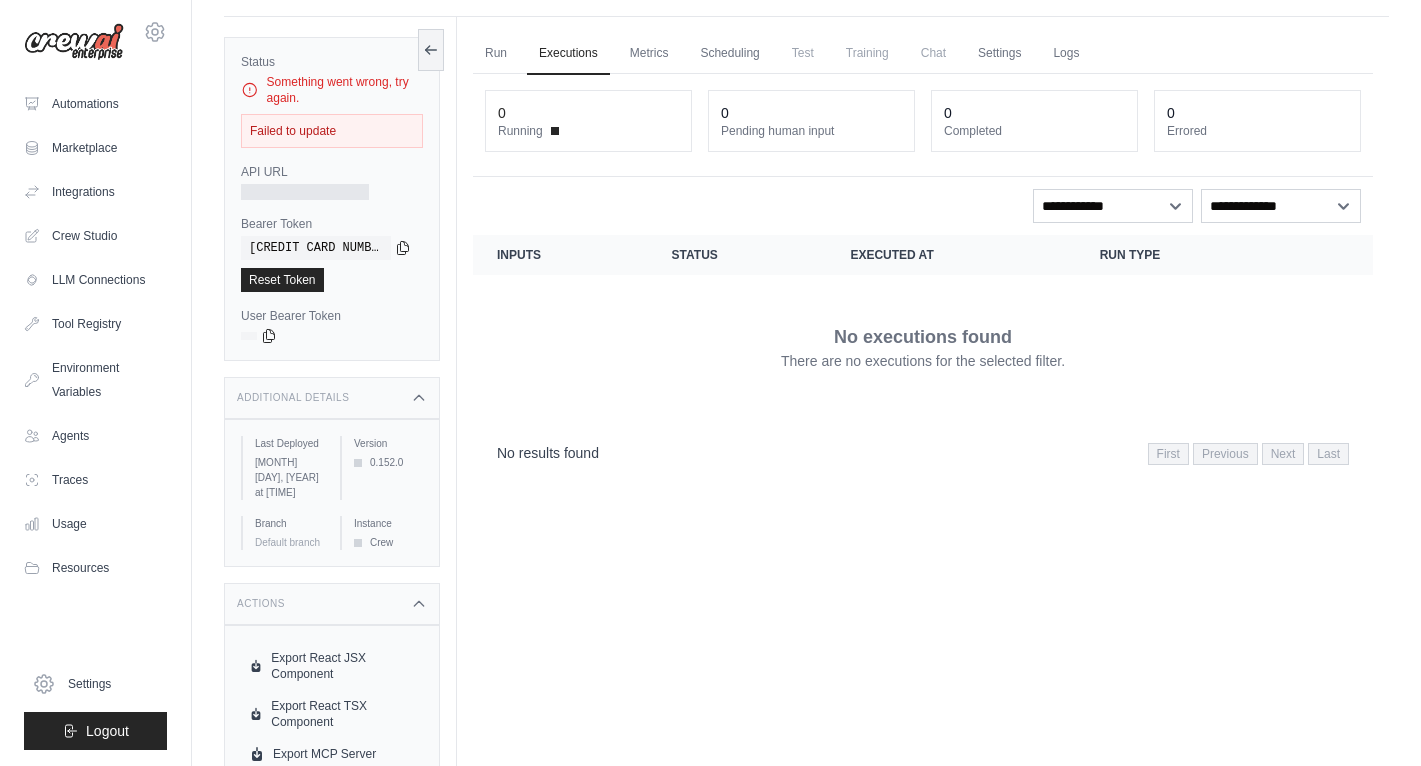 scroll, scrollTop: 0, scrollLeft: 0, axis: both 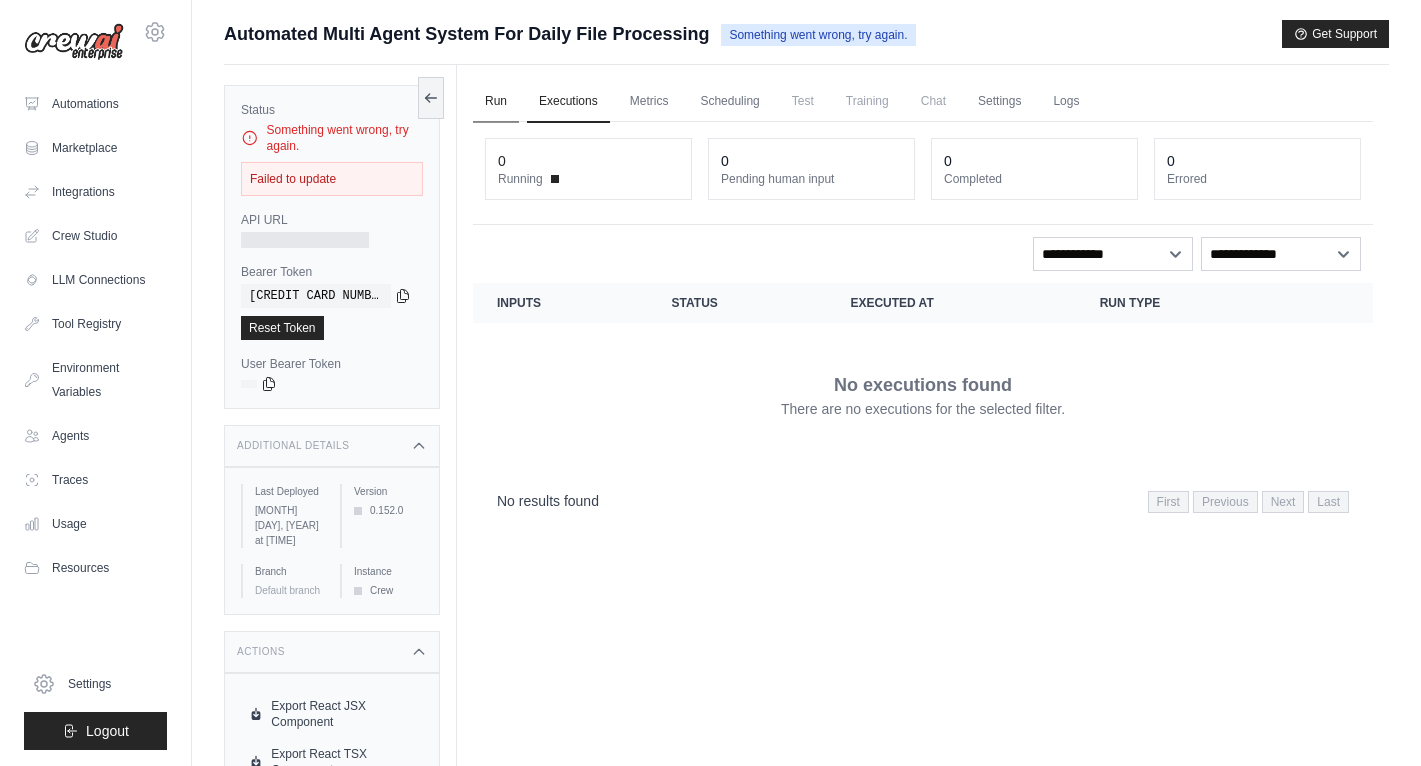 click on "Run" at bounding box center (496, 102) 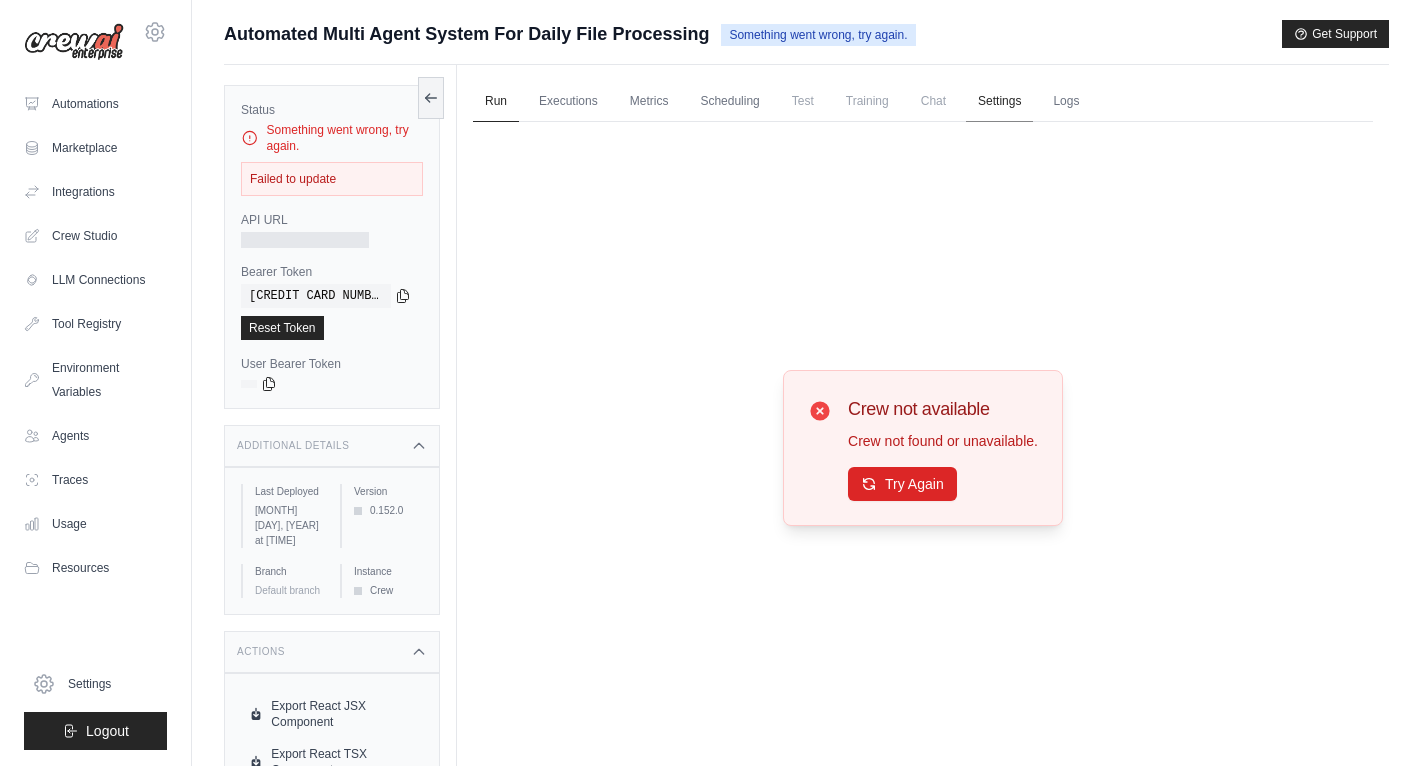 click on "Settings" at bounding box center (999, 102) 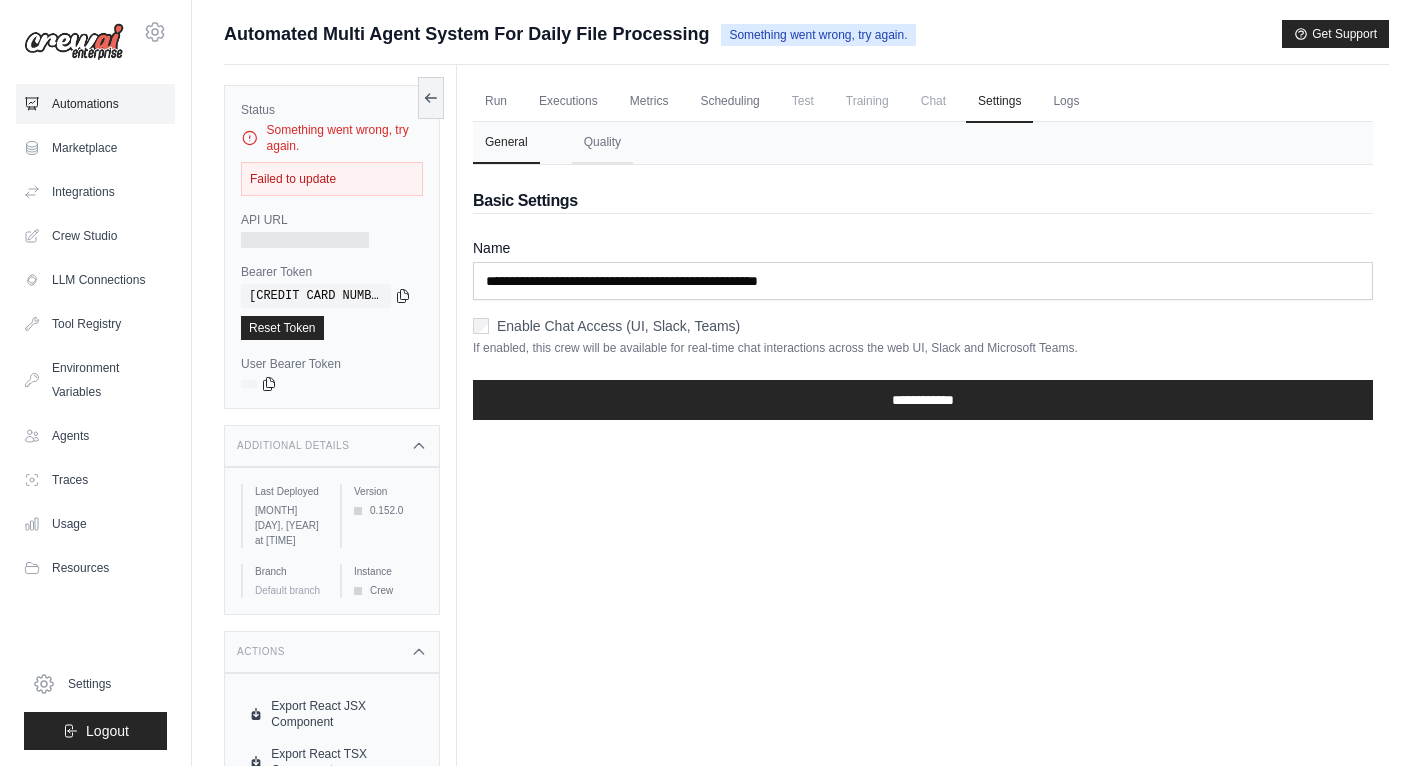 click on "Automations" at bounding box center [95, 104] 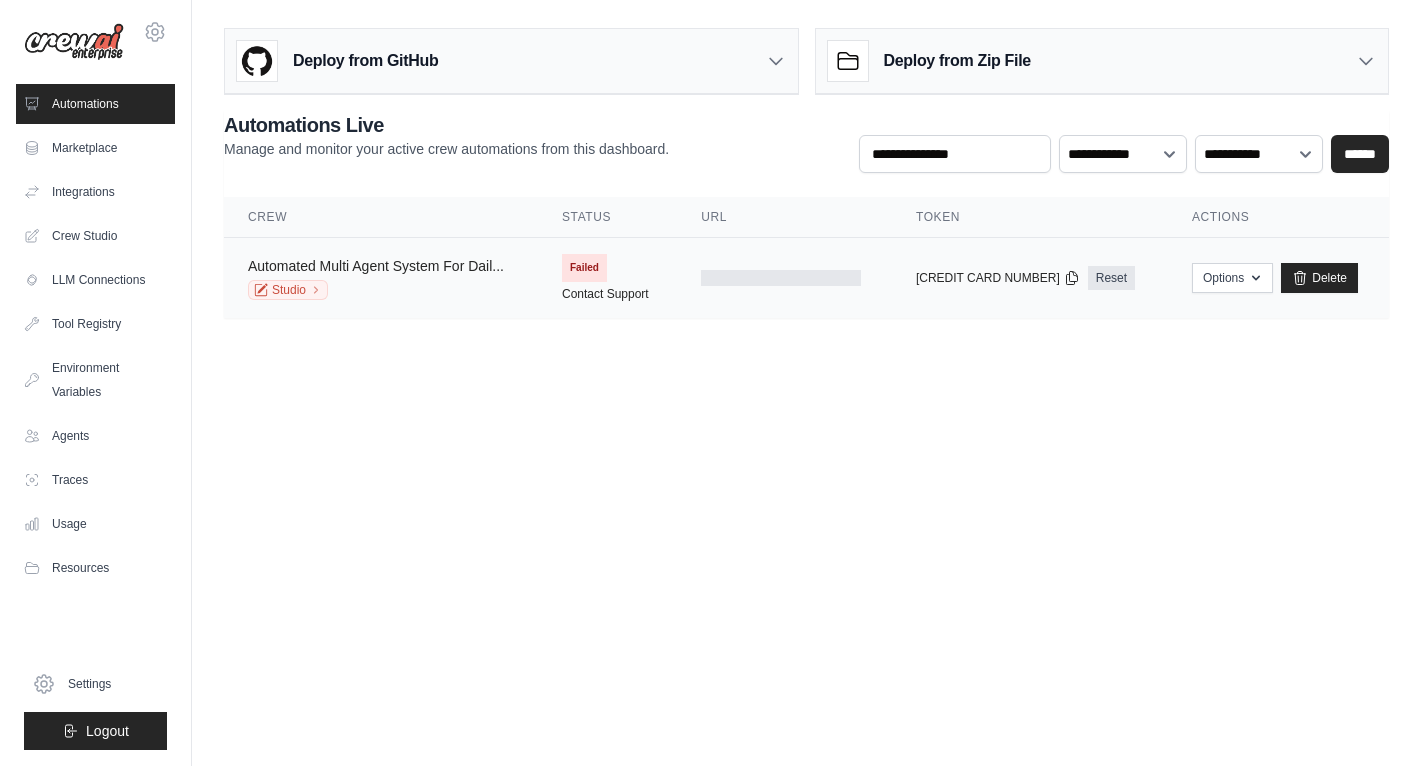 click on "Automated Multi Agent System For Dail..." at bounding box center (376, 266) 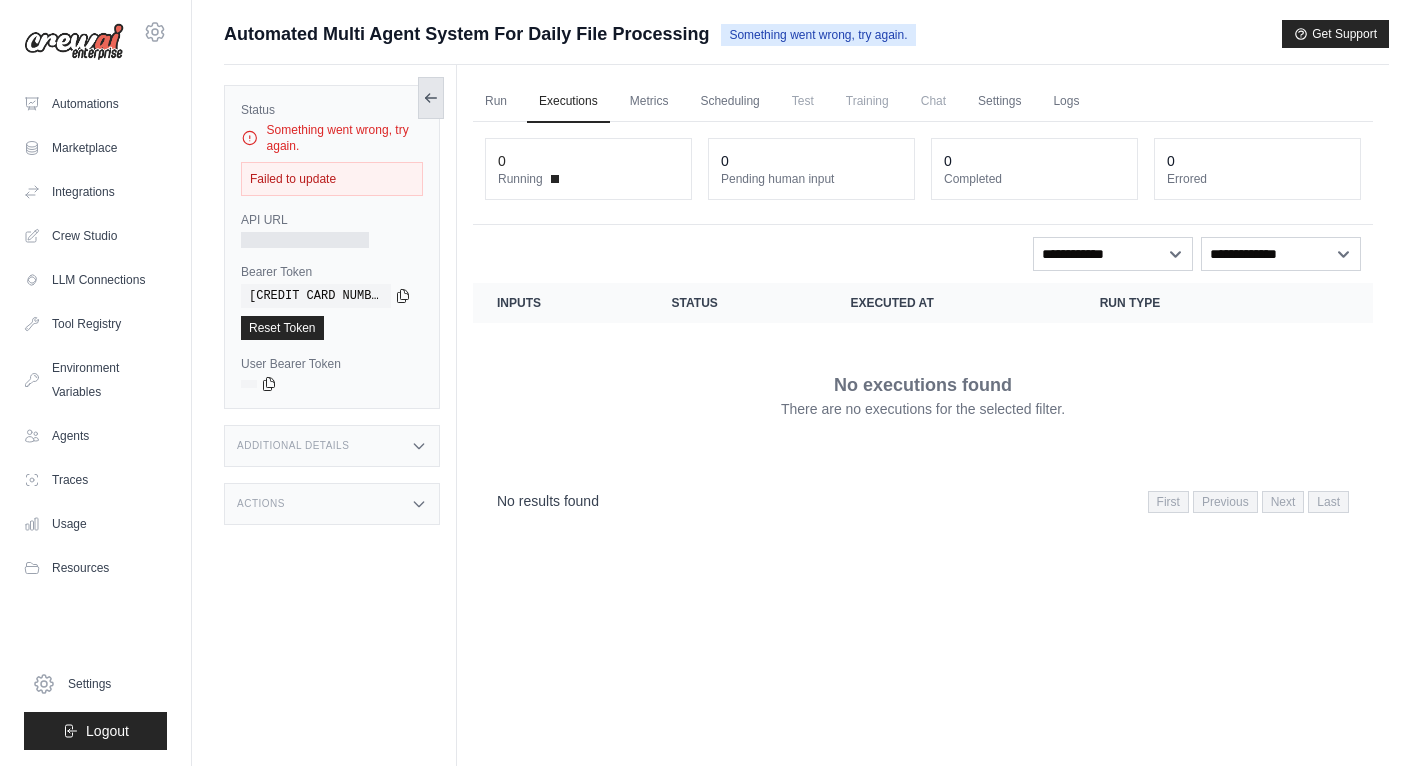 click 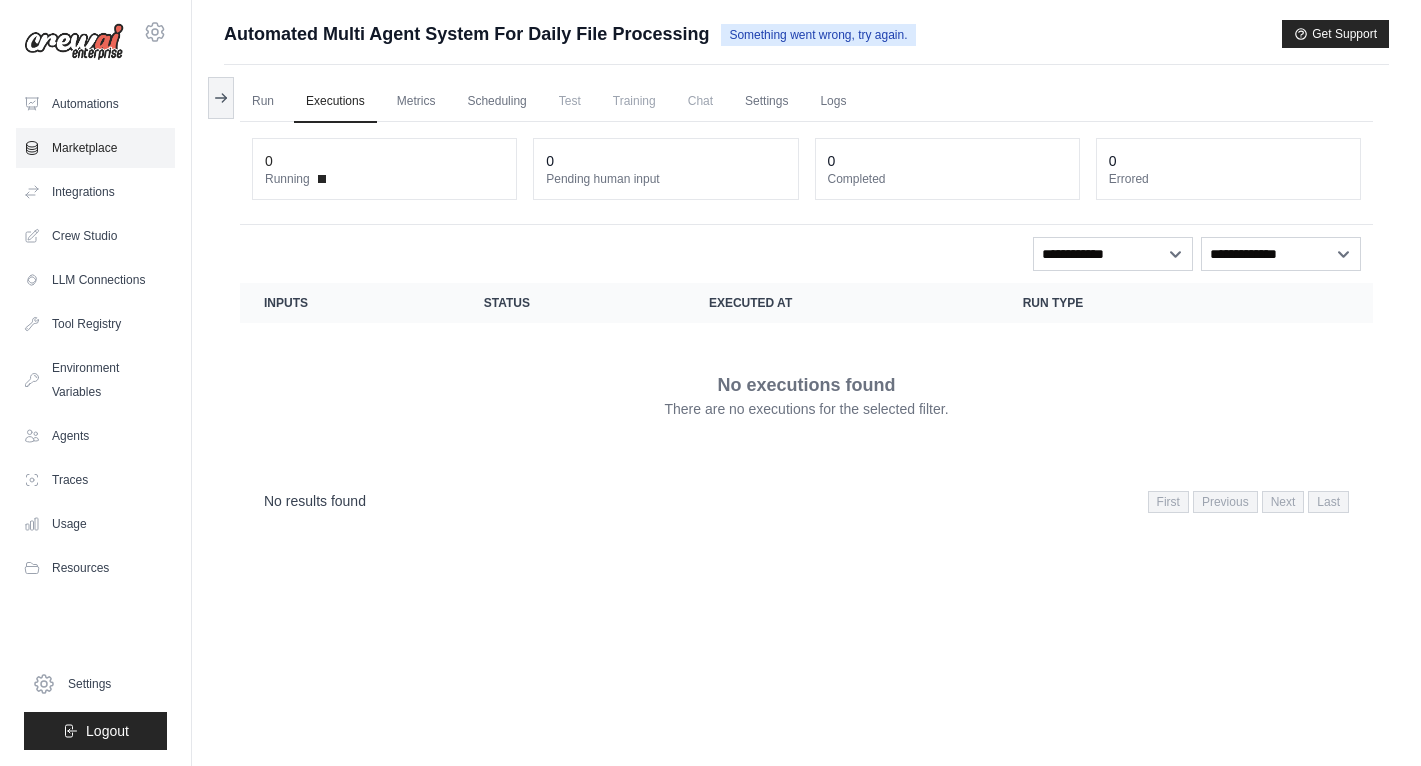 click on "Marketplace" at bounding box center [95, 148] 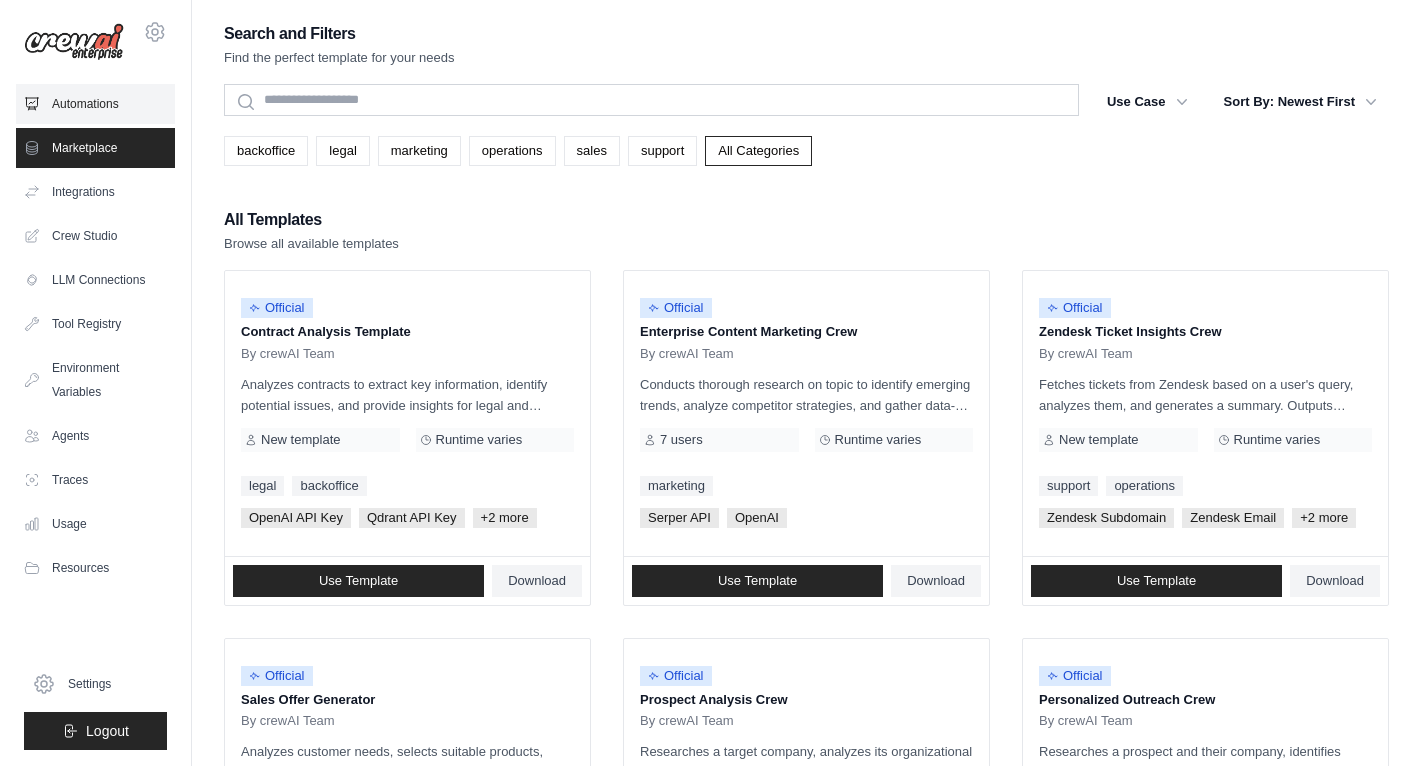 click on "Automations" at bounding box center (95, 104) 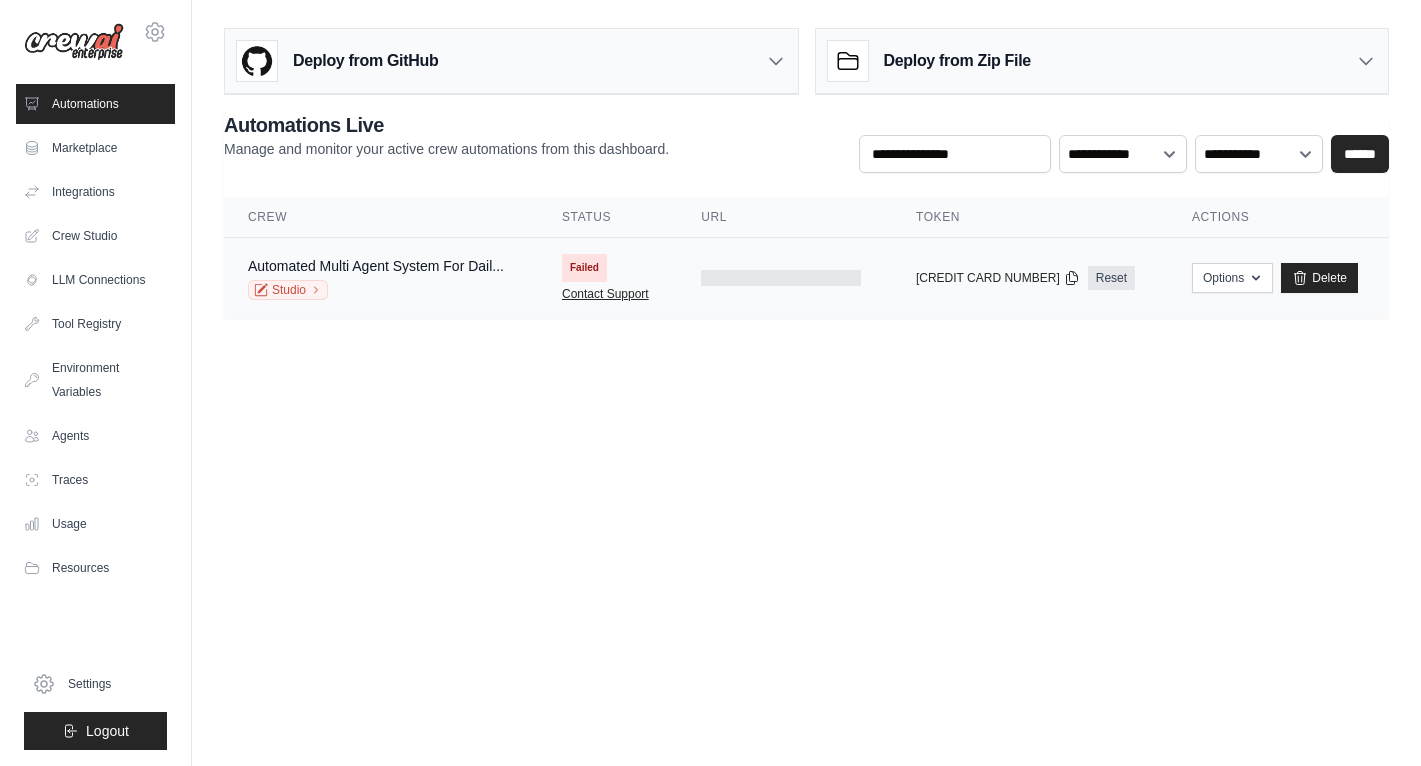 click on "Contact Support" at bounding box center [605, 294] 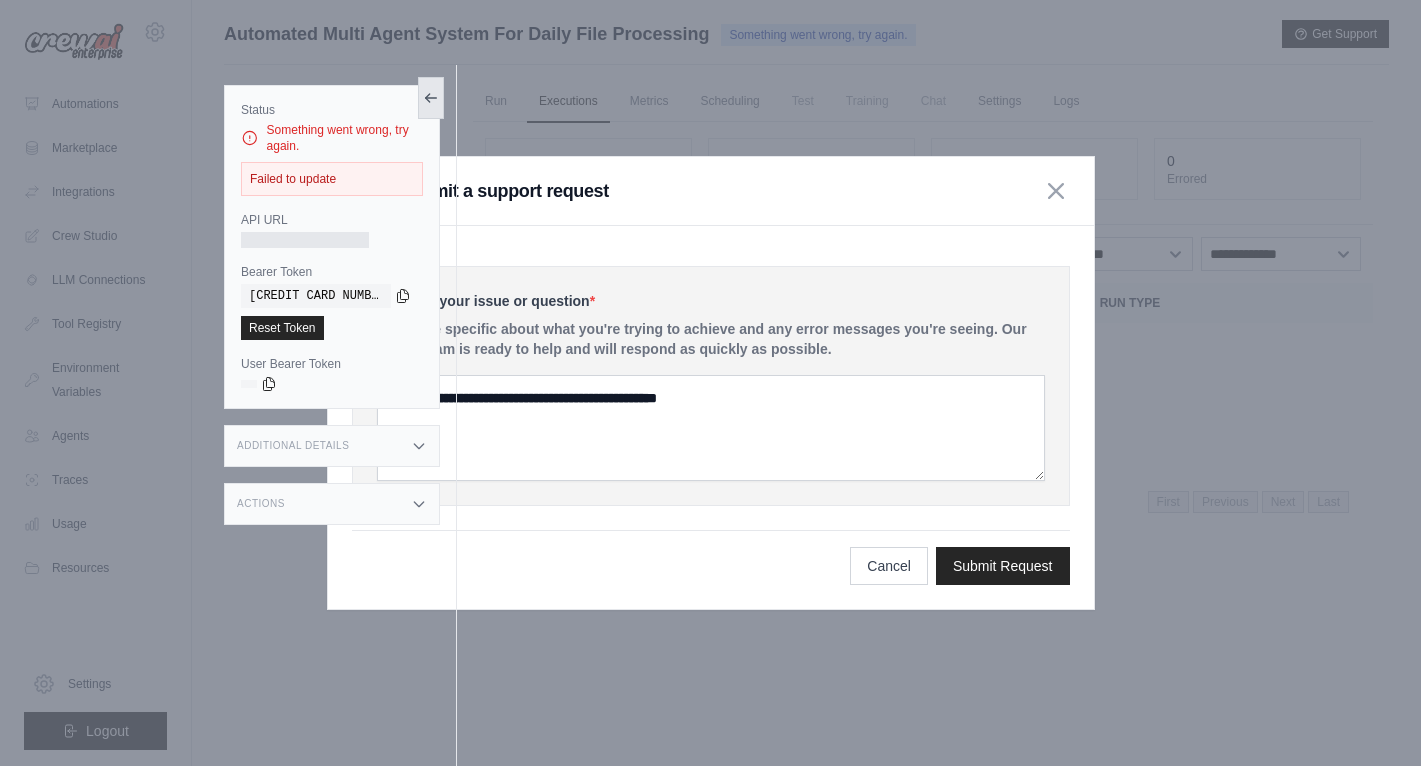 click 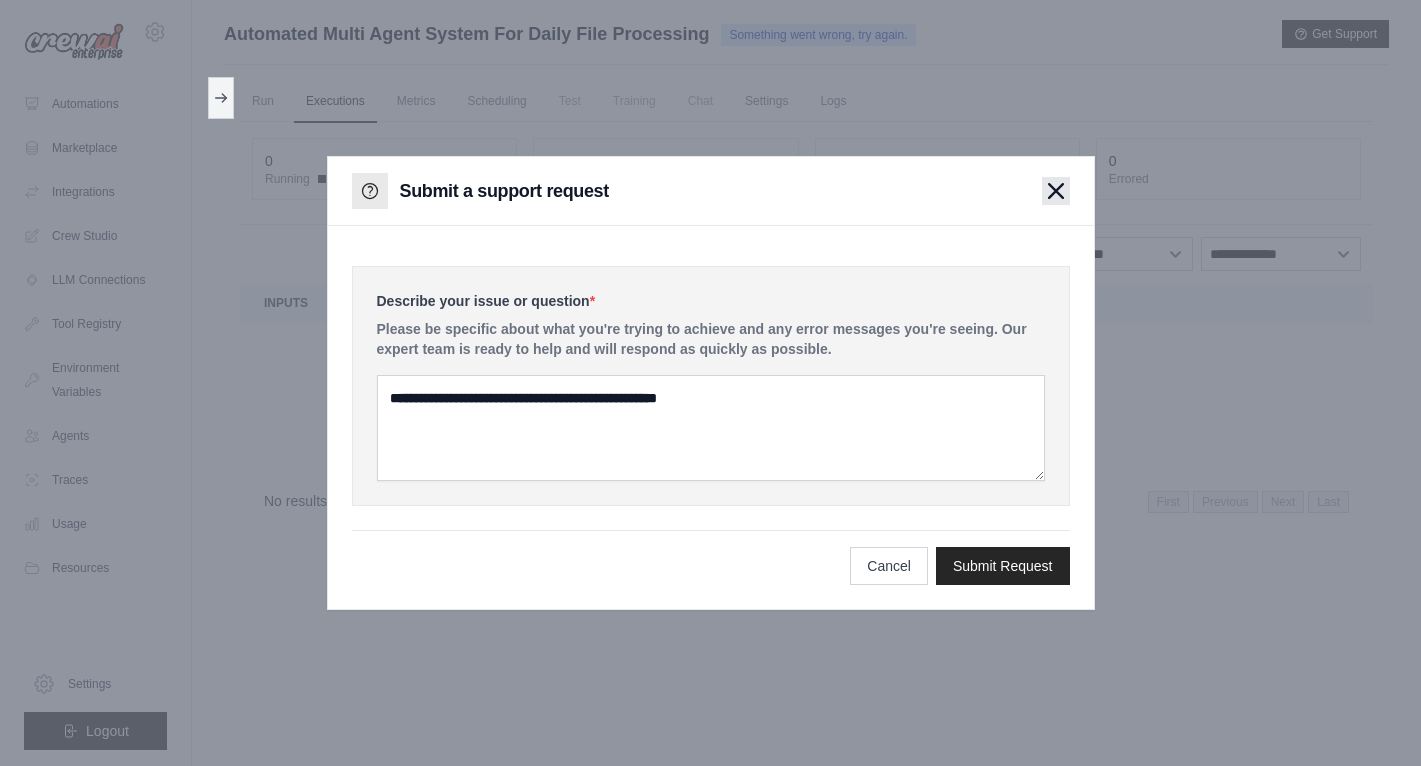 click 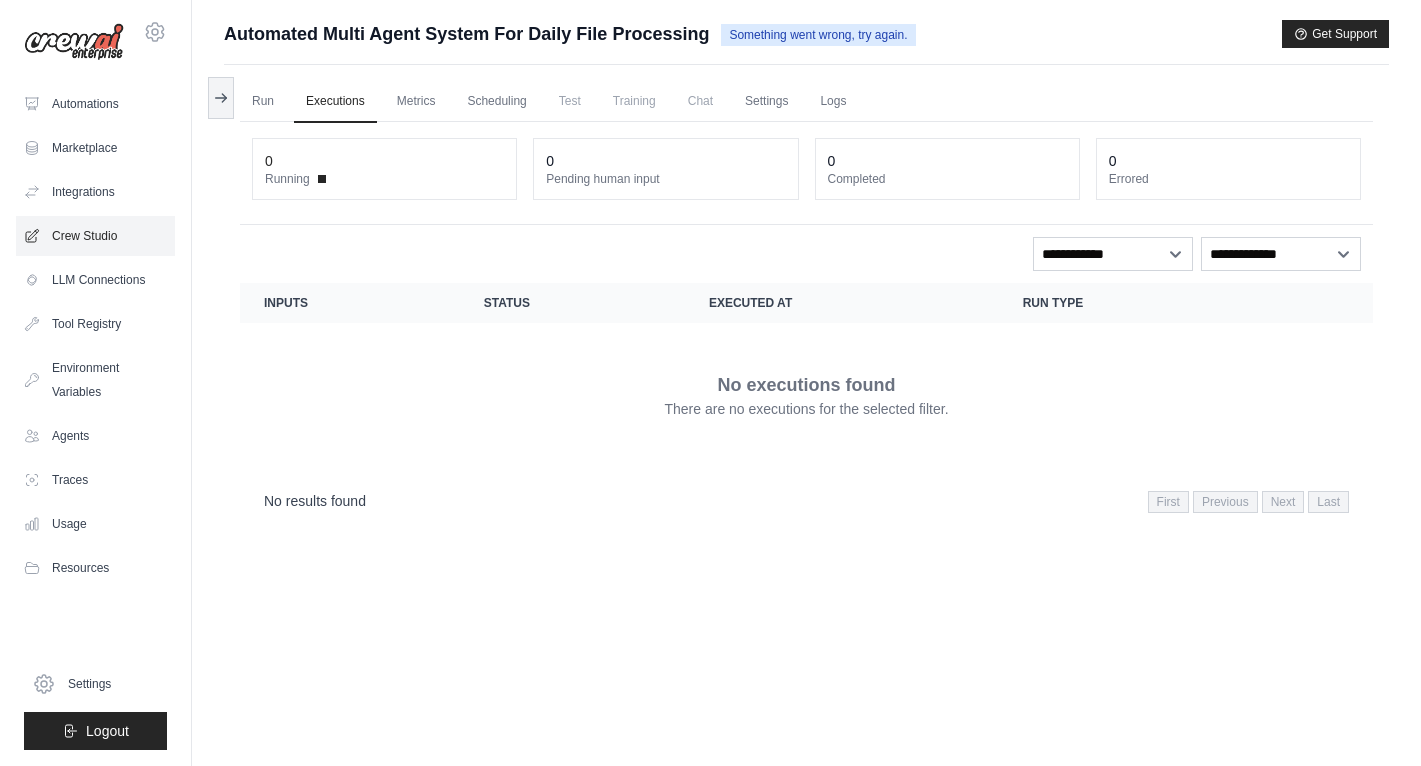 click on "Crew Studio" at bounding box center (95, 236) 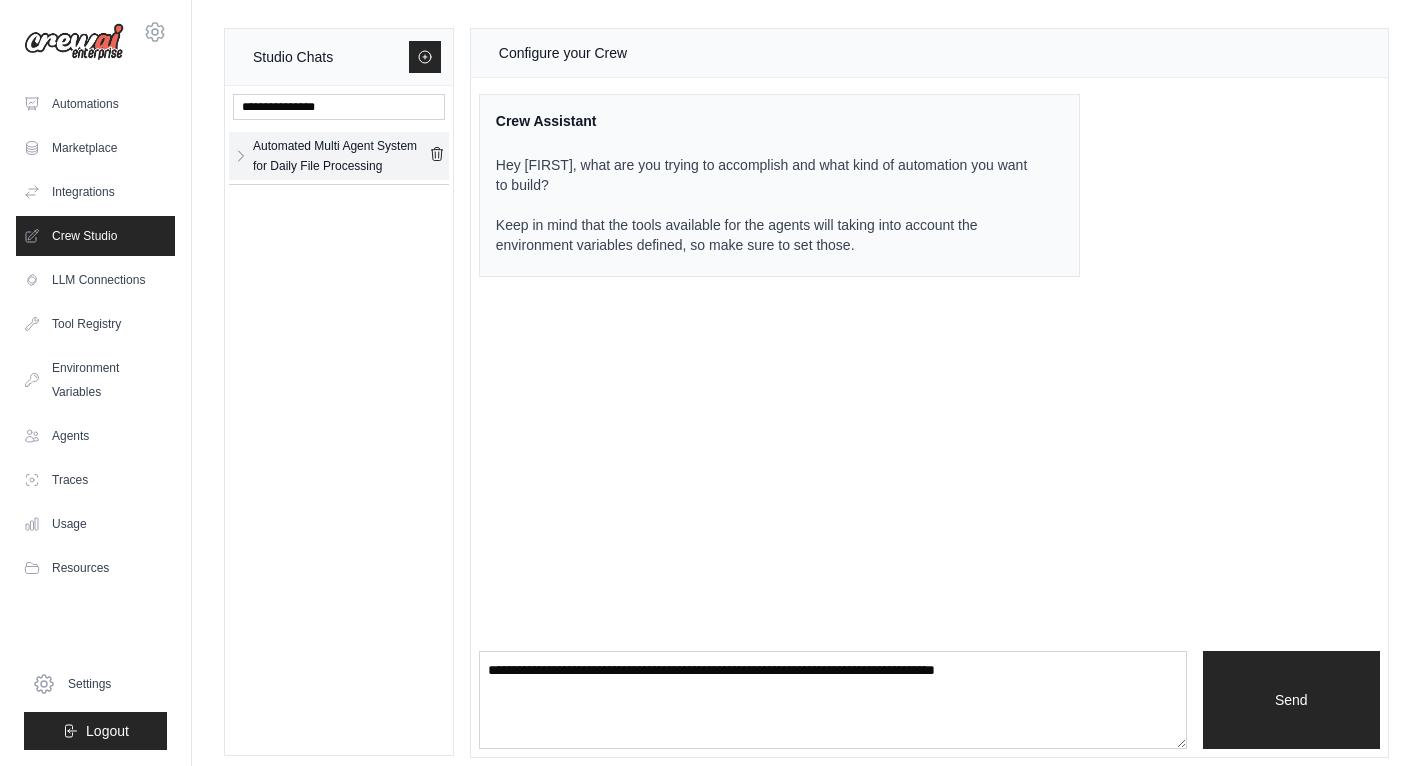 click on "Automated Multi Agent System for Daily File Processing" at bounding box center (341, 156) 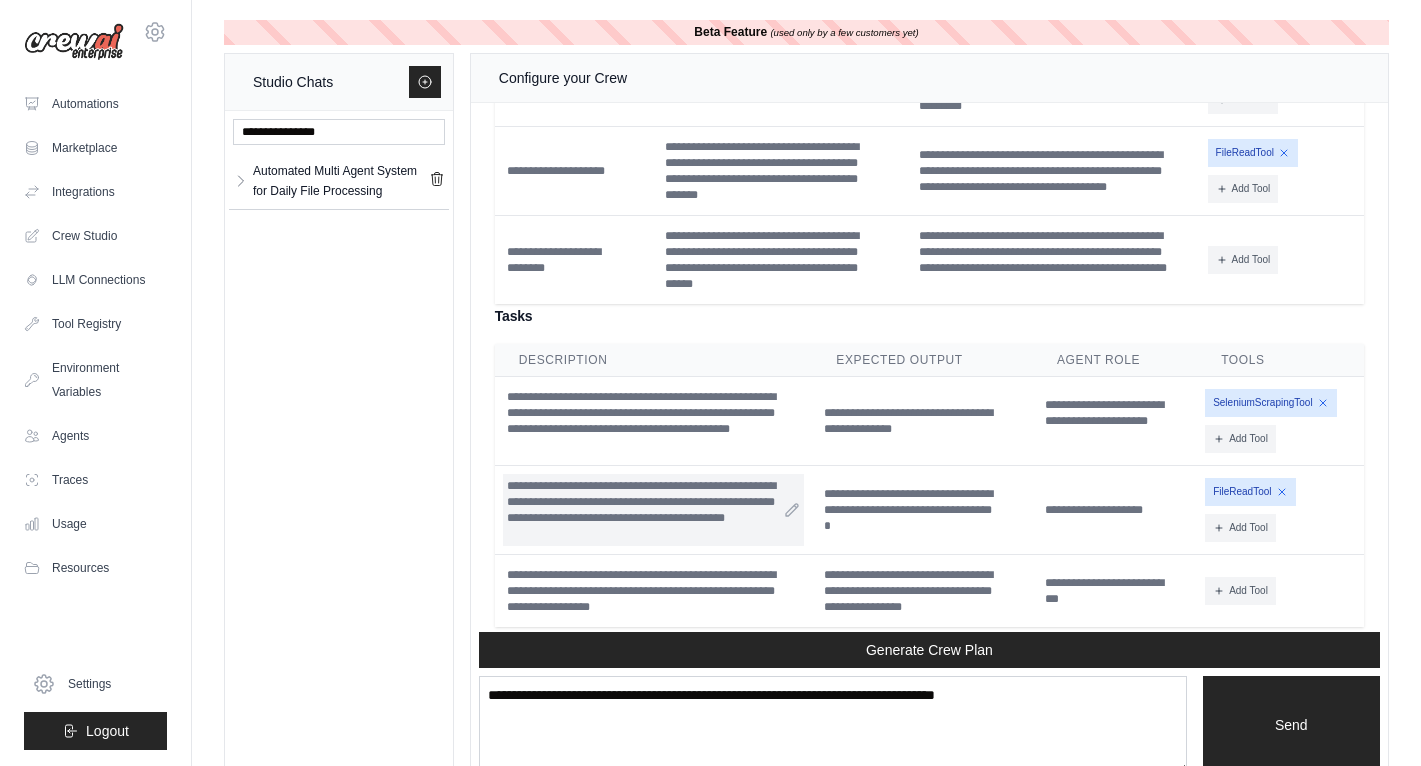 scroll, scrollTop: 2502, scrollLeft: 0, axis: vertical 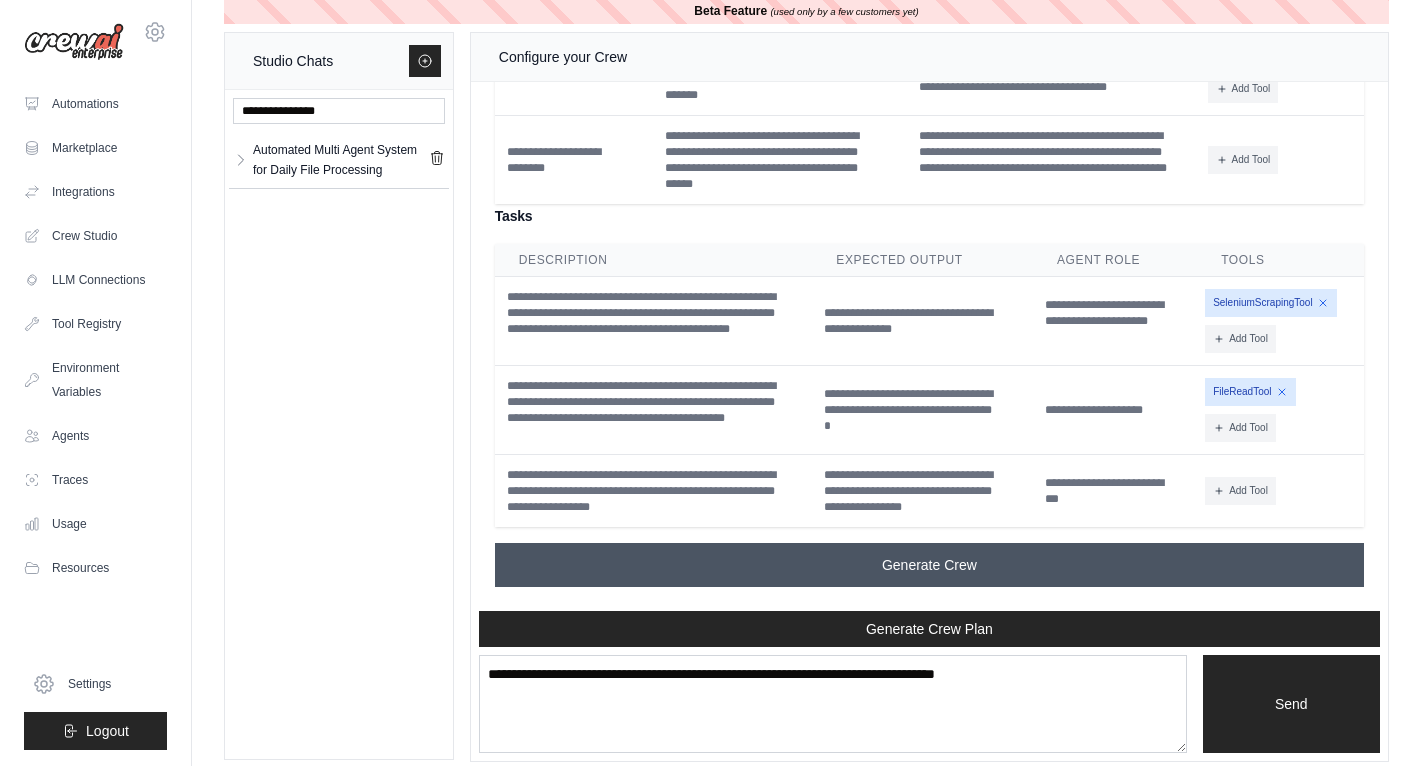 click on "Generate Crew" at bounding box center (929, 565) 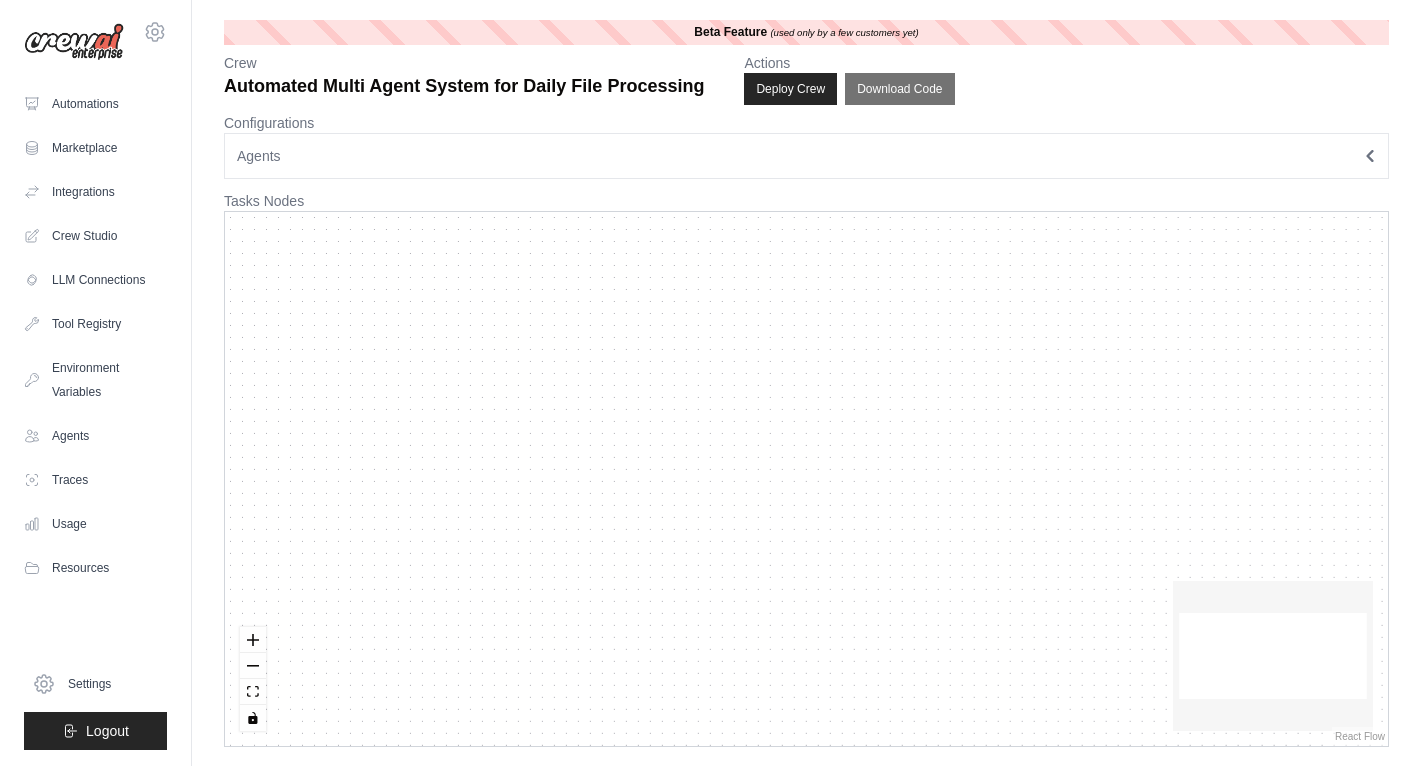 scroll, scrollTop: 0, scrollLeft: 0, axis: both 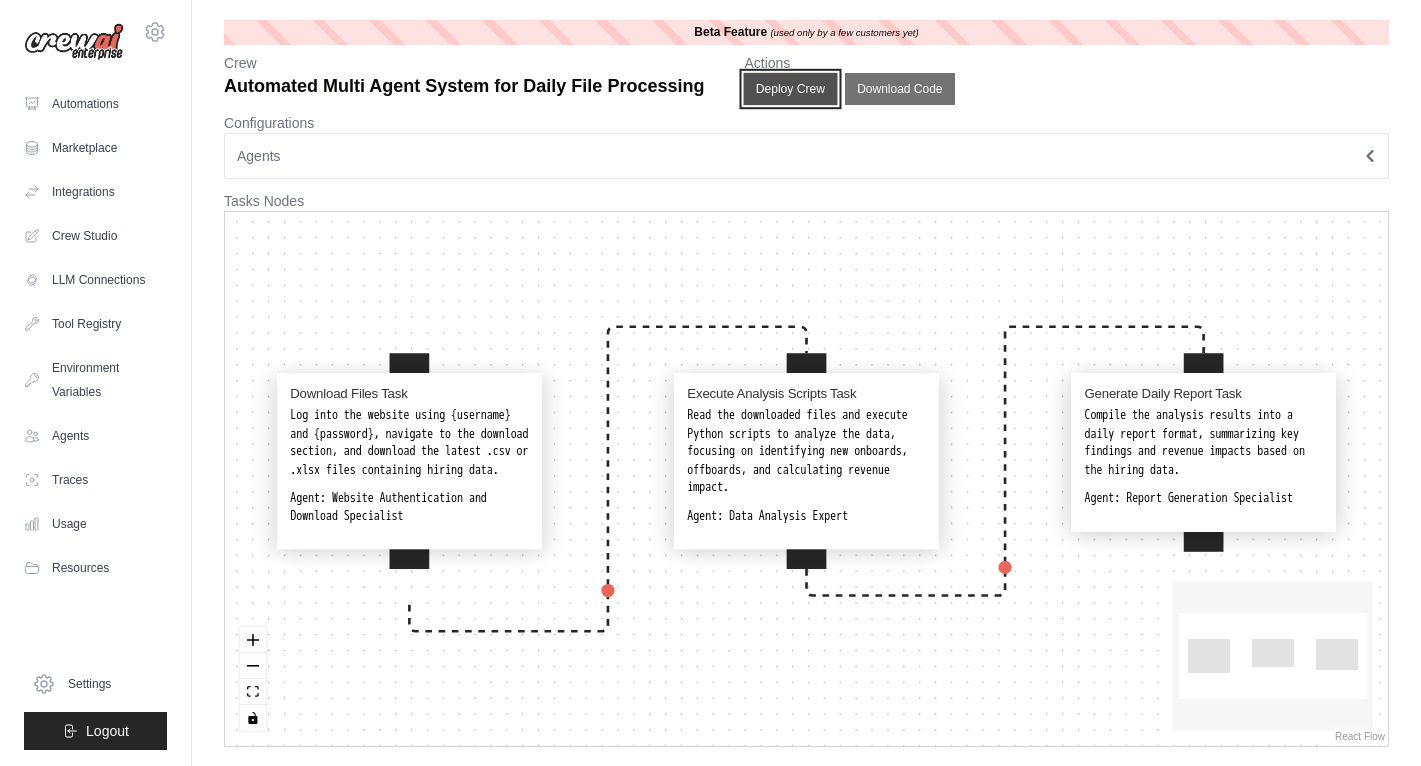 click on "Deploy Crew" at bounding box center (791, 89) 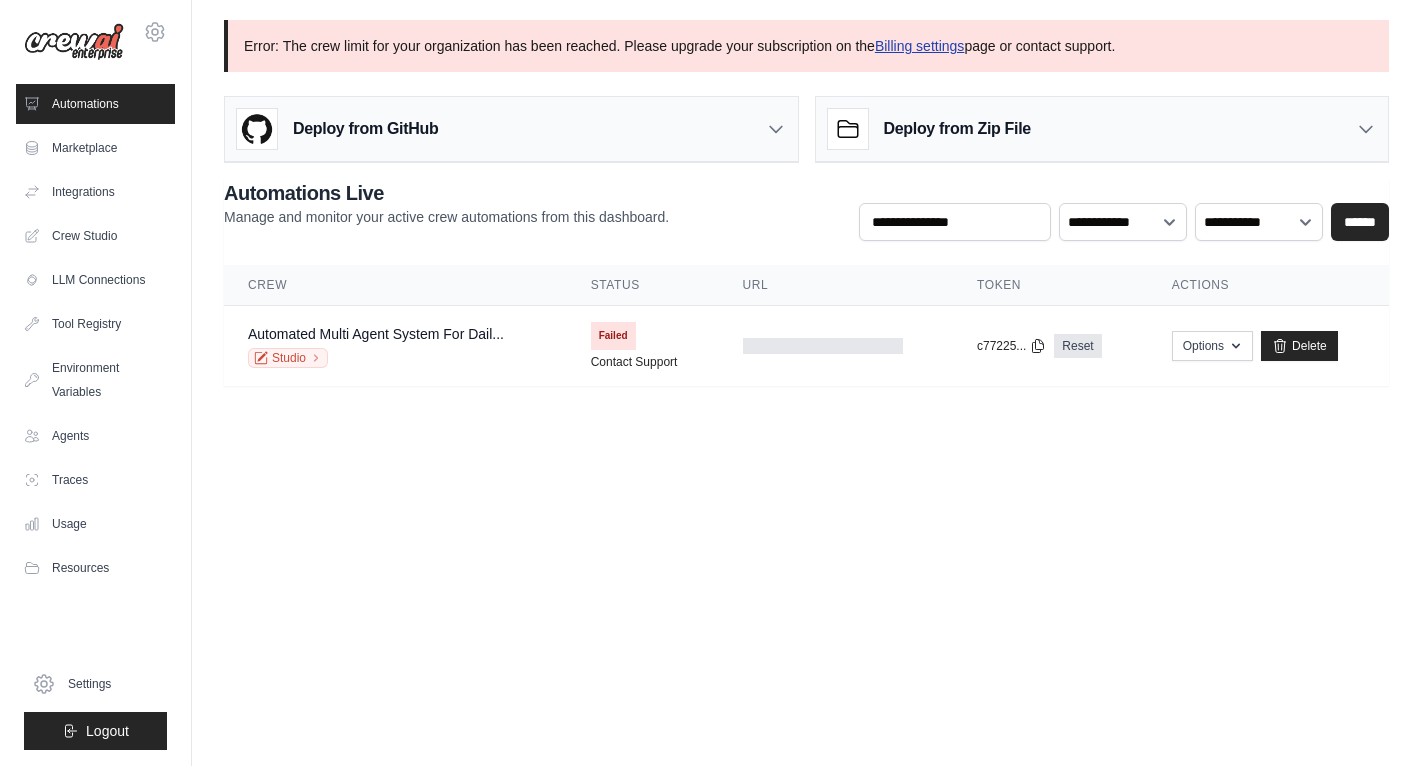 click on "Billing settings" at bounding box center [920, 46] 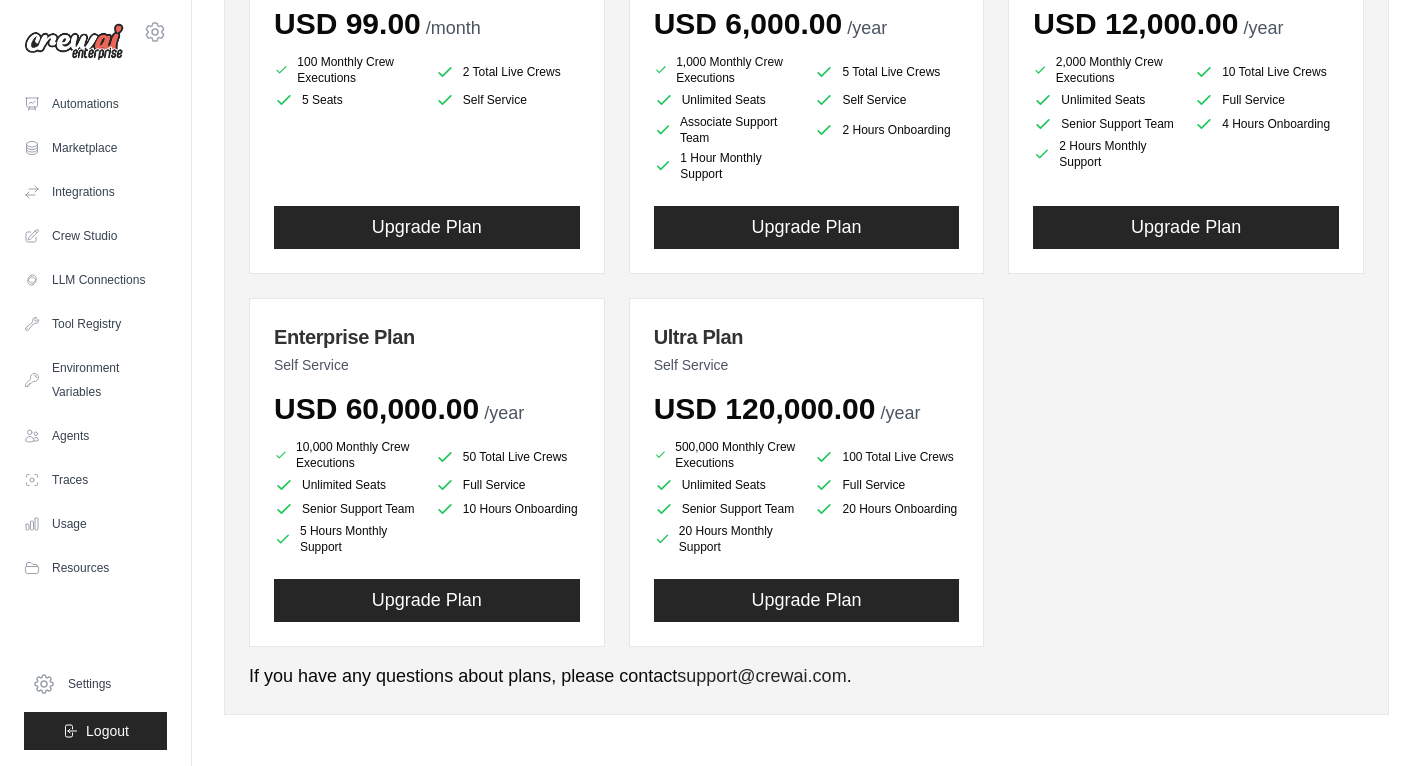 scroll, scrollTop: 0, scrollLeft: 0, axis: both 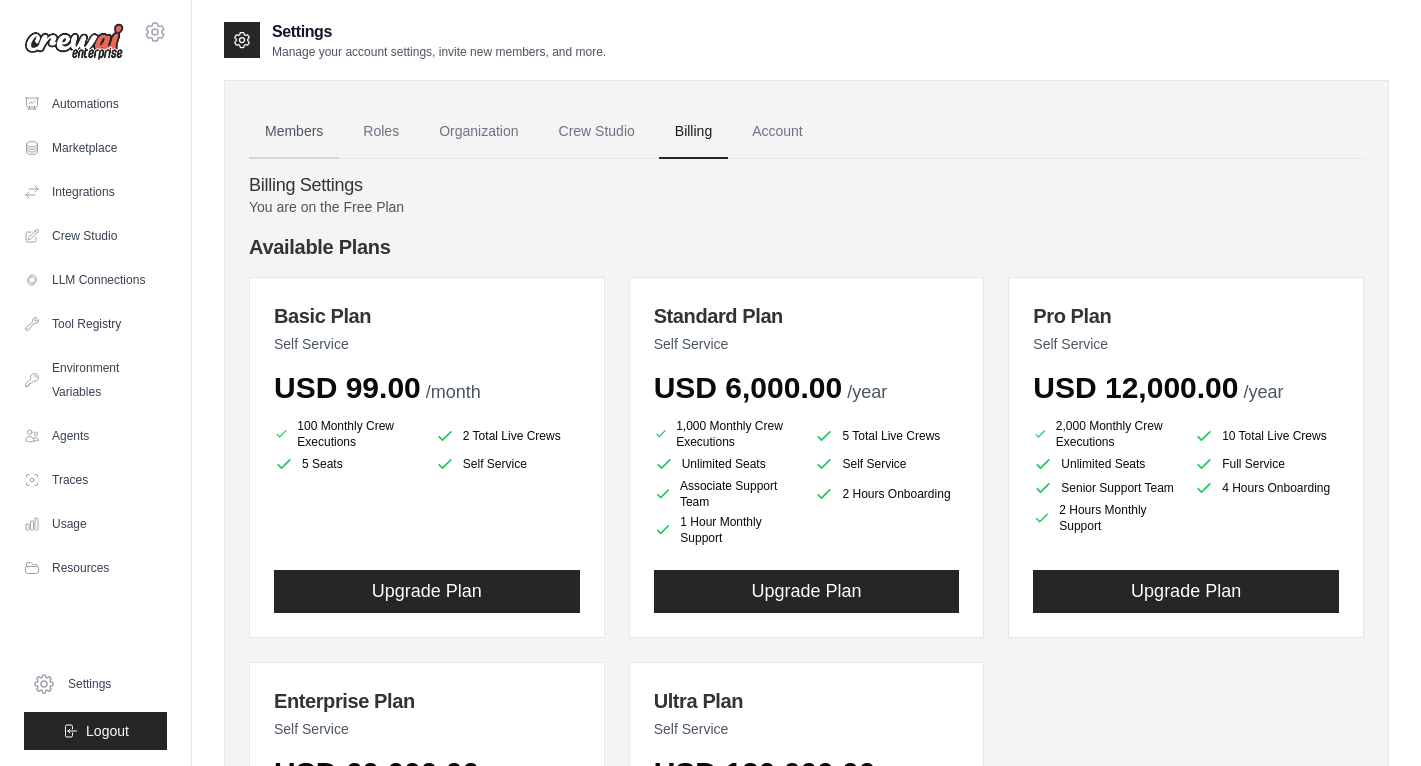 click on "Members" at bounding box center [294, 132] 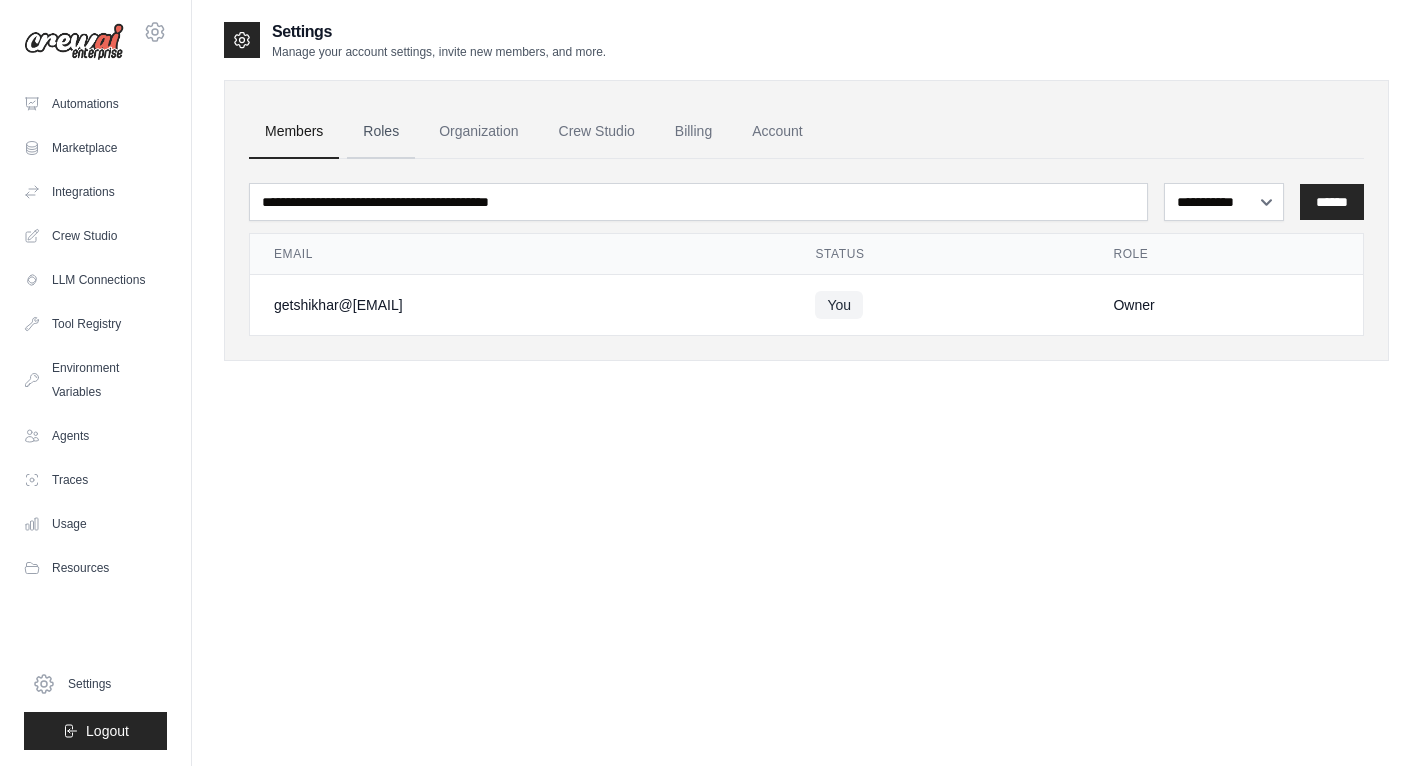 click on "Roles" at bounding box center [381, 132] 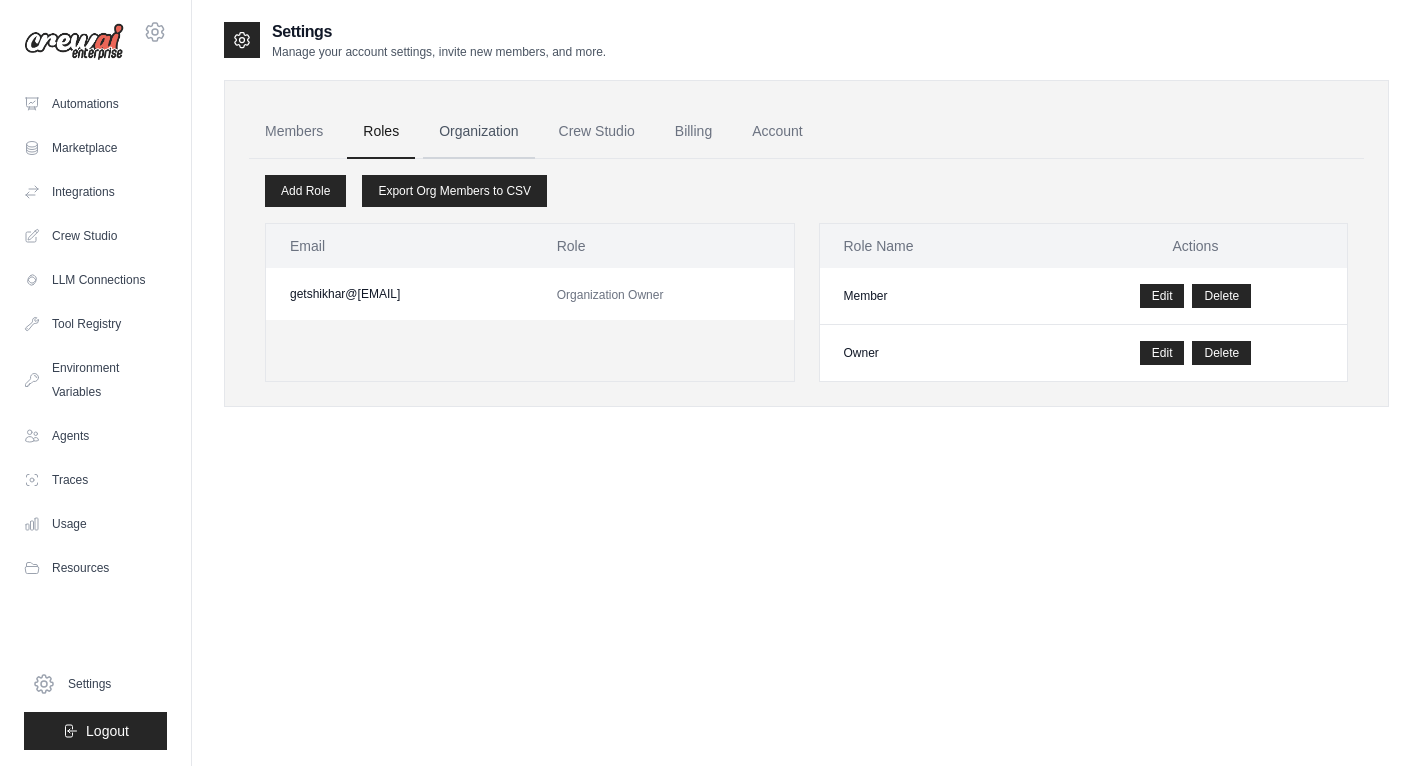 click on "Organization" at bounding box center [478, 132] 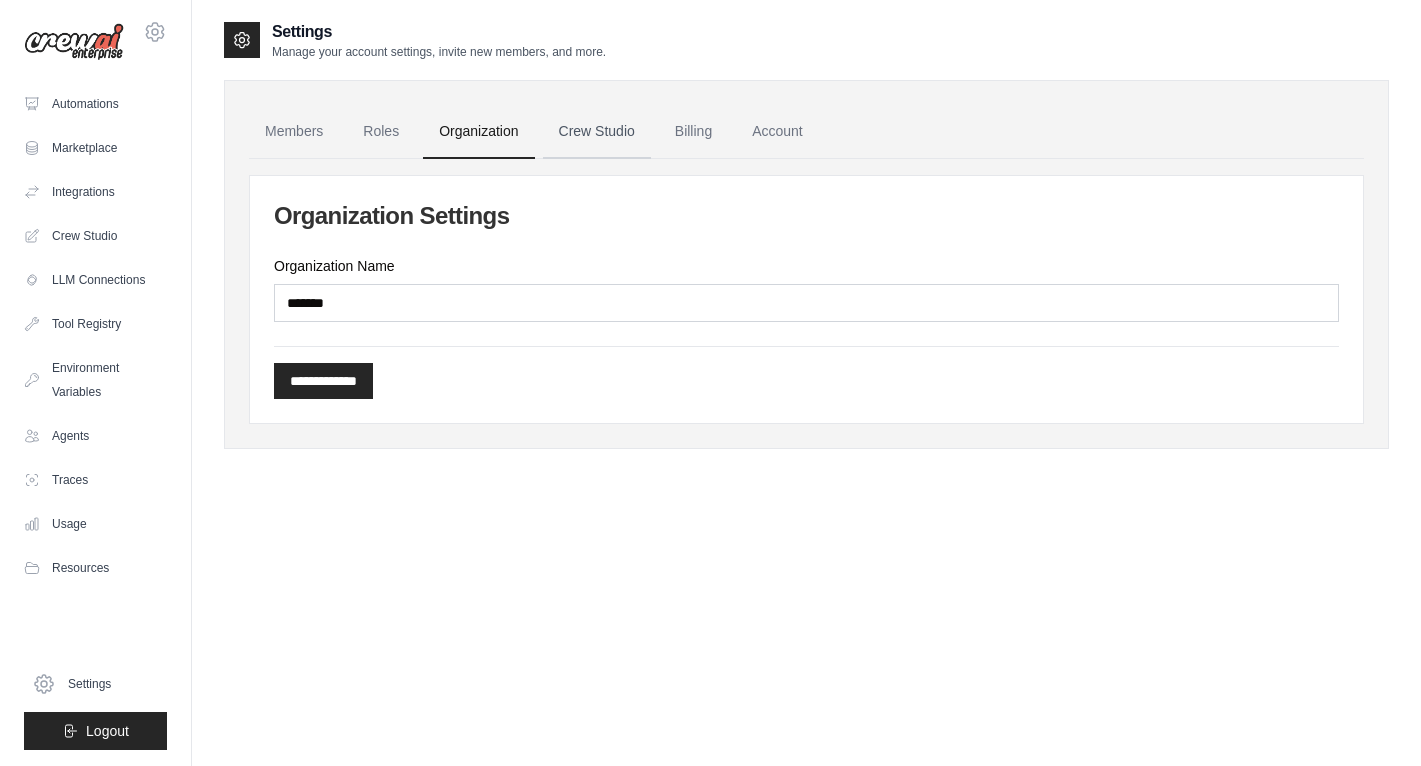 click on "Crew Studio" at bounding box center [597, 132] 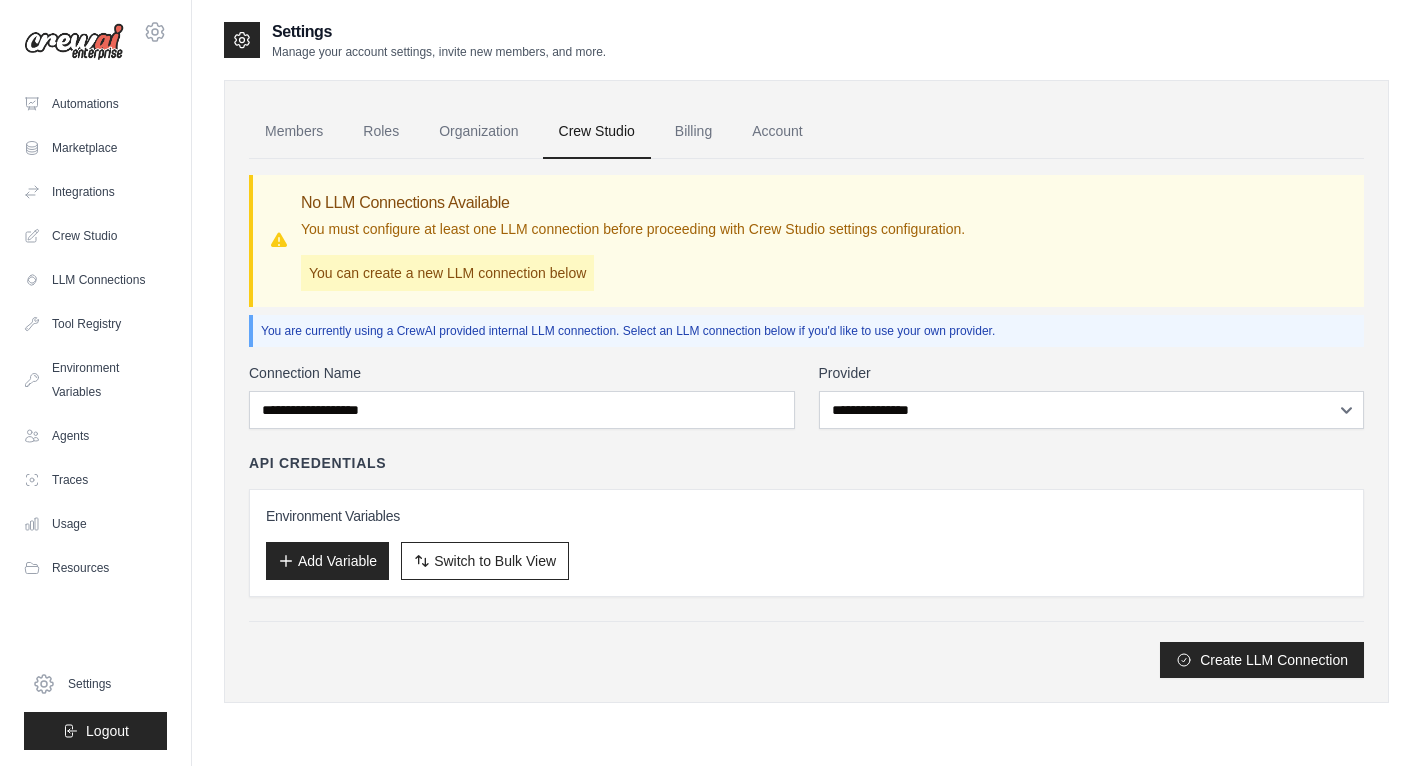 scroll, scrollTop: 0, scrollLeft: 0, axis: both 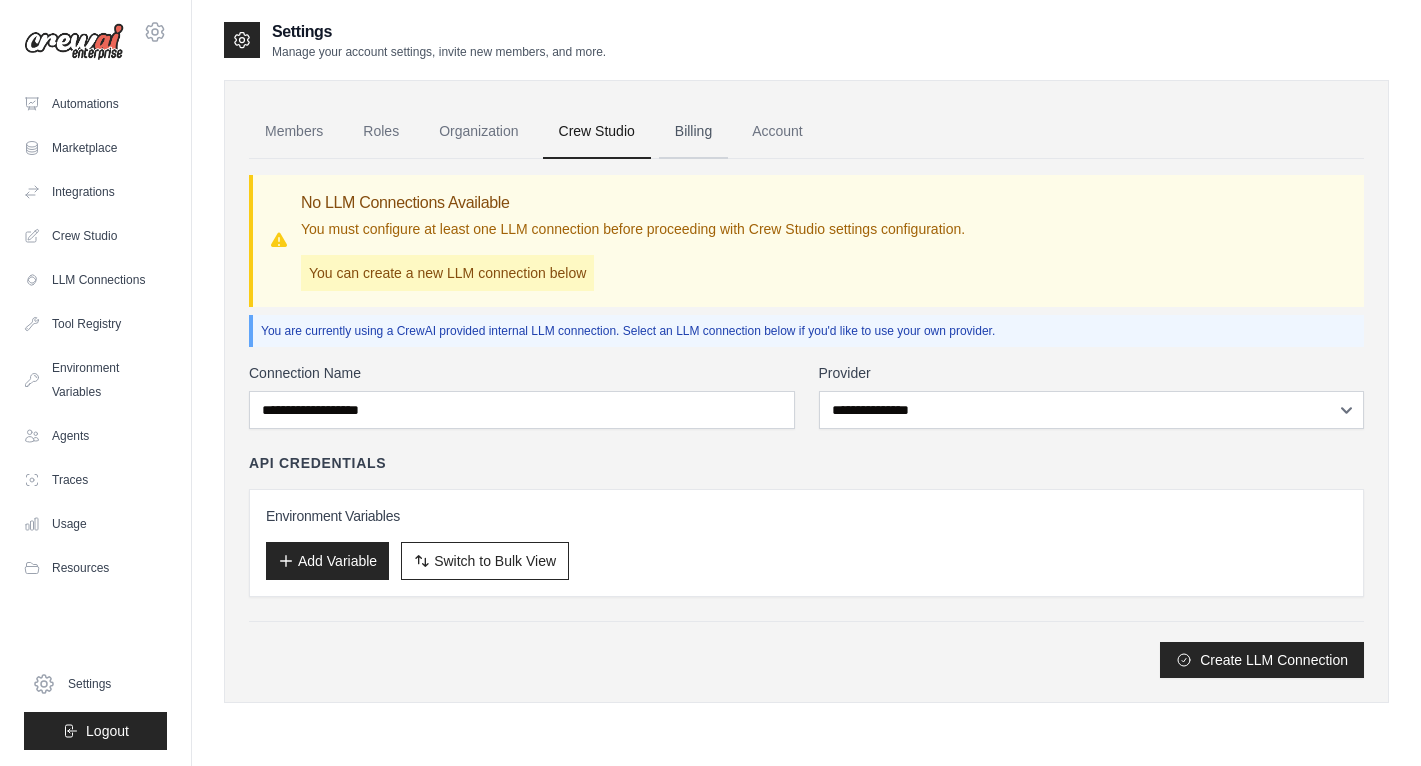 click on "Billing" at bounding box center [693, 132] 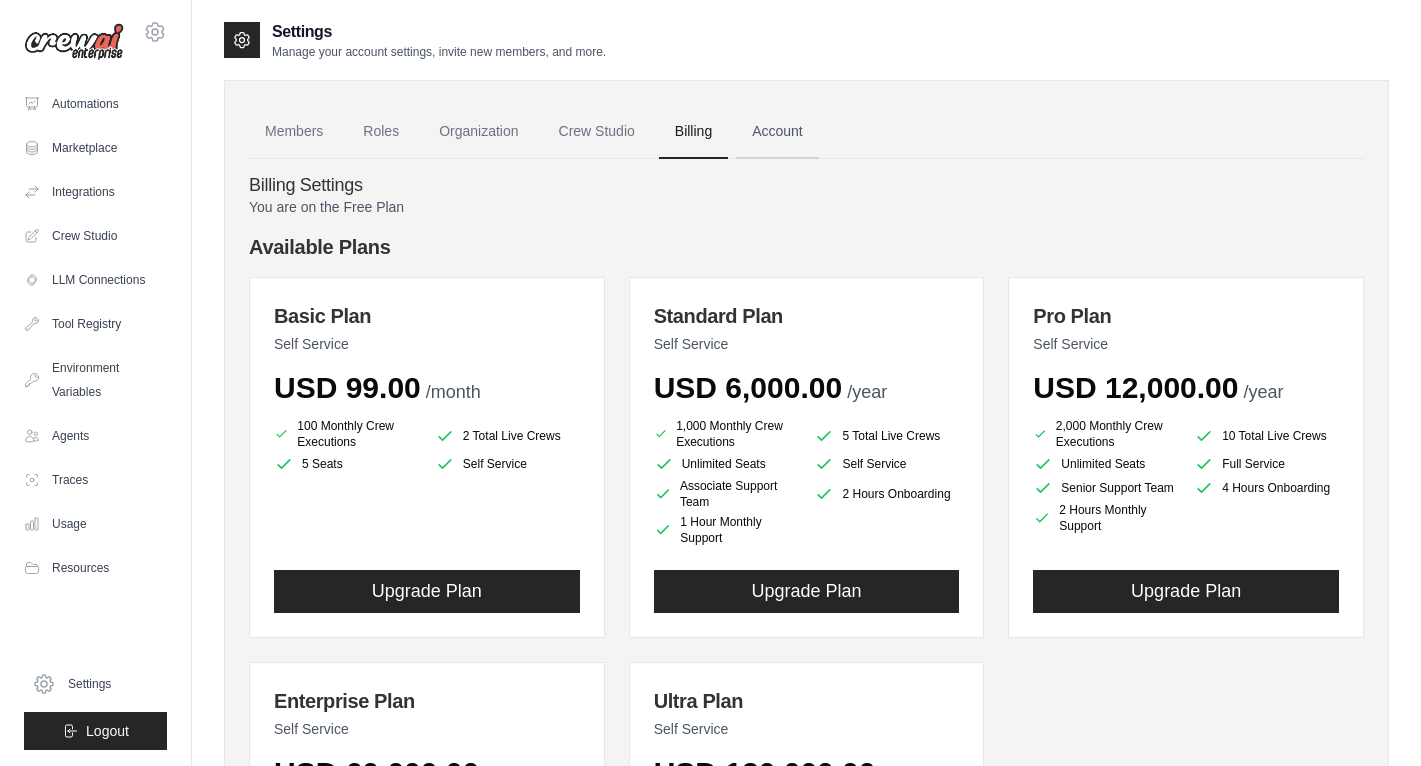 scroll, scrollTop: 0, scrollLeft: 0, axis: both 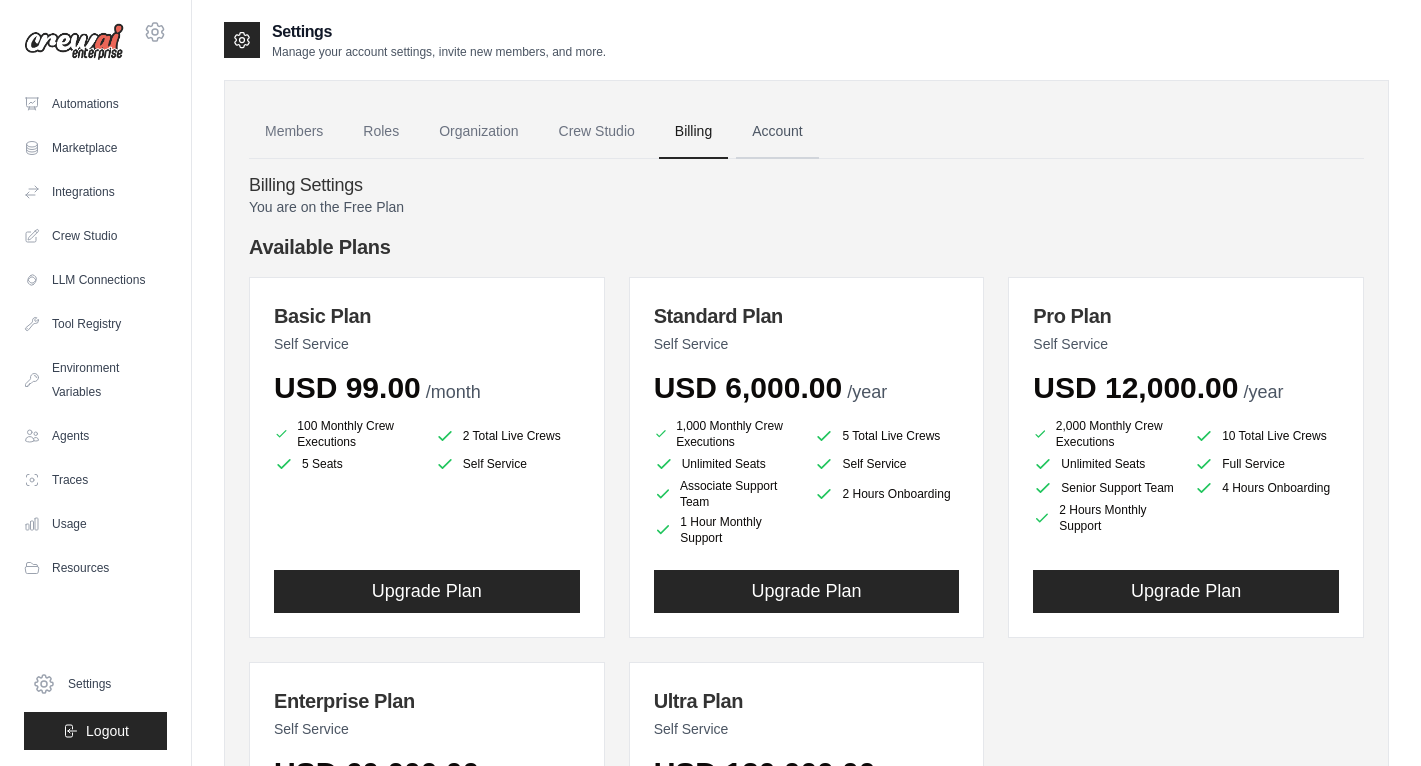 click on "Account" at bounding box center (777, 132) 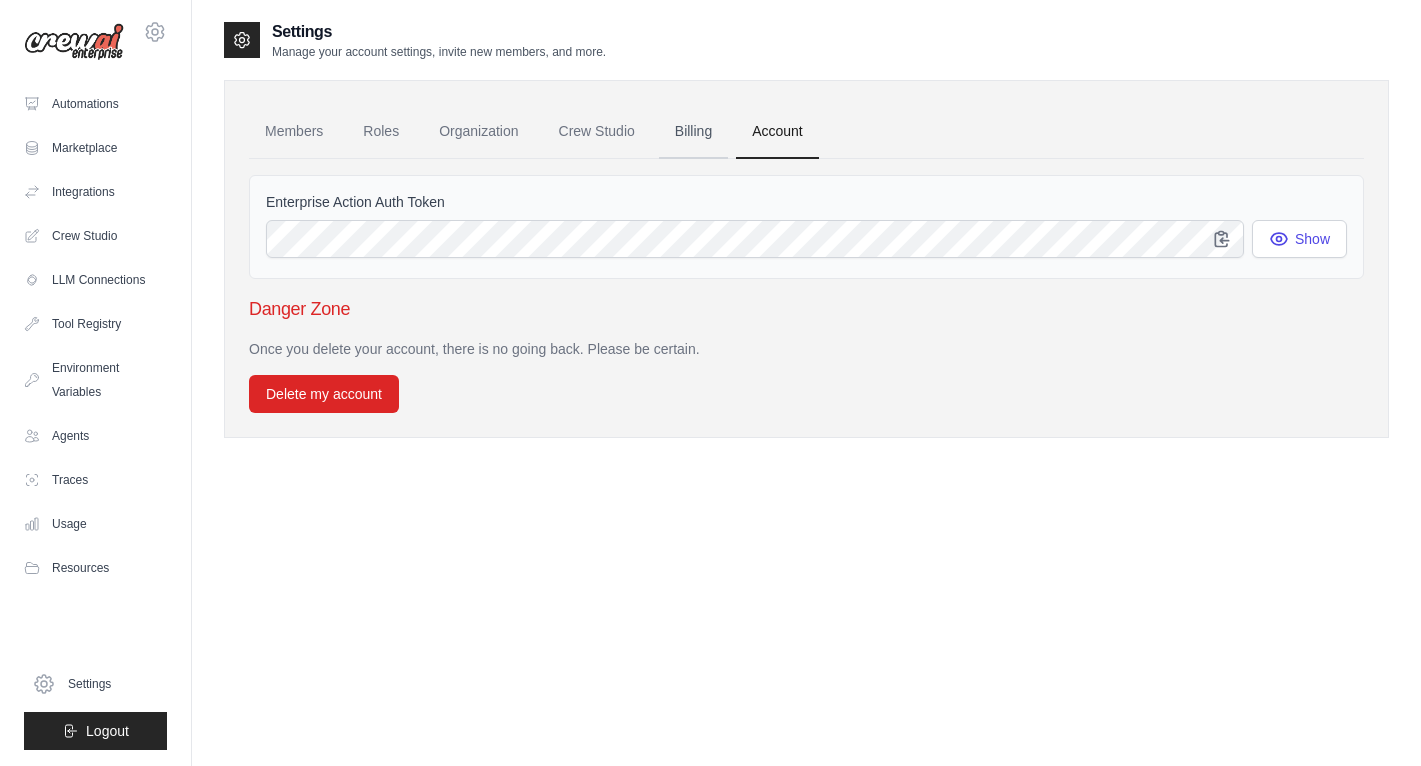 click on "Billing" at bounding box center (693, 132) 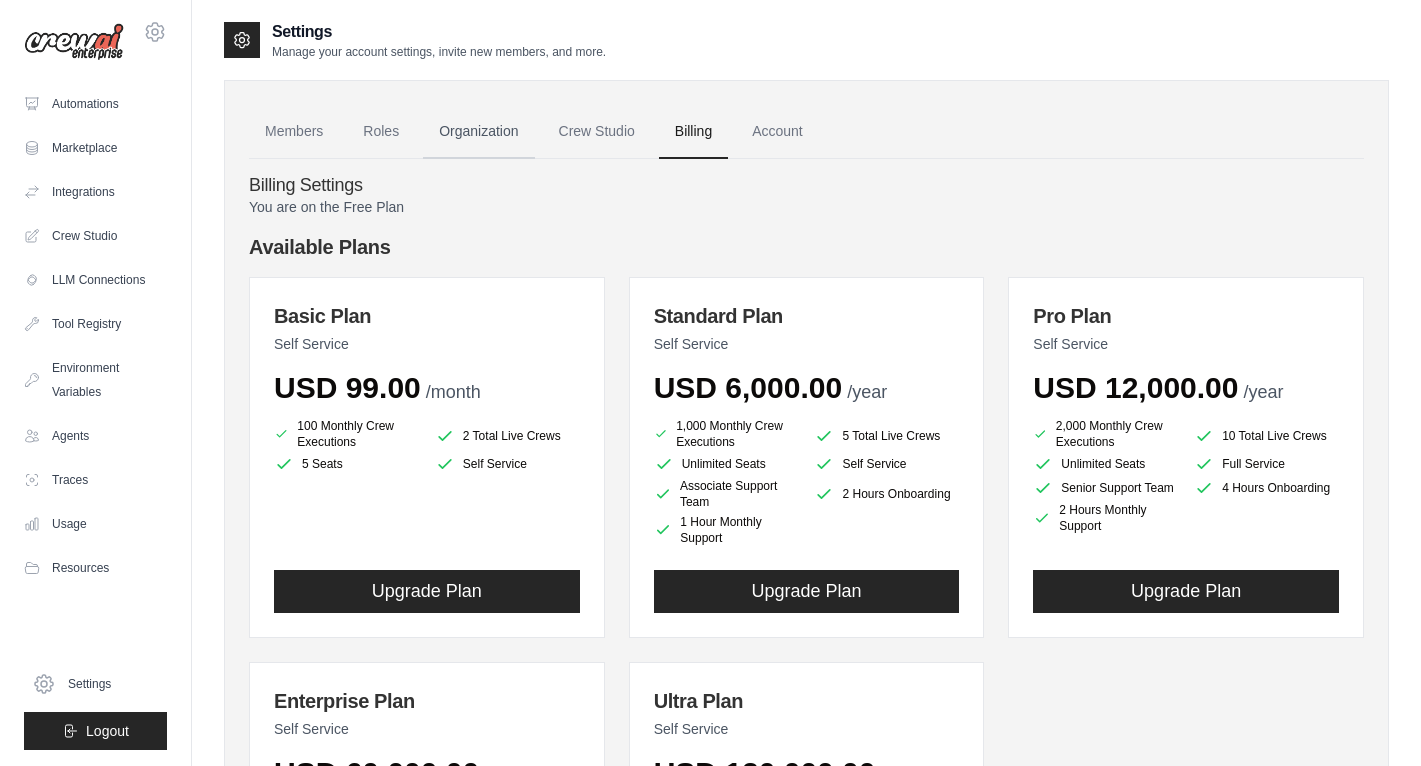 scroll, scrollTop: 0, scrollLeft: 0, axis: both 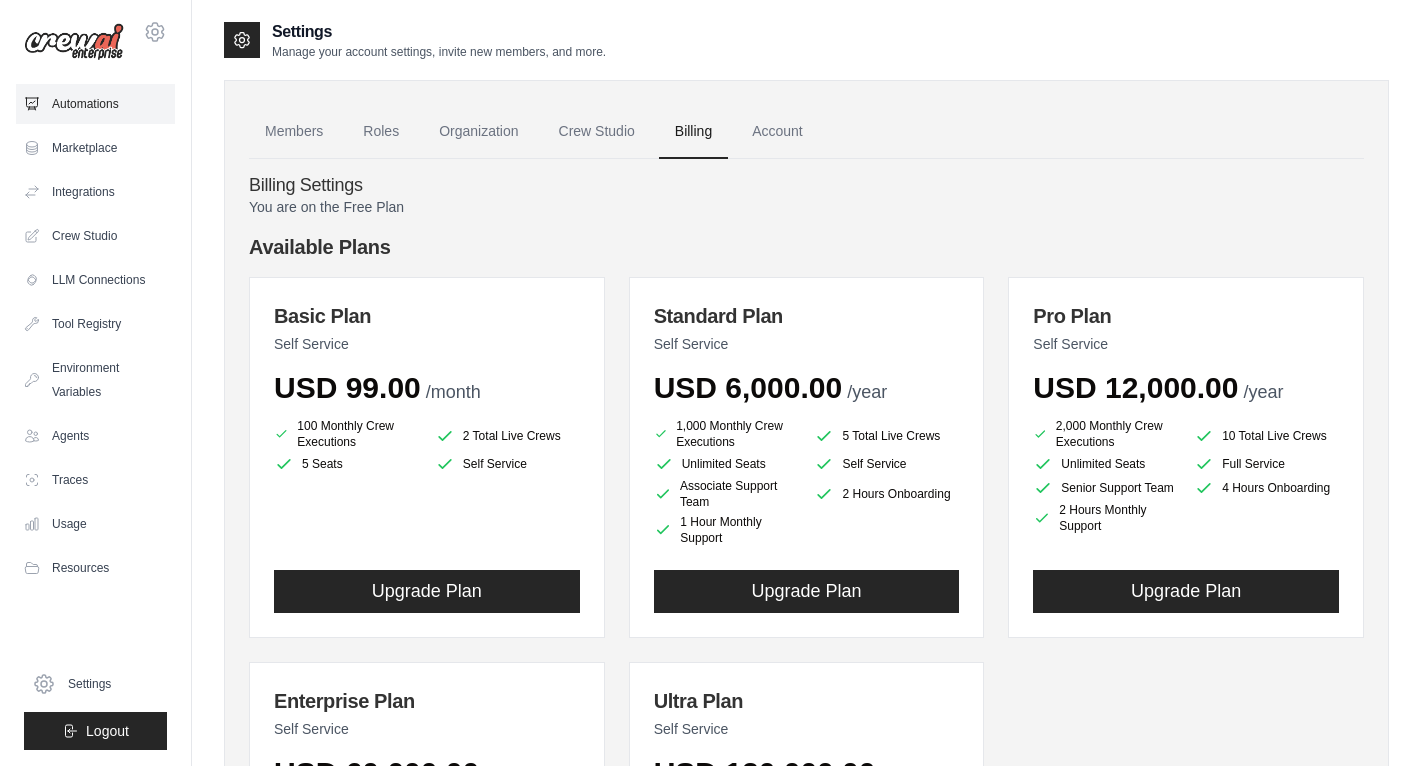 click on "Automations" at bounding box center [95, 104] 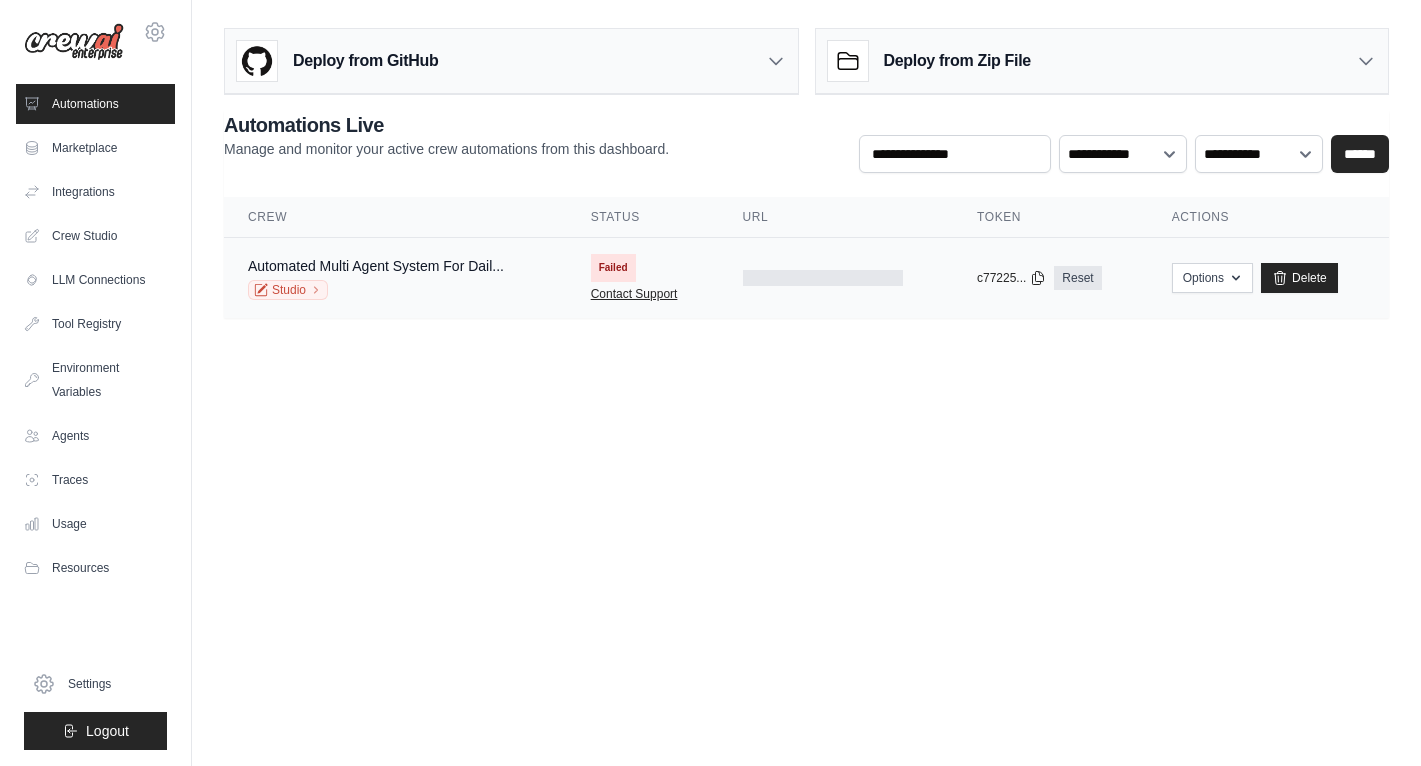 click on "Contact Support" at bounding box center [634, 294] 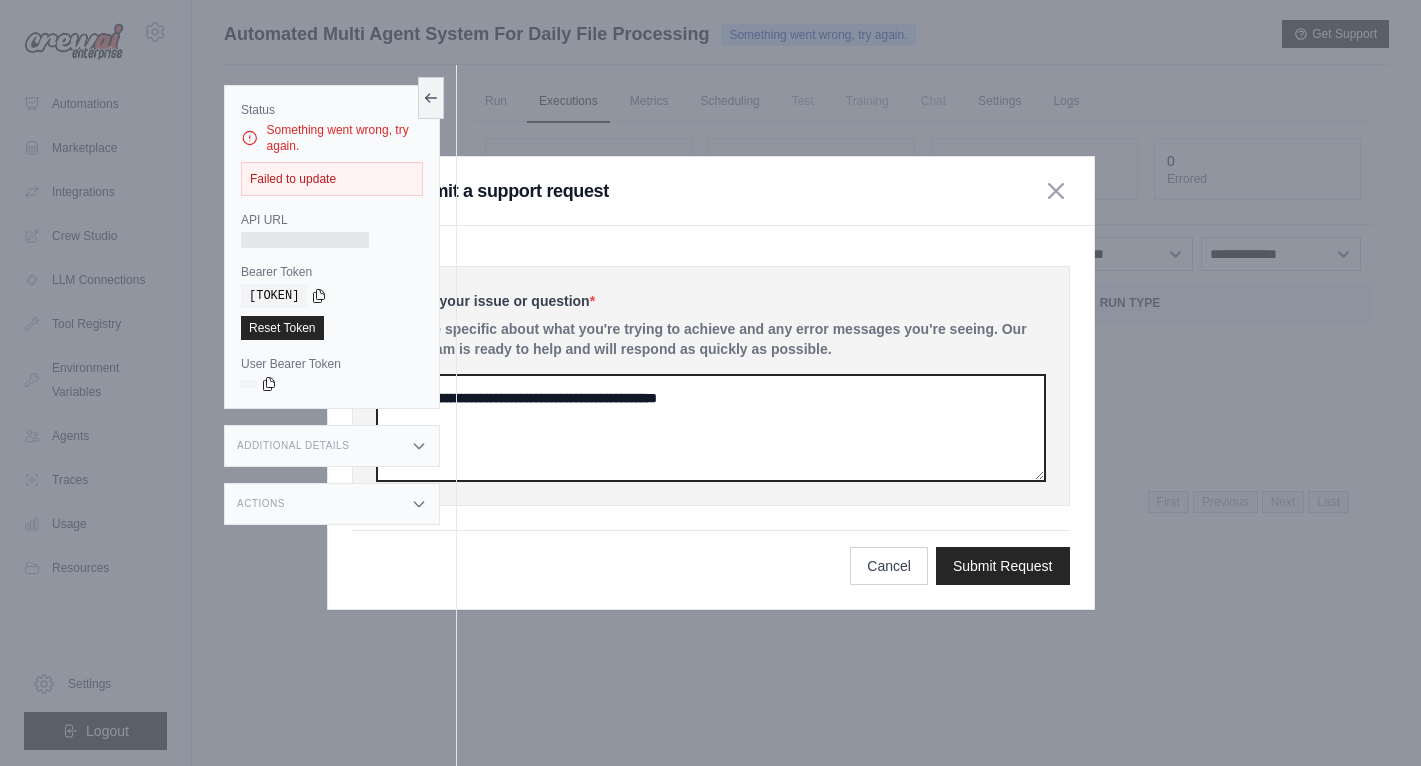 click at bounding box center (711, 428) 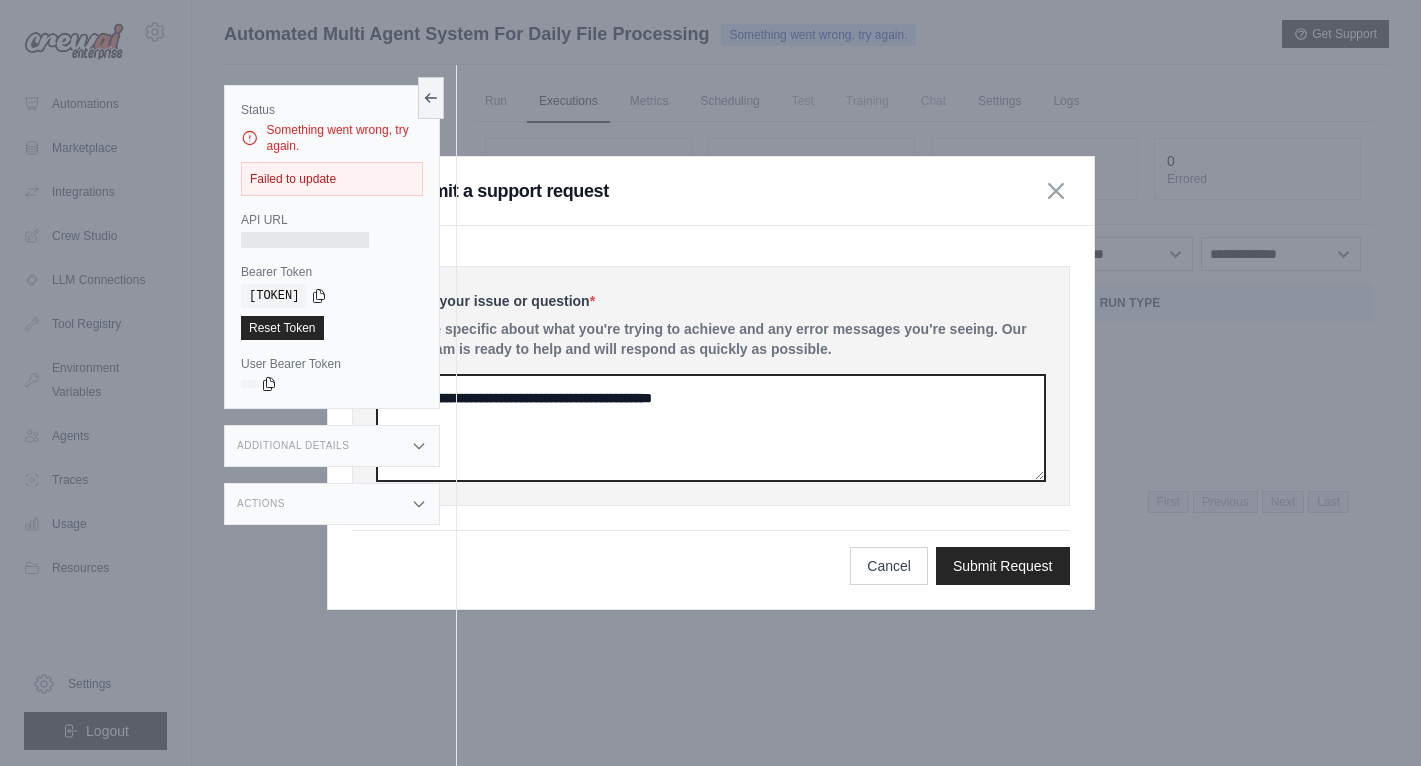 type on "**********" 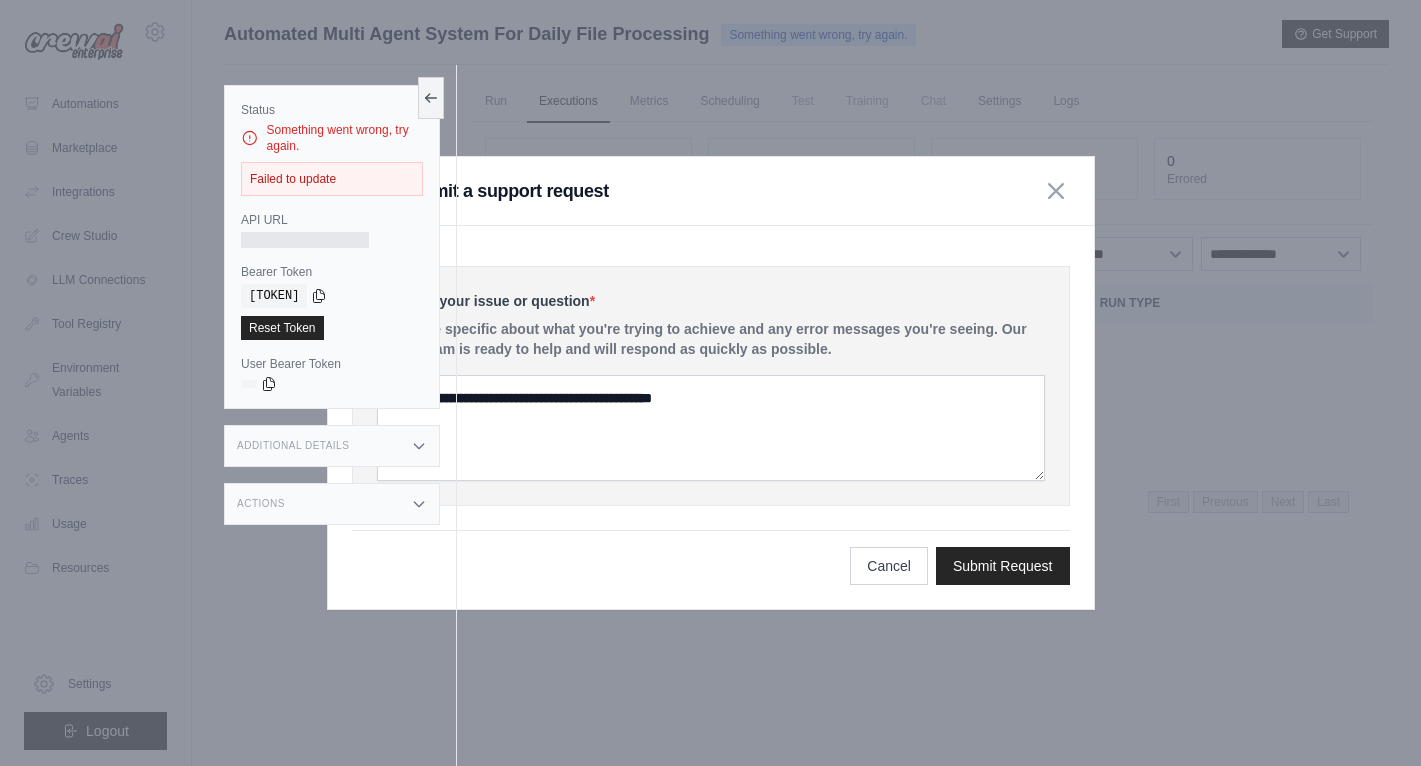 drag, startPoint x: 767, startPoint y: 184, endPoint x: 1066, endPoint y: 168, distance: 299.4278 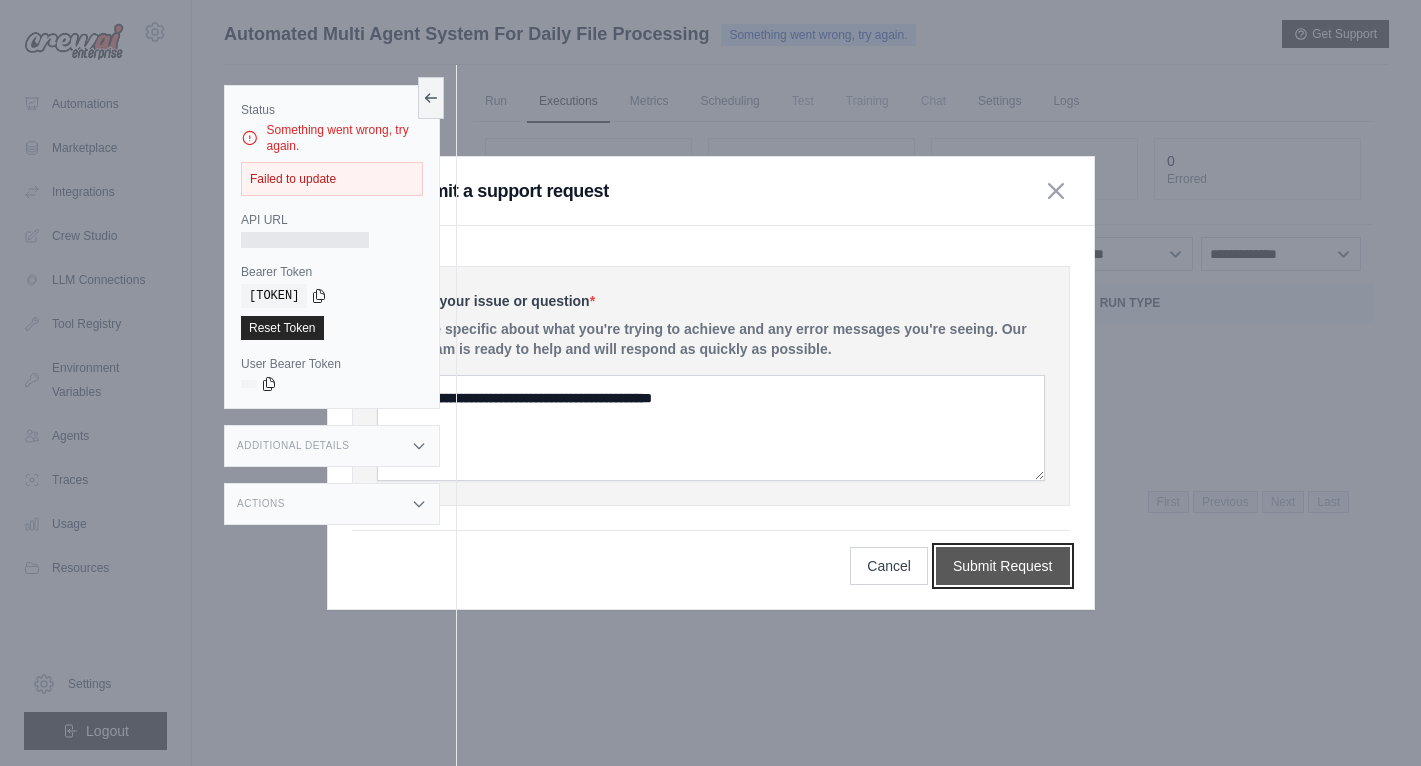 click on "Submit Request" at bounding box center (1003, 566) 